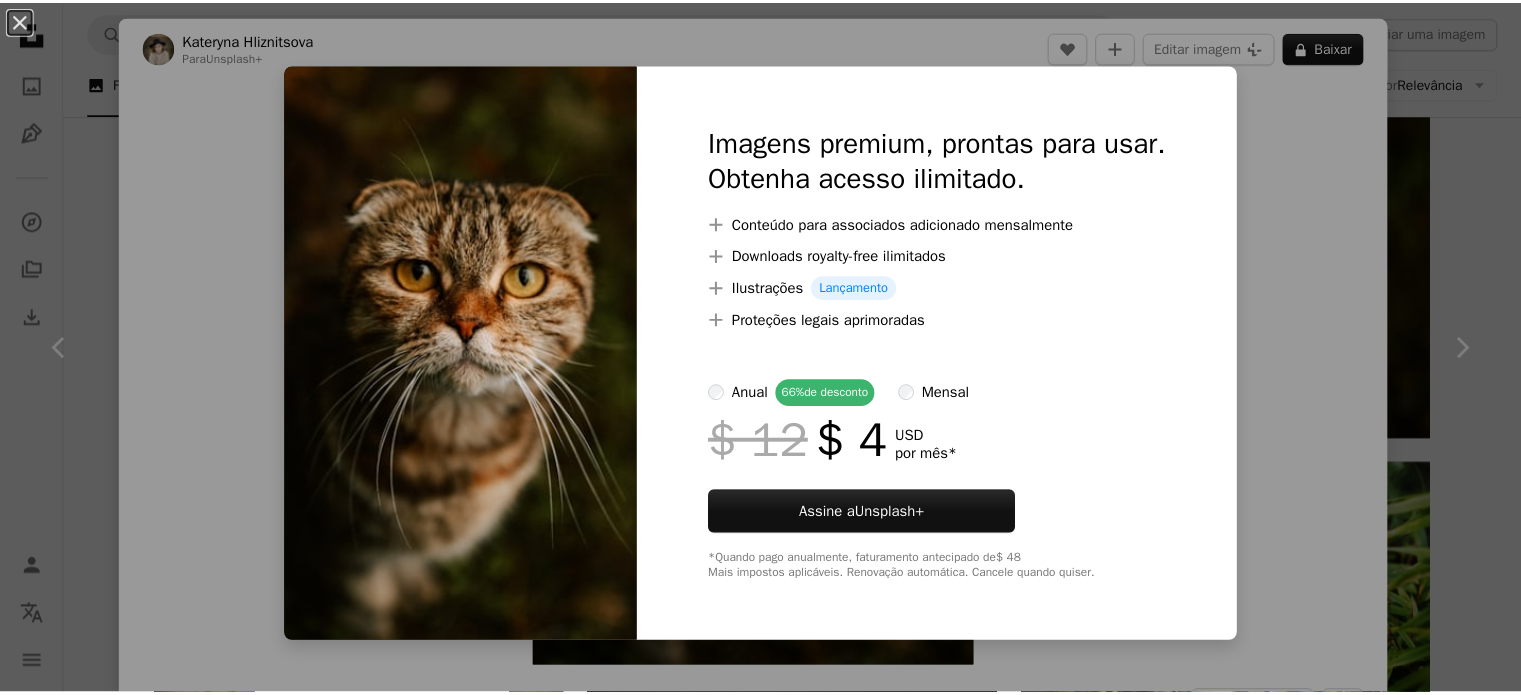 scroll, scrollTop: 1700, scrollLeft: 0, axis: vertical 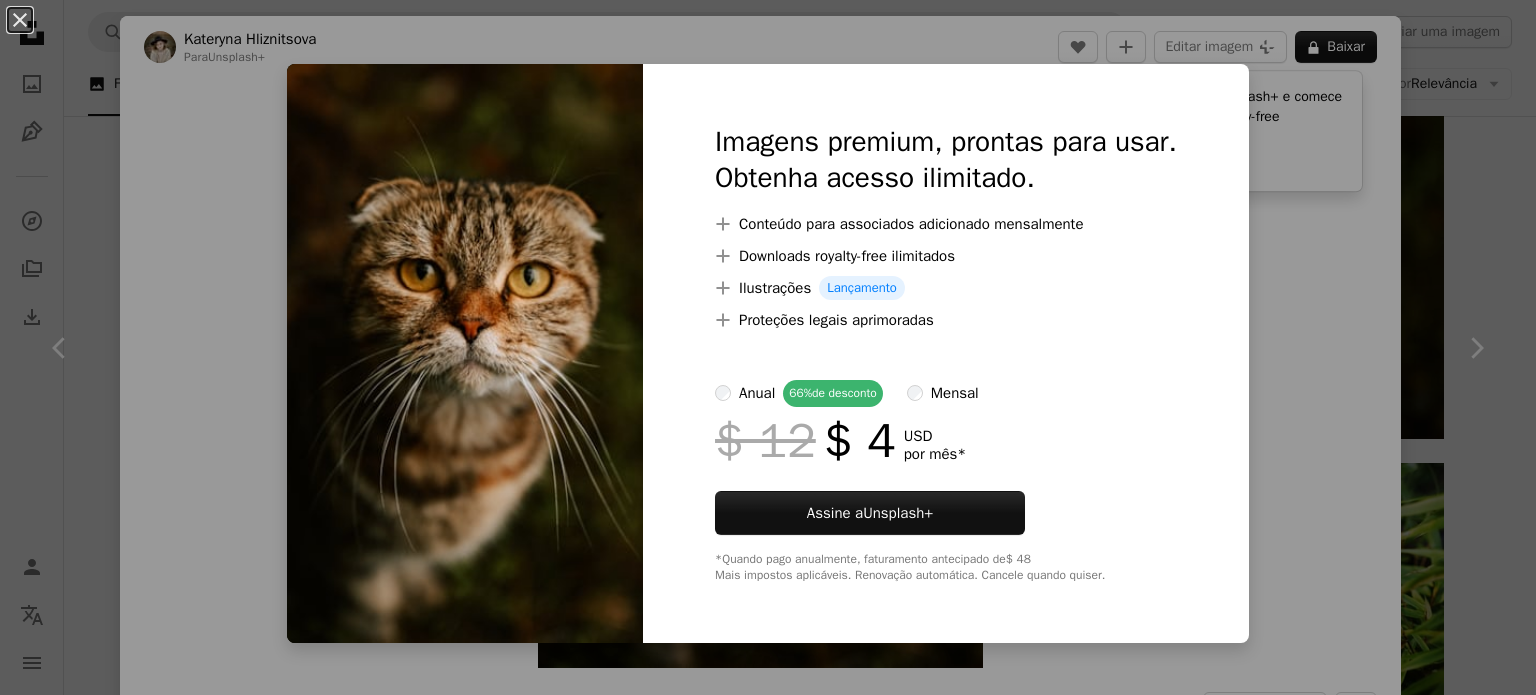 click on "An X shape Imagens premium, prontas para usar. Obtenha acesso ilimitado. A plus sign Conteúdo para associados adicionado mensalmente A plus sign Downloads royalty-free ilimitados A plus sign Ilustrações  Lançamento A plus sign Proteções legais aprimoradas anual 66%  de desconto mensal $ 12   $ 4 USD por mês * Assine a  Unsplash+ *Quando pago anualmente, faturamento antecipado de  $ 48 Mais impostos aplicáveis. Renovação automática. Cancele quando quiser." at bounding box center [768, 347] 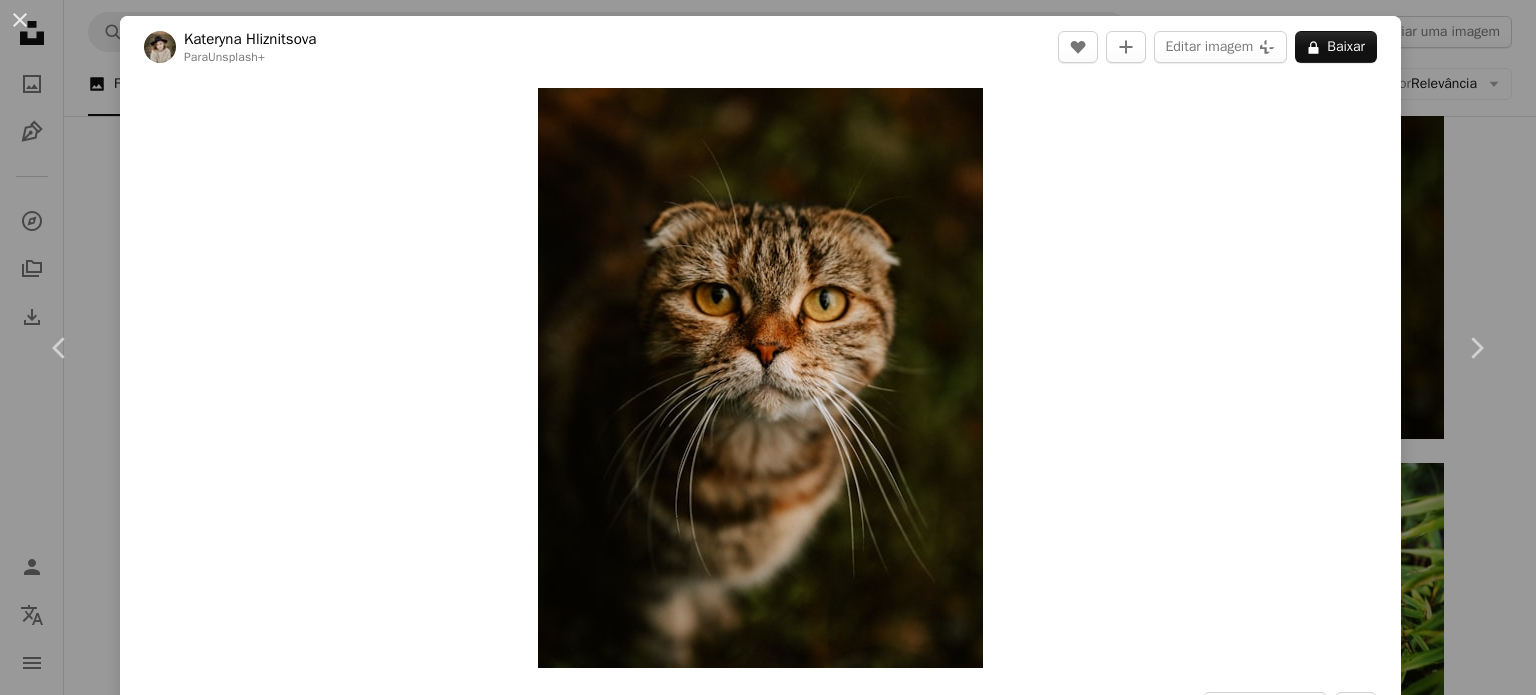 click on "[FIRST] [LAST]" at bounding box center [768, 347] 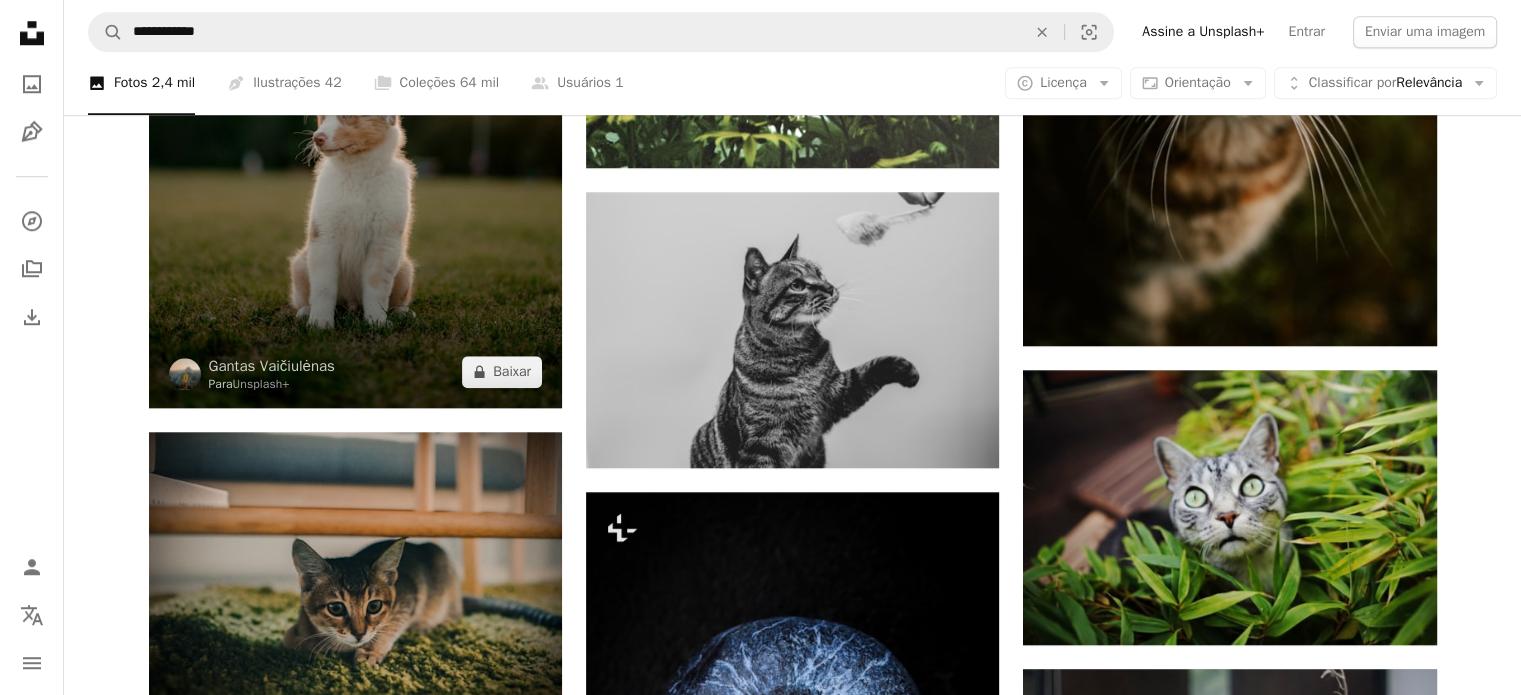 scroll, scrollTop: 1900, scrollLeft: 0, axis: vertical 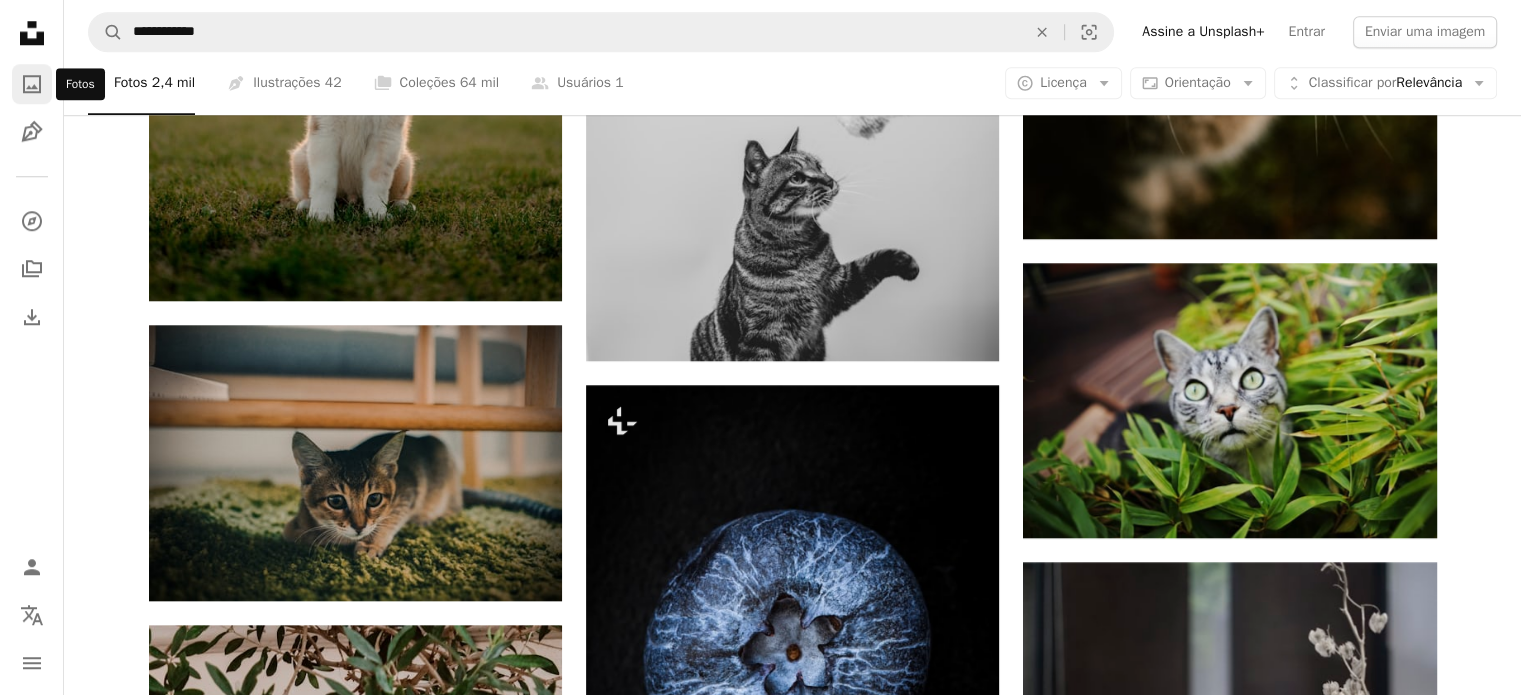 click 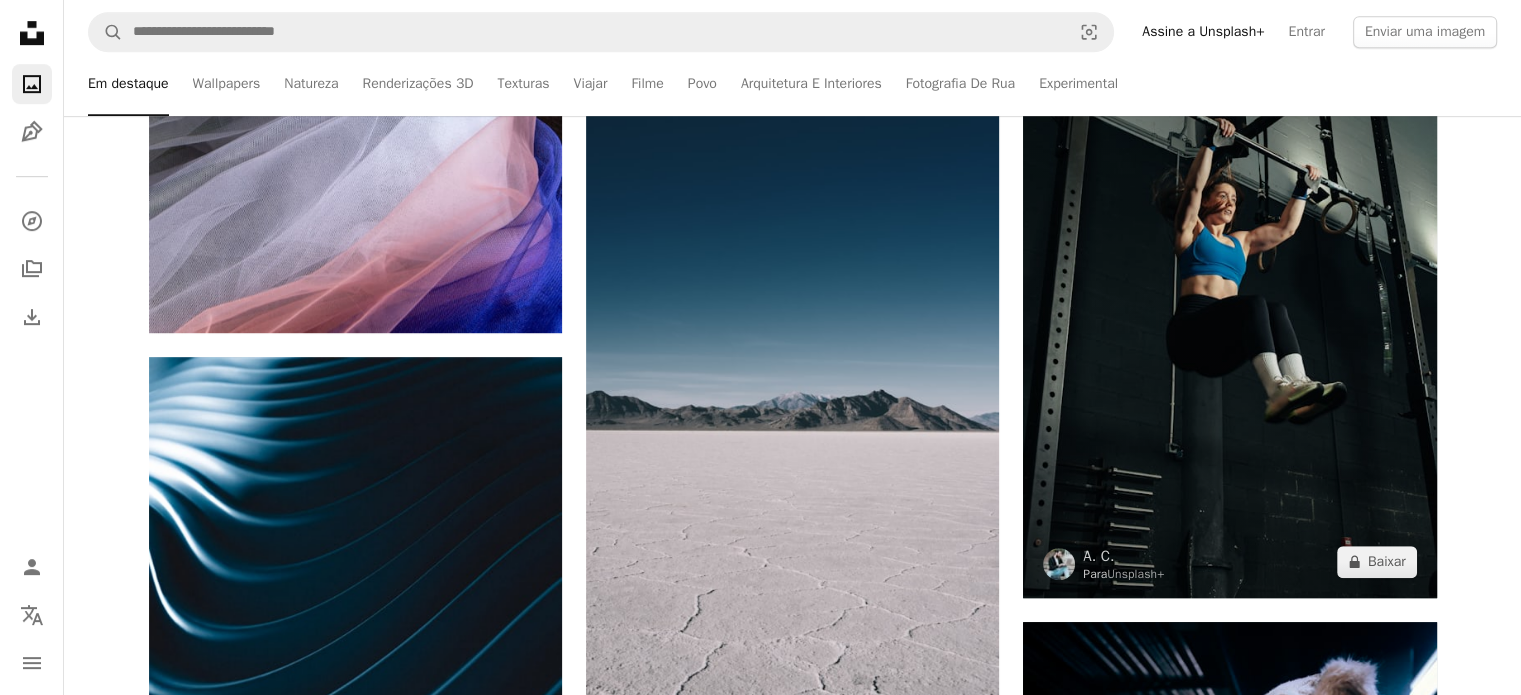 scroll, scrollTop: 1200, scrollLeft: 0, axis: vertical 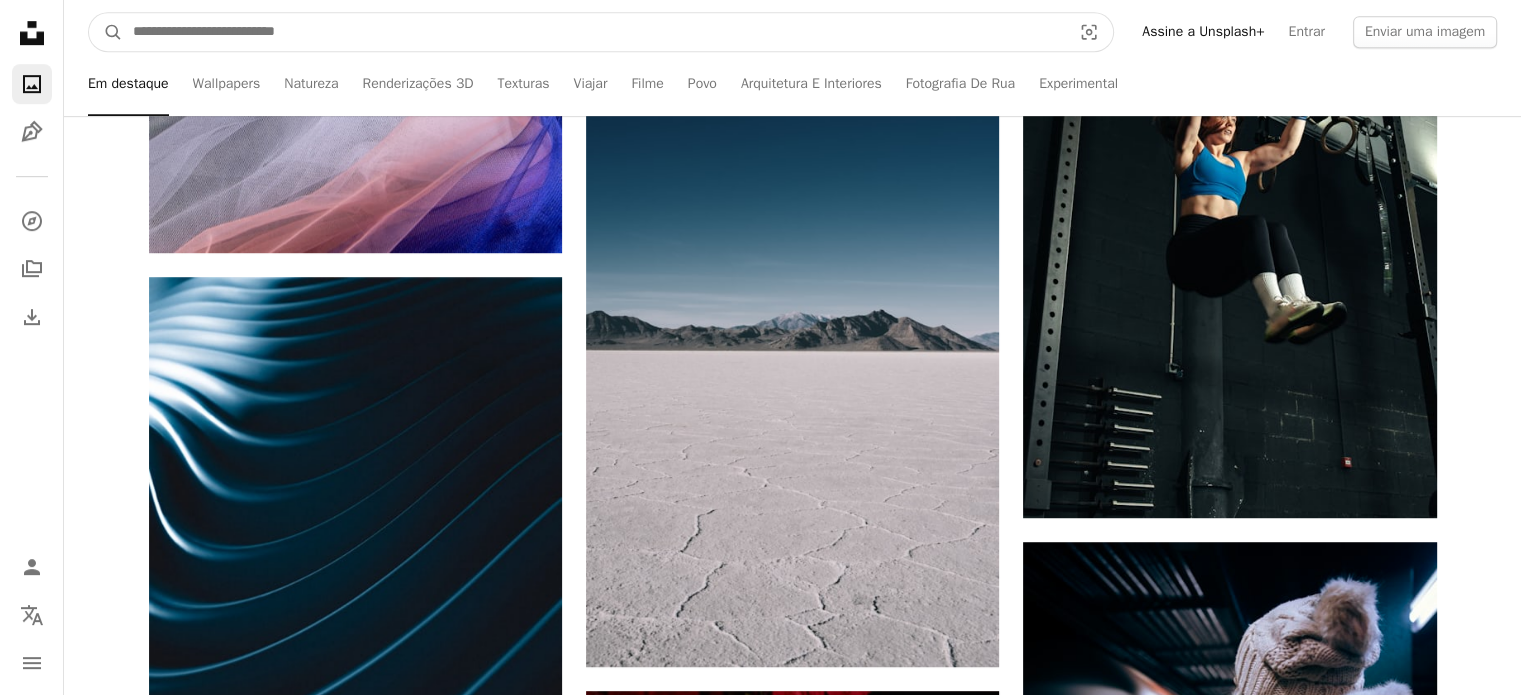 click at bounding box center (594, 32) 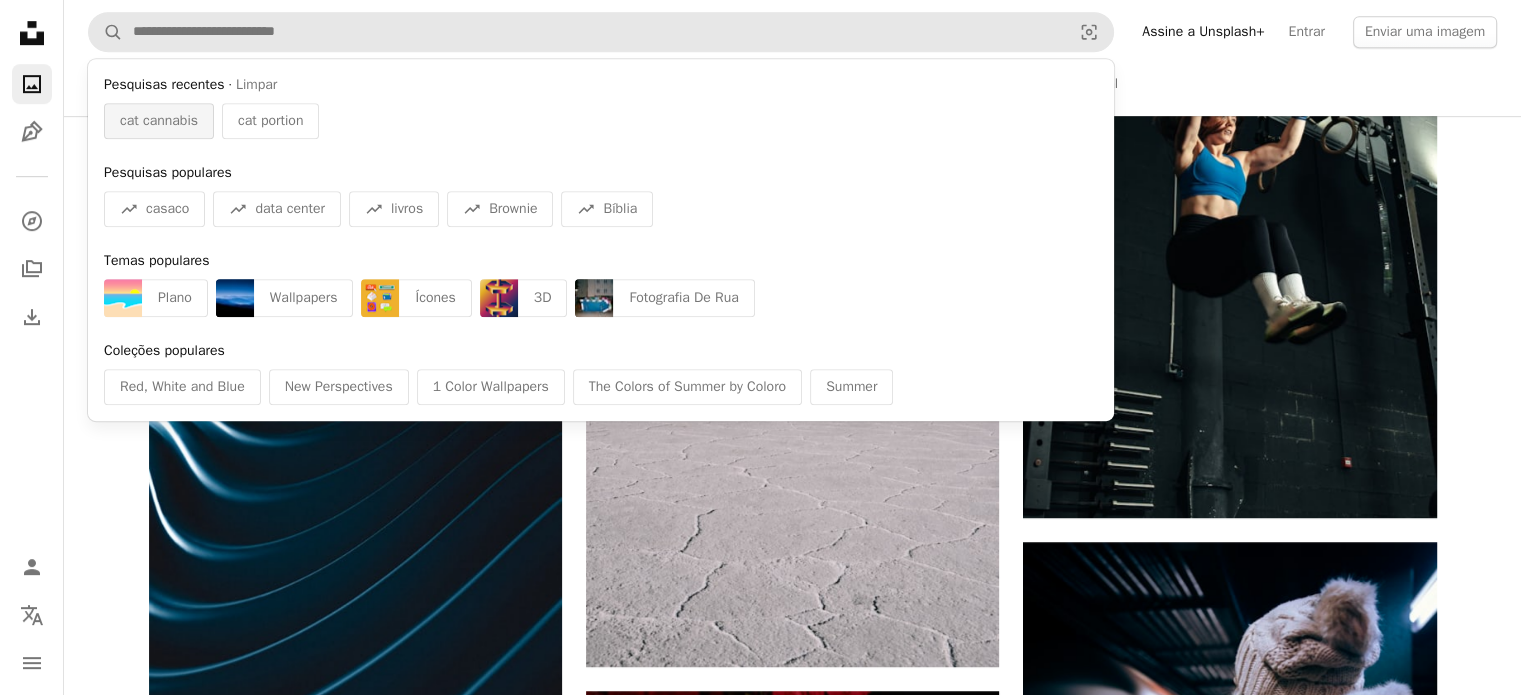 click on "cat cannabis" at bounding box center (159, 121) 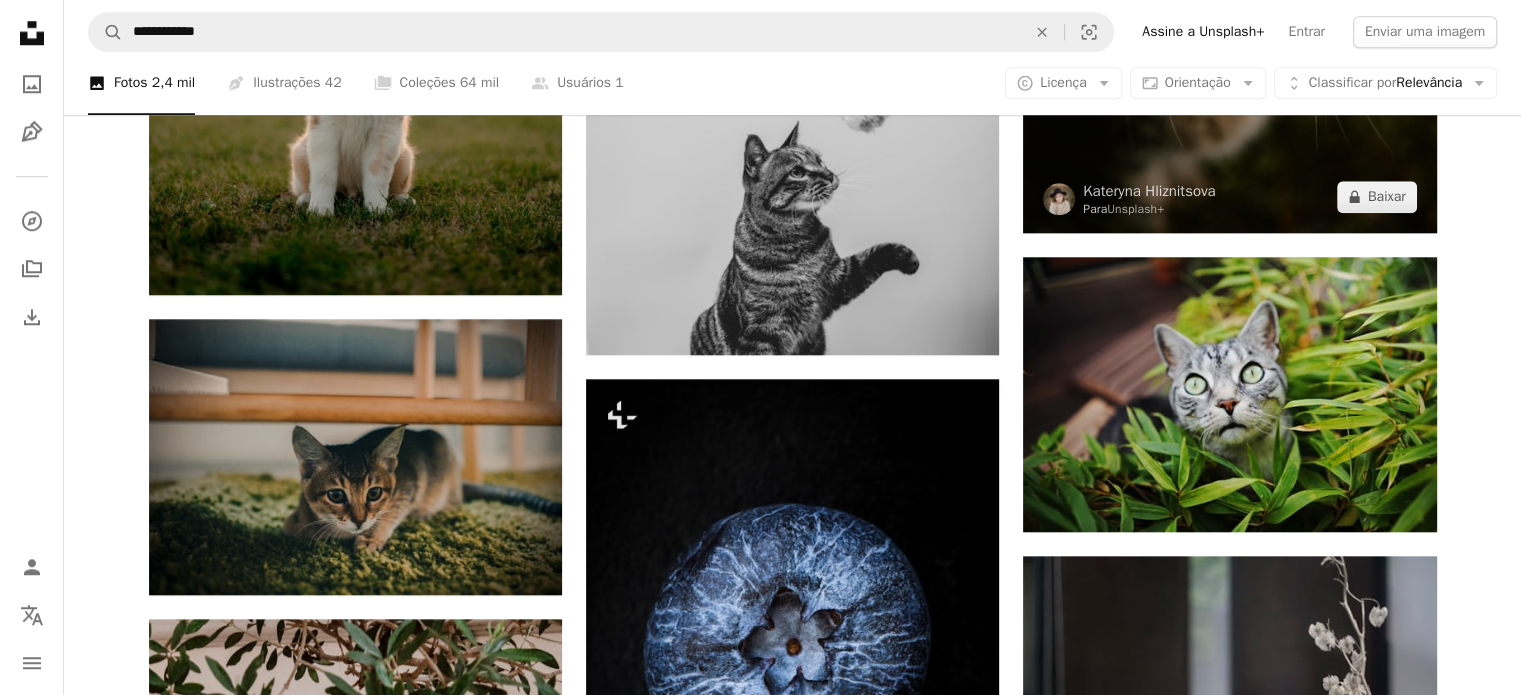 scroll, scrollTop: 2000, scrollLeft: 0, axis: vertical 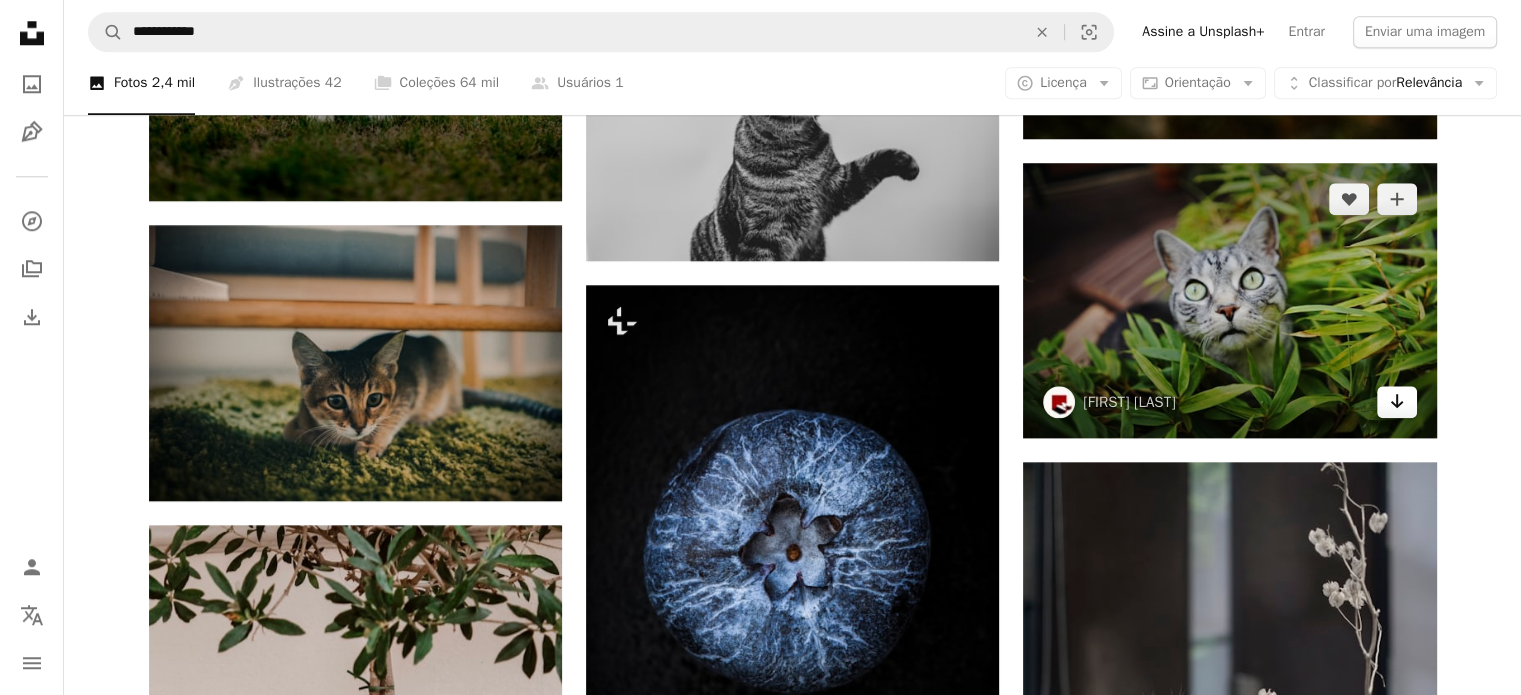 click on "Arrow pointing down" at bounding box center (1397, 402) 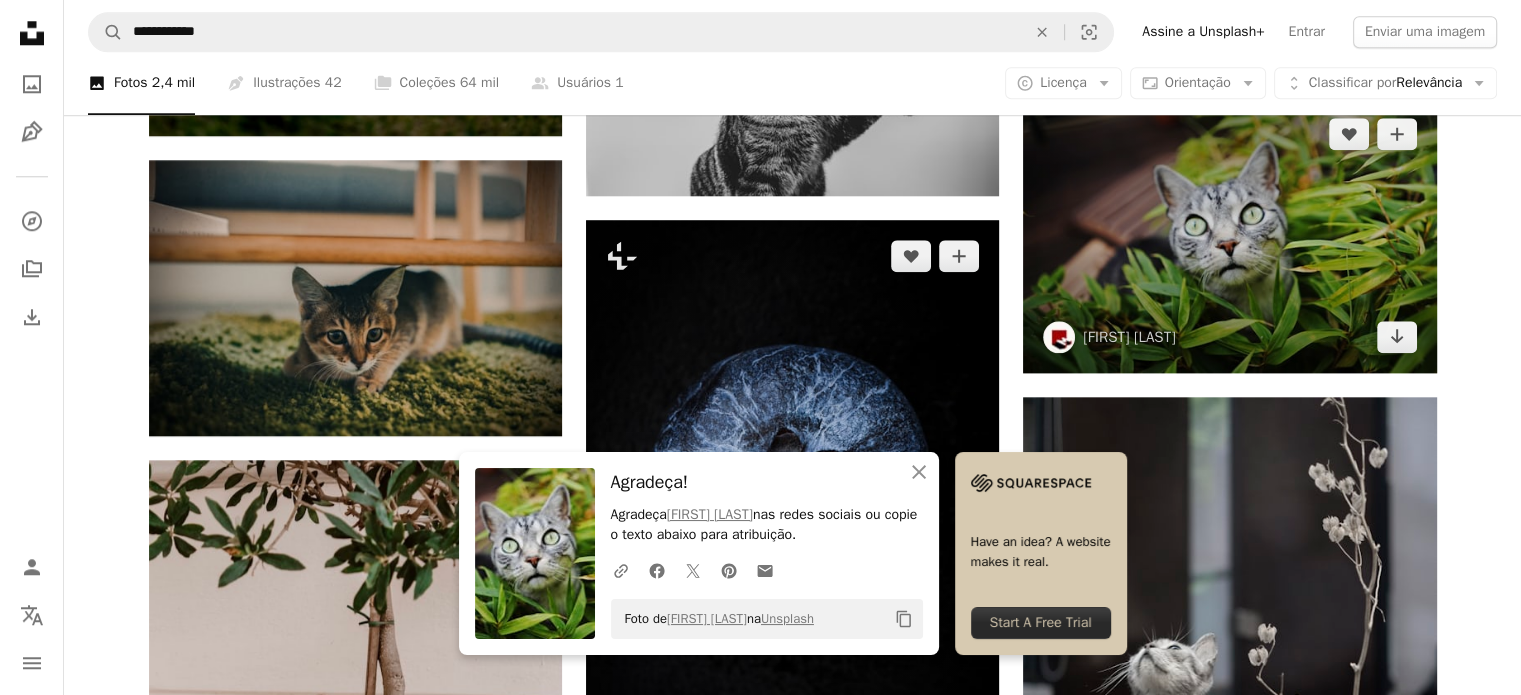 scroll, scrollTop: 2100, scrollLeft: 0, axis: vertical 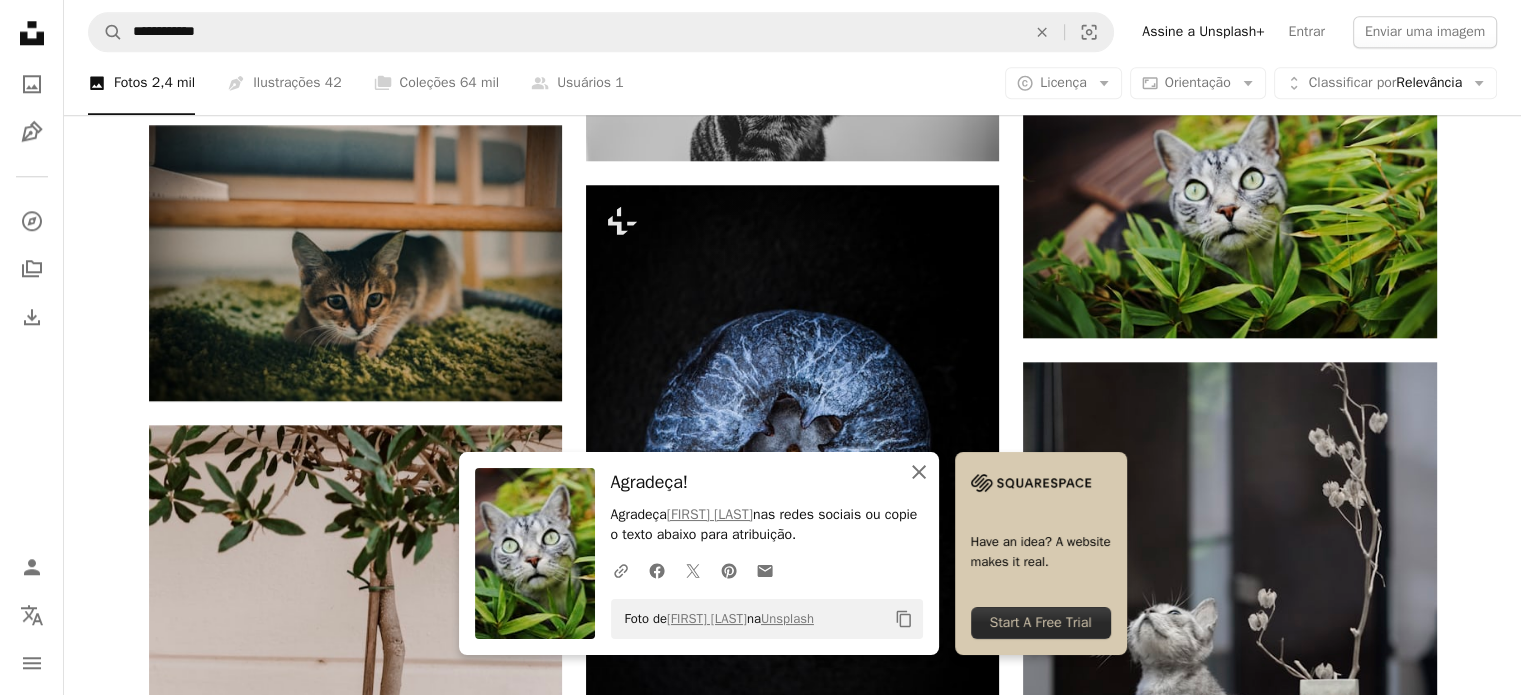 click 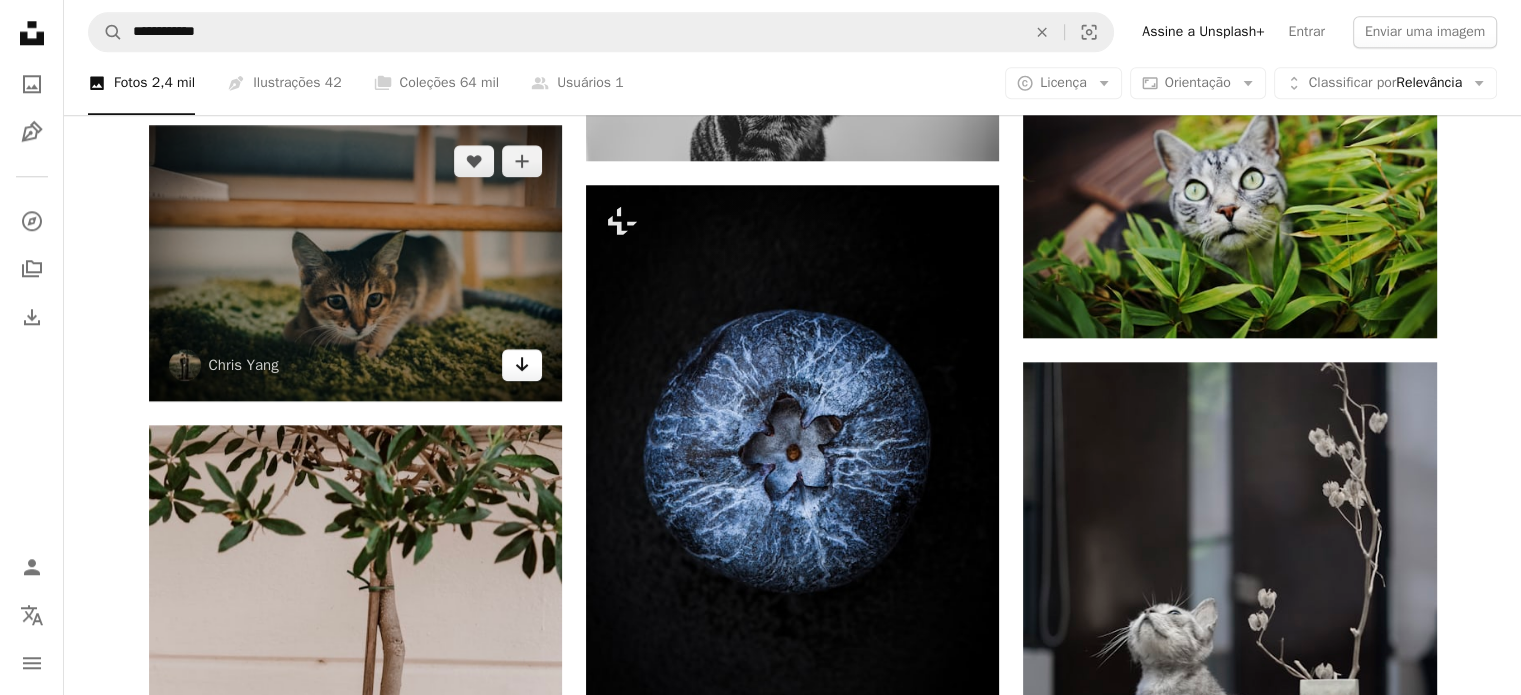 click on "Arrow pointing down" at bounding box center [522, 365] 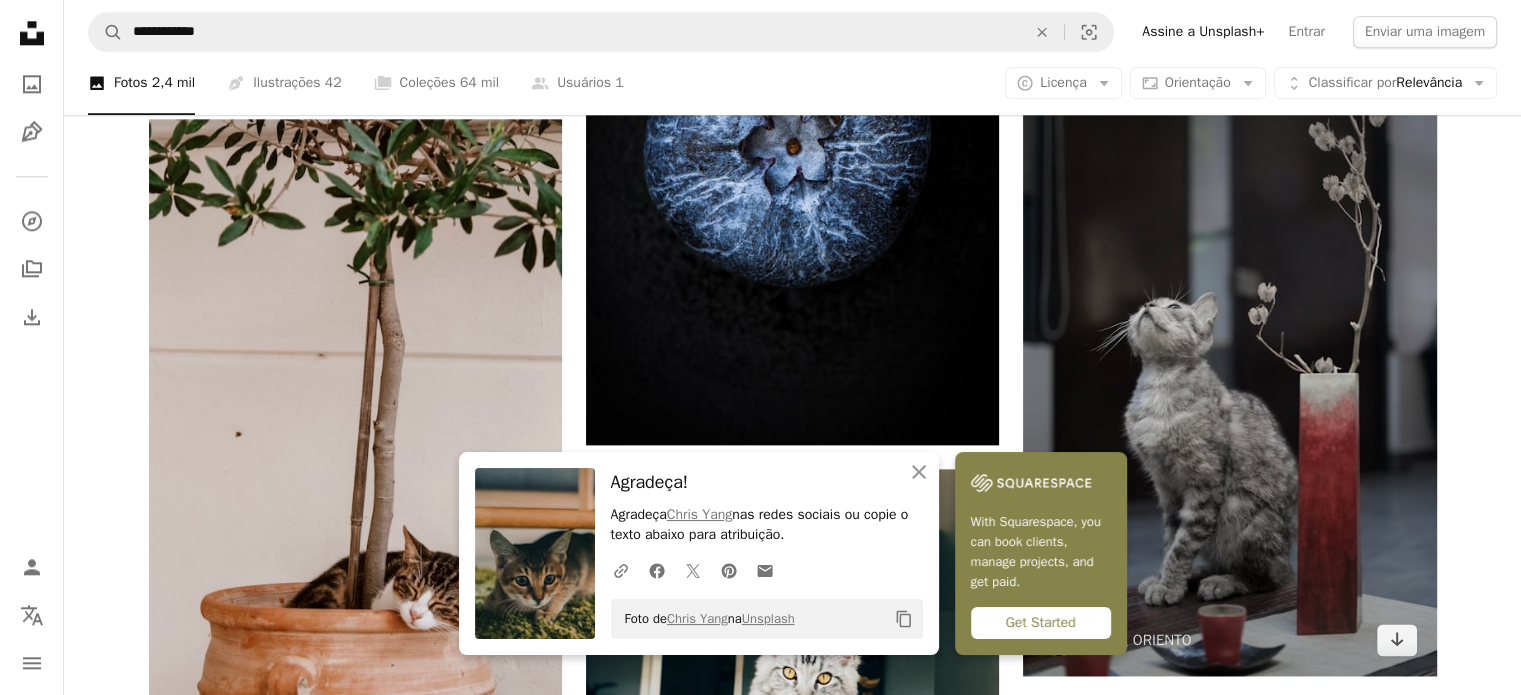 scroll, scrollTop: 2500, scrollLeft: 0, axis: vertical 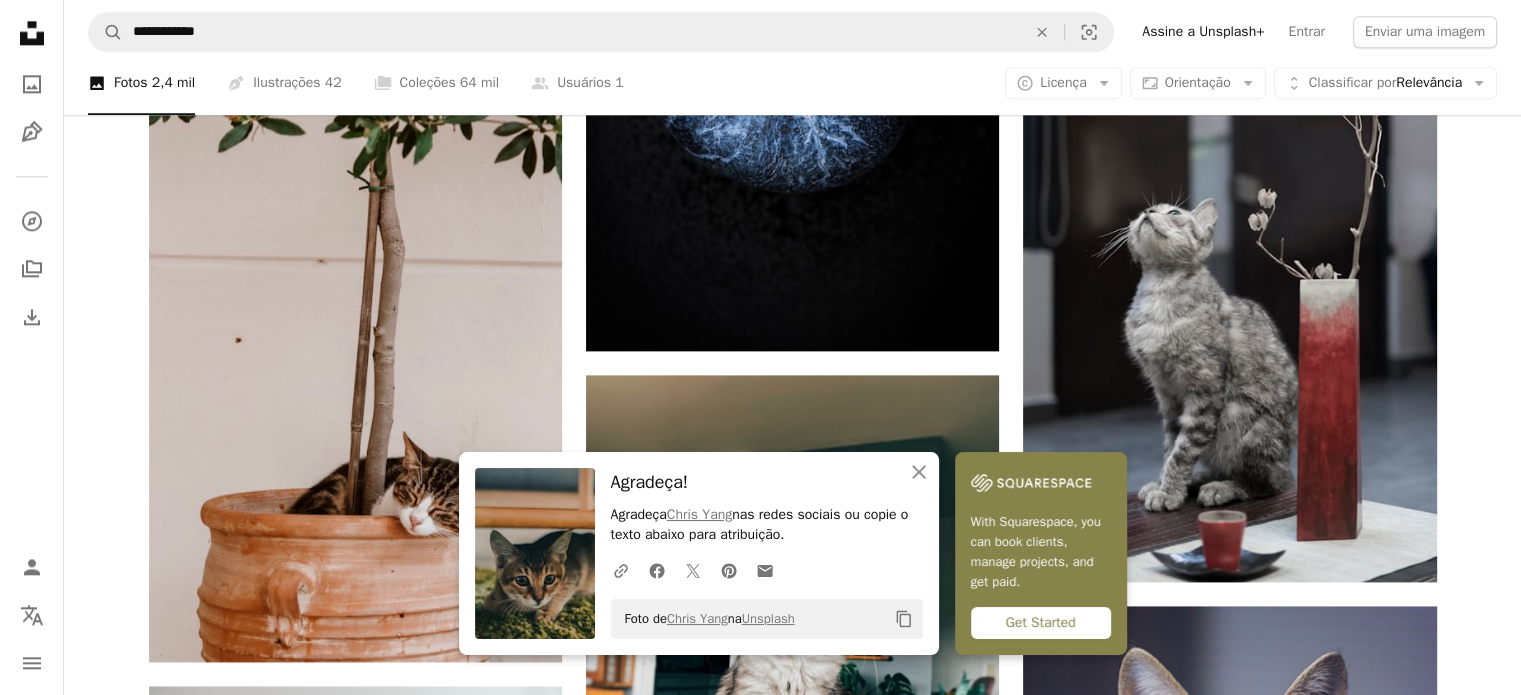 drag, startPoint x: 1469, startPoint y: 248, endPoint x: 1458, endPoint y: 251, distance: 11.401754 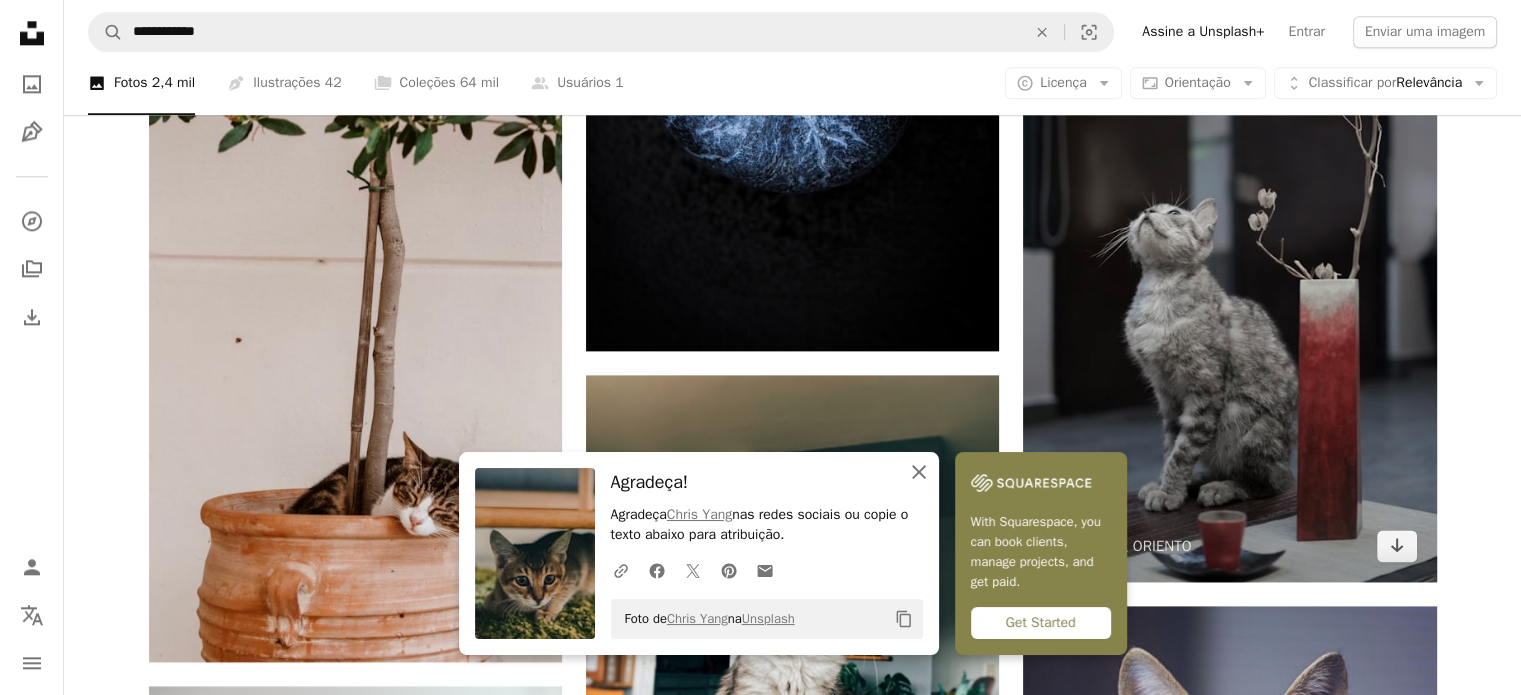 drag, startPoint x: 926, startPoint y: 469, endPoint x: 1396, endPoint y: 309, distance: 496.48767 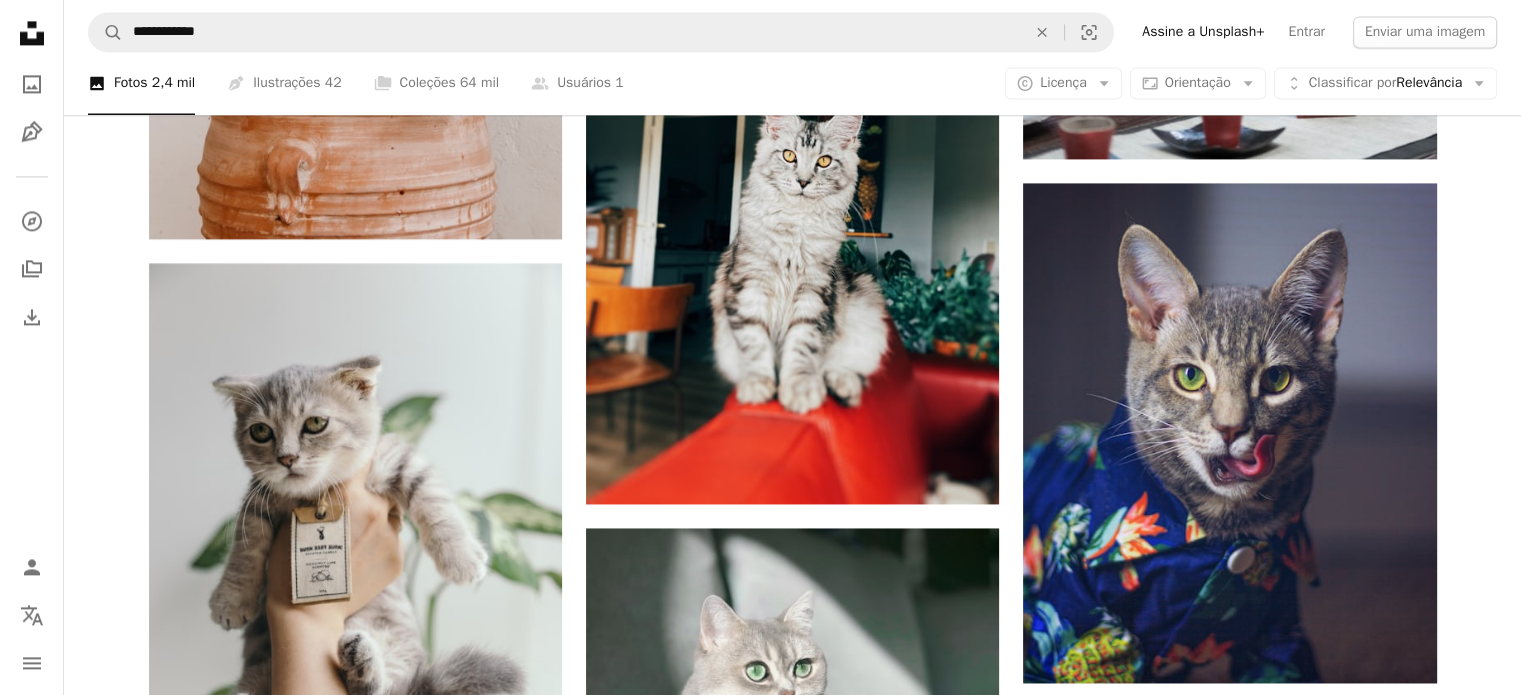 scroll, scrollTop: 3000, scrollLeft: 0, axis: vertical 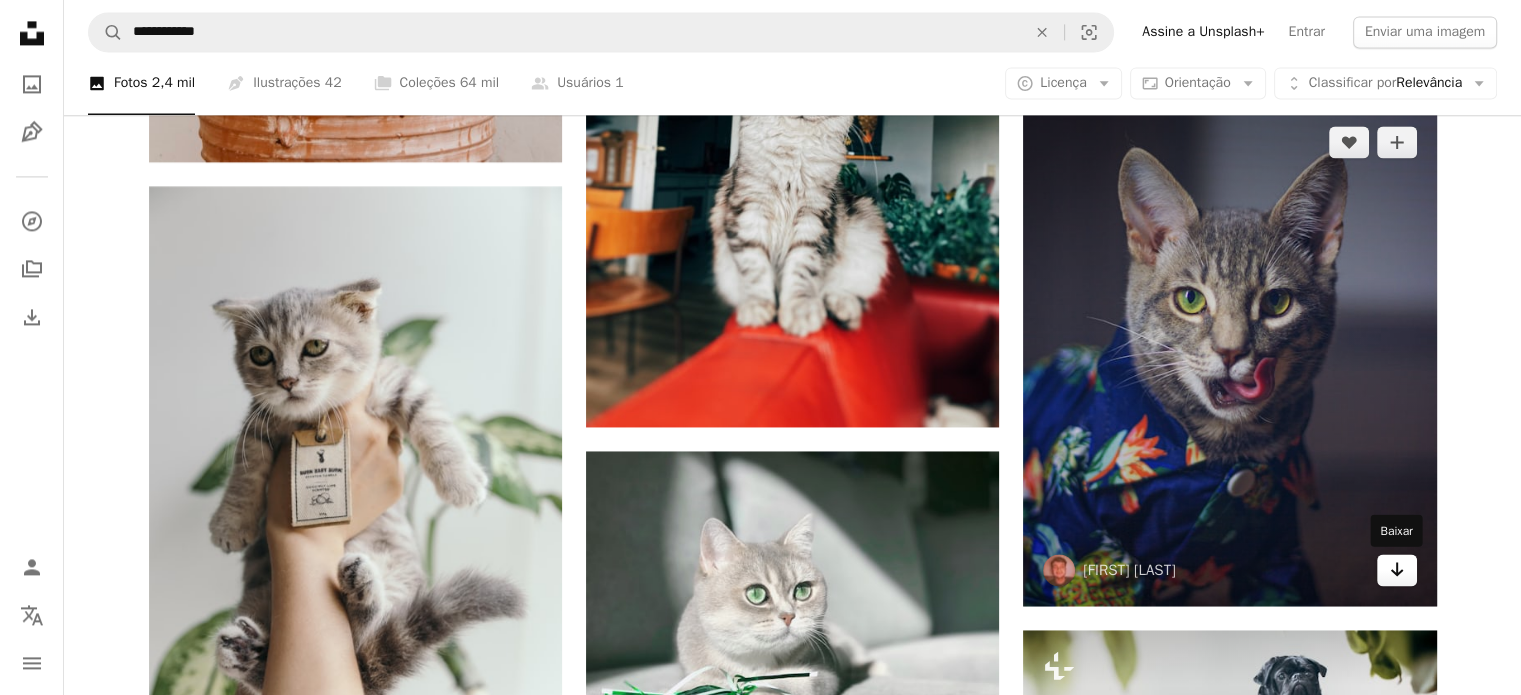 click on "Arrow pointing down" 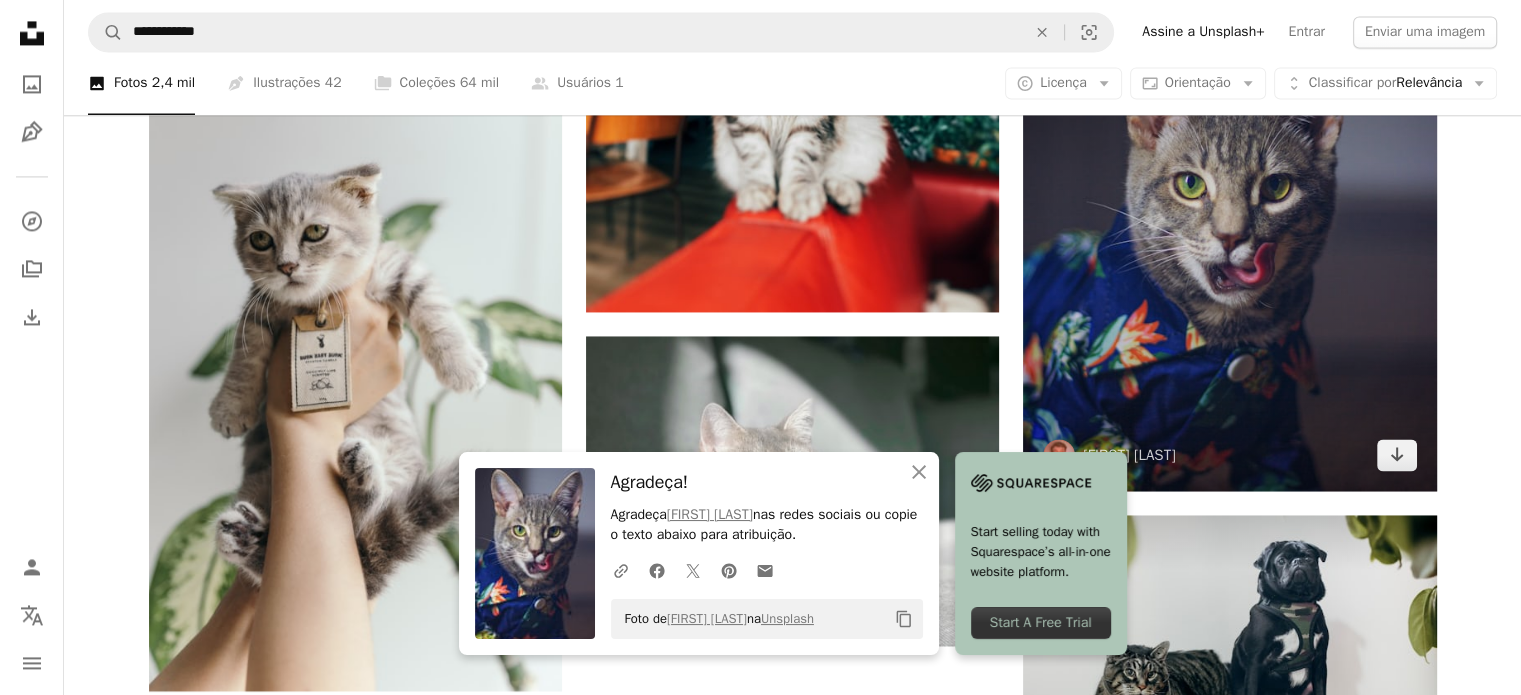 scroll, scrollTop: 3200, scrollLeft: 0, axis: vertical 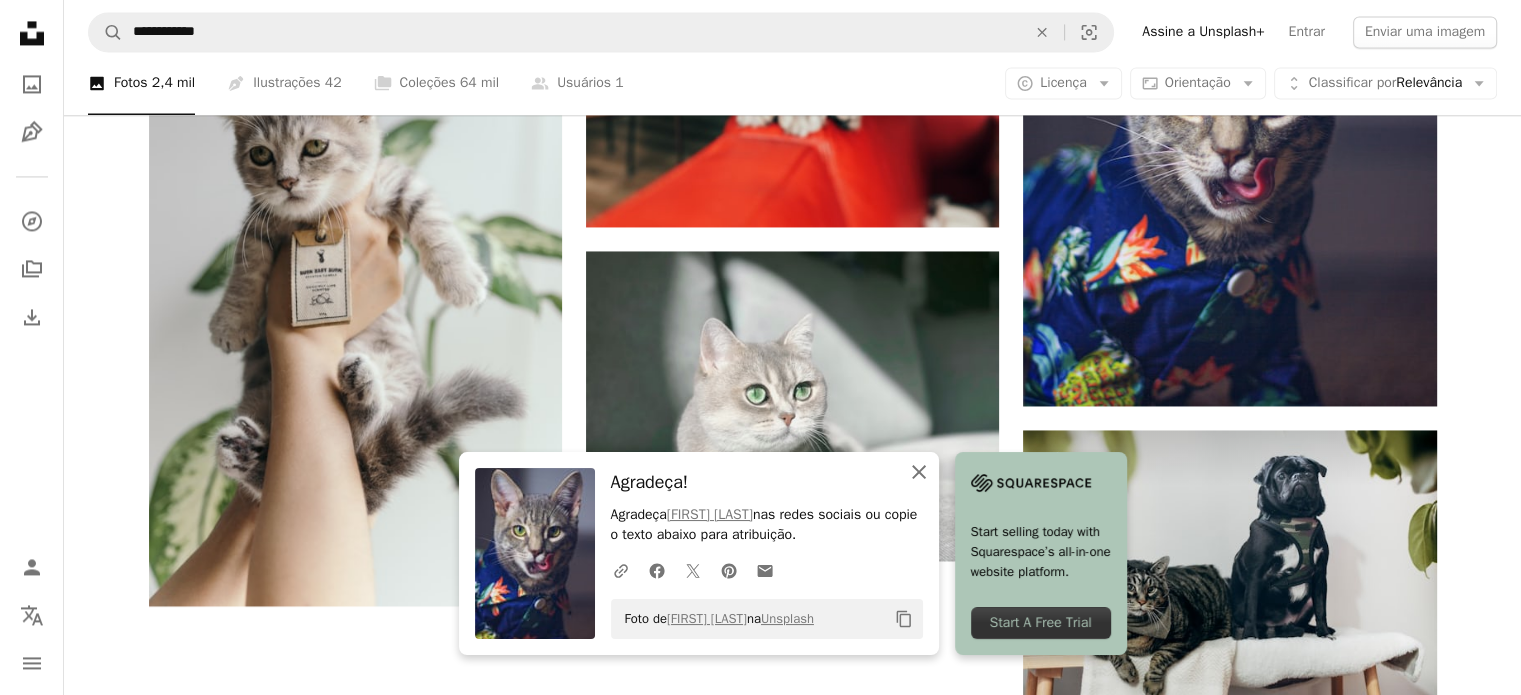 click on "An X shape" 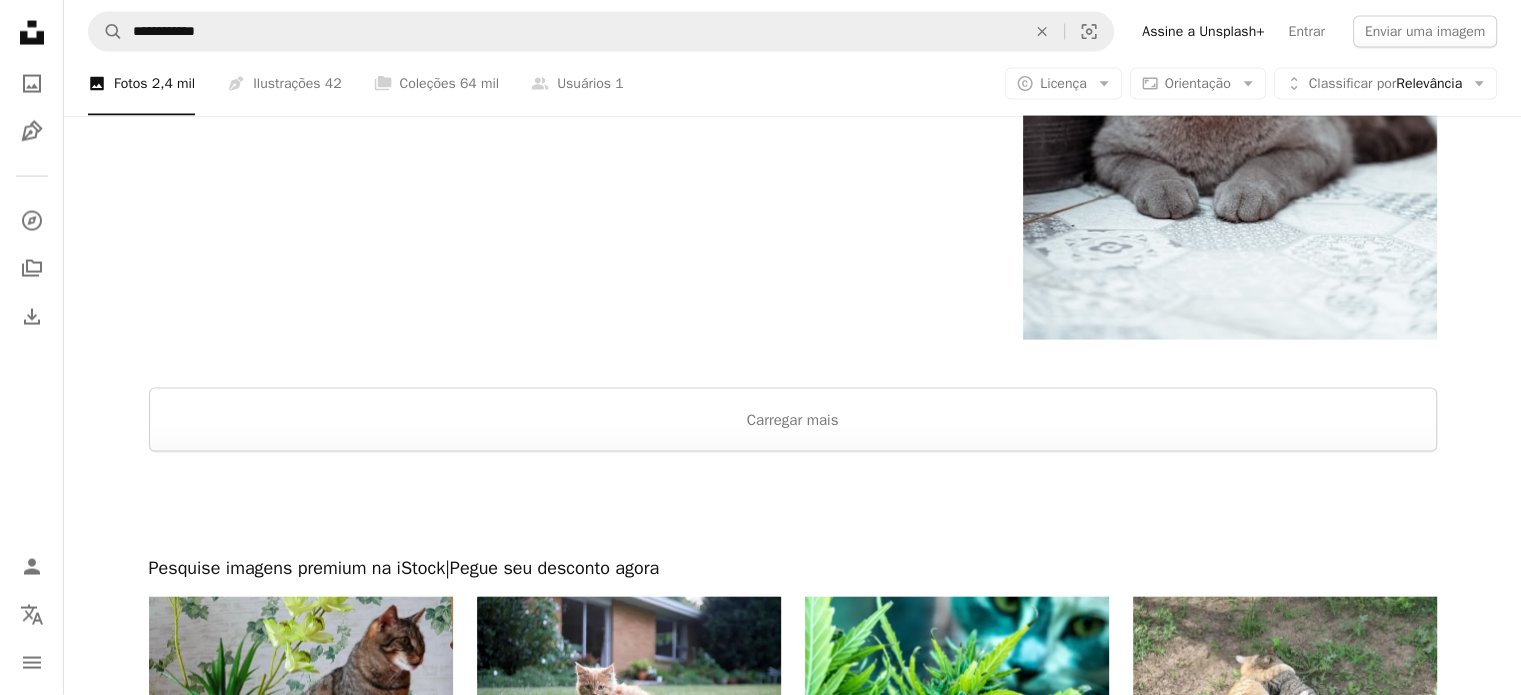 scroll, scrollTop: 4300, scrollLeft: 0, axis: vertical 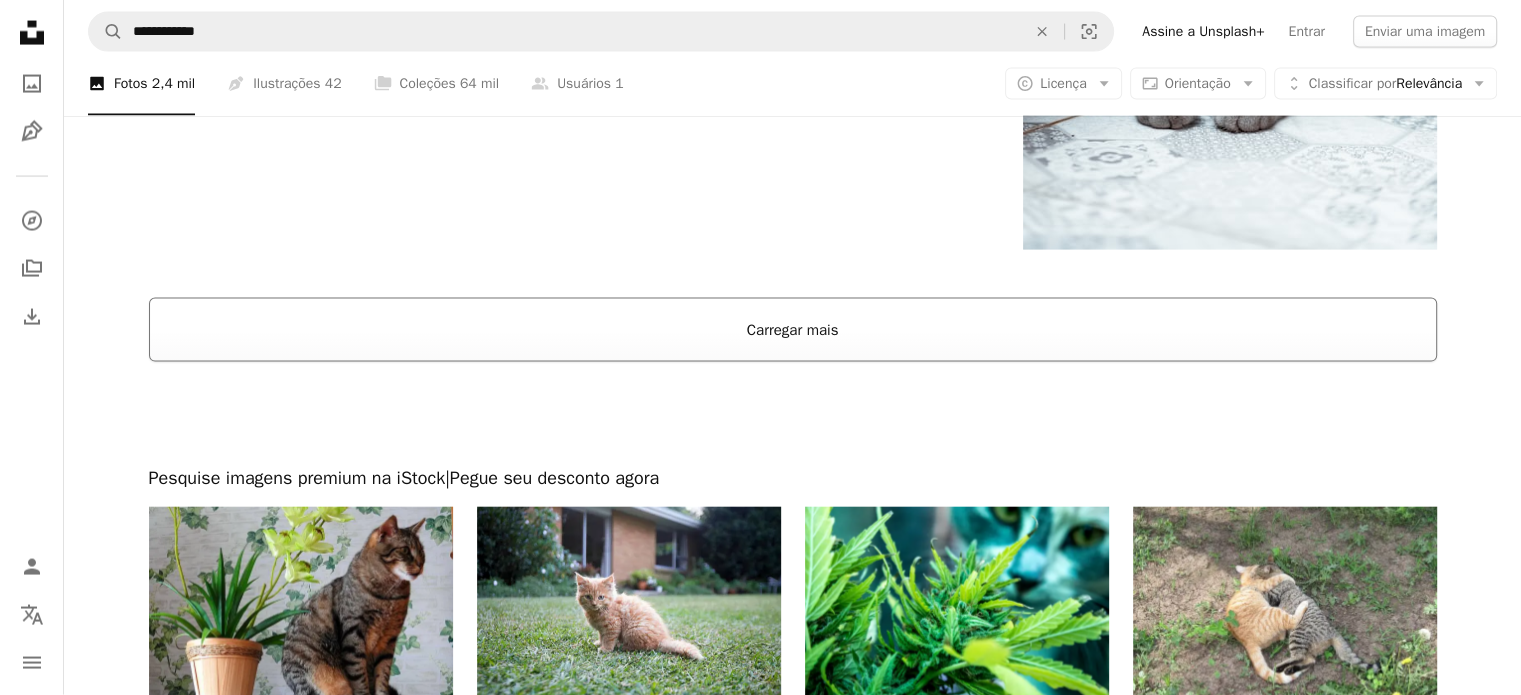 click on "Carregar mais" at bounding box center (793, 330) 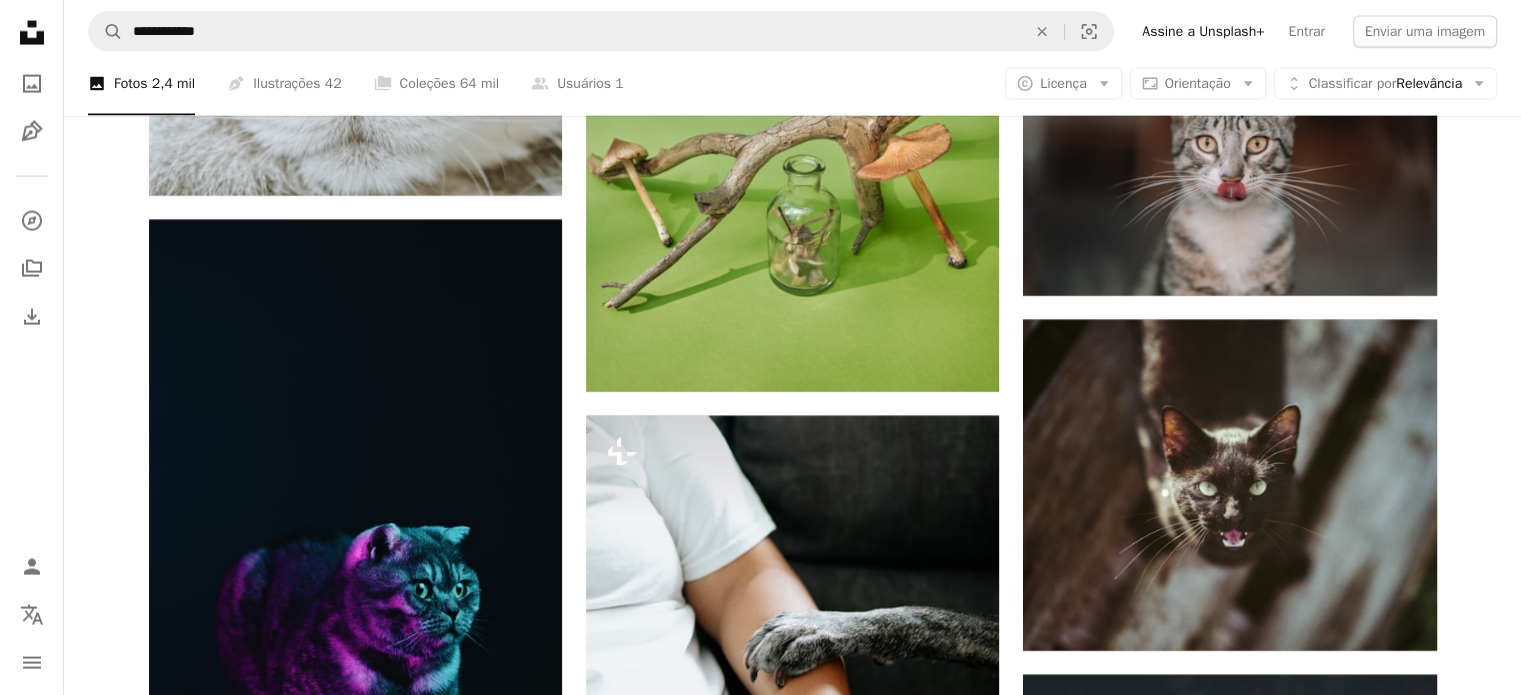 scroll, scrollTop: 4700, scrollLeft: 0, axis: vertical 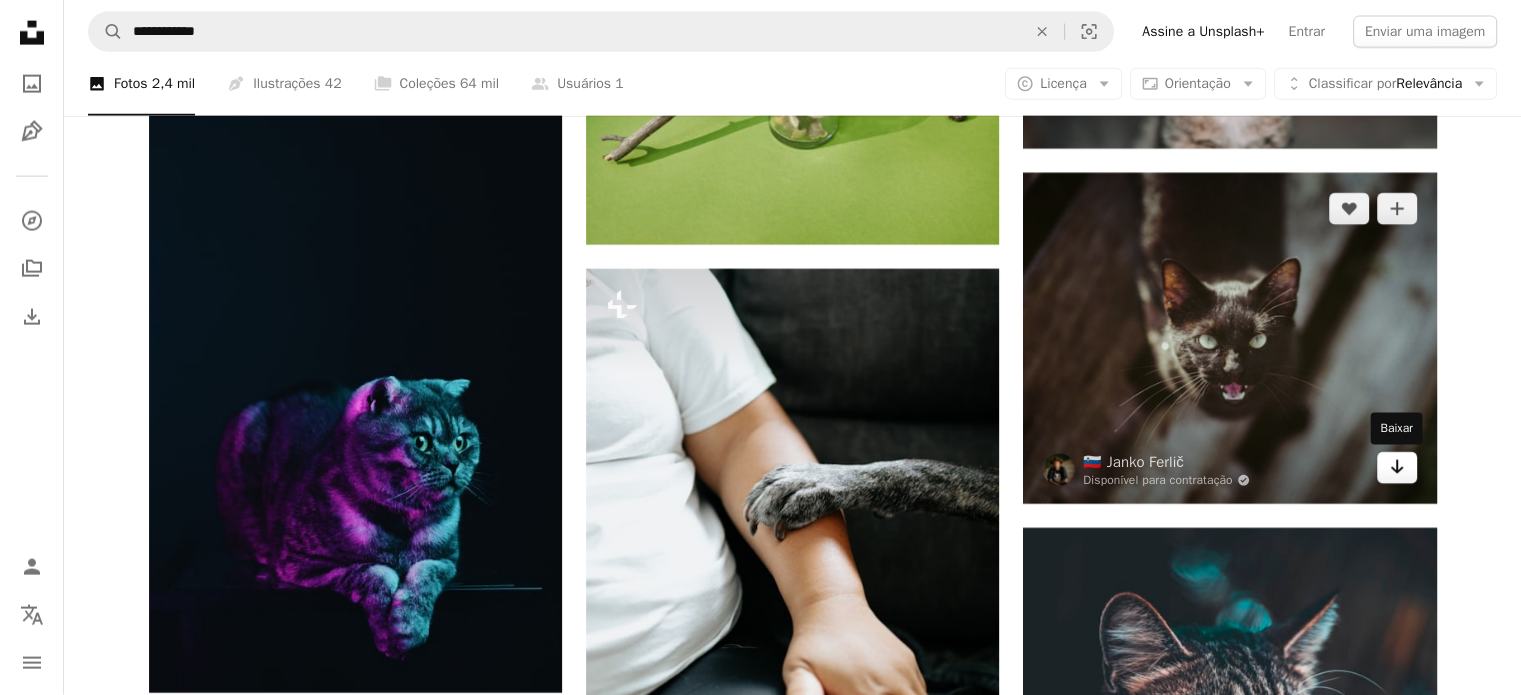 click on "Arrow pointing down" at bounding box center (1397, 468) 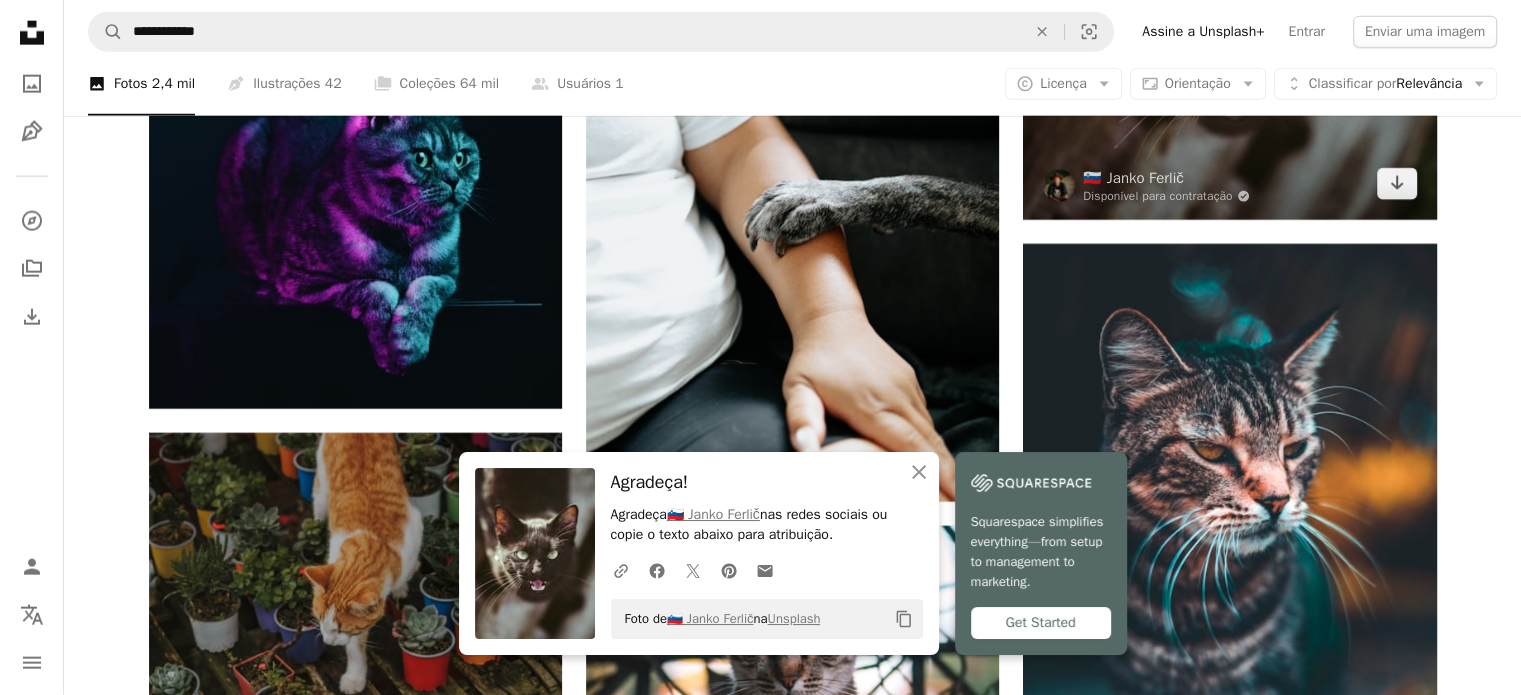 scroll, scrollTop: 5000, scrollLeft: 0, axis: vertical 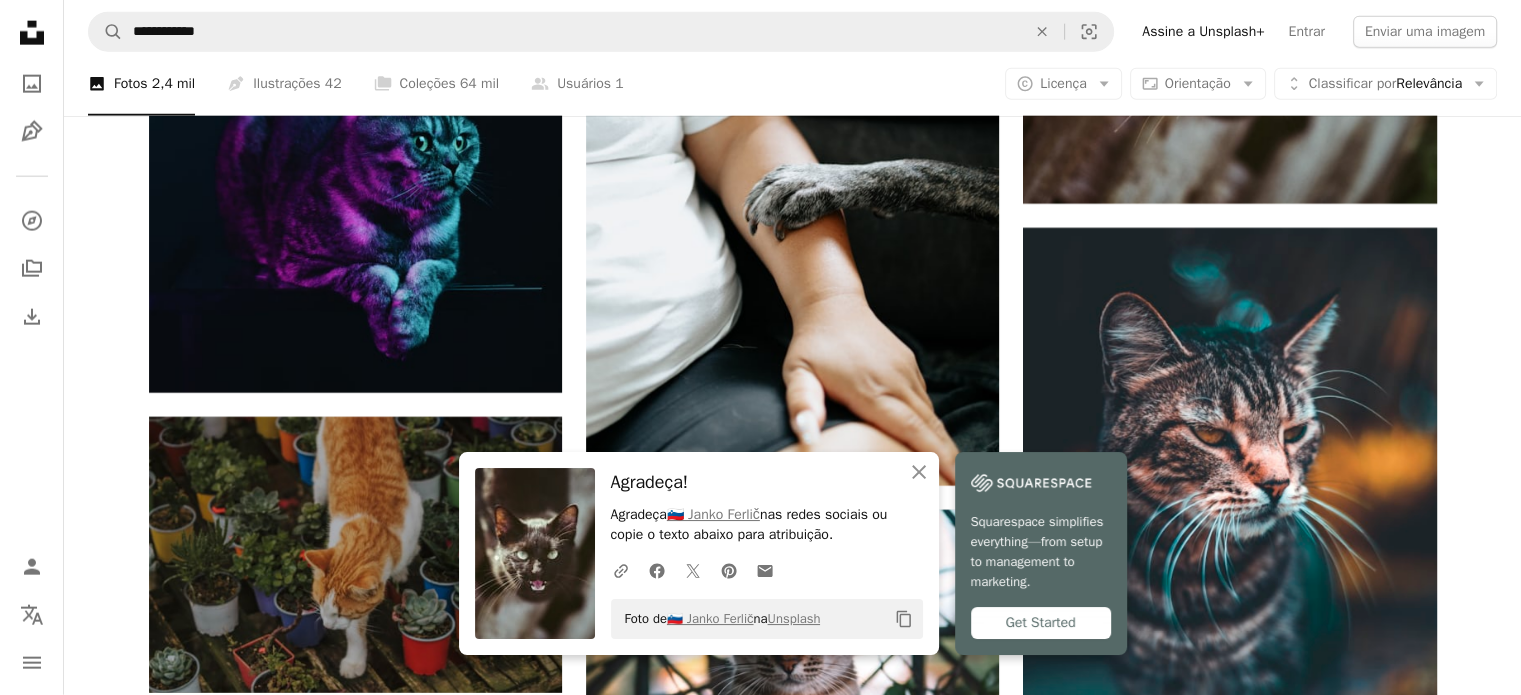 drag, startPoint x: 1510, startPoint y: 295, endPoint x: 1500, endPoint y: 296, distance: 10.049875 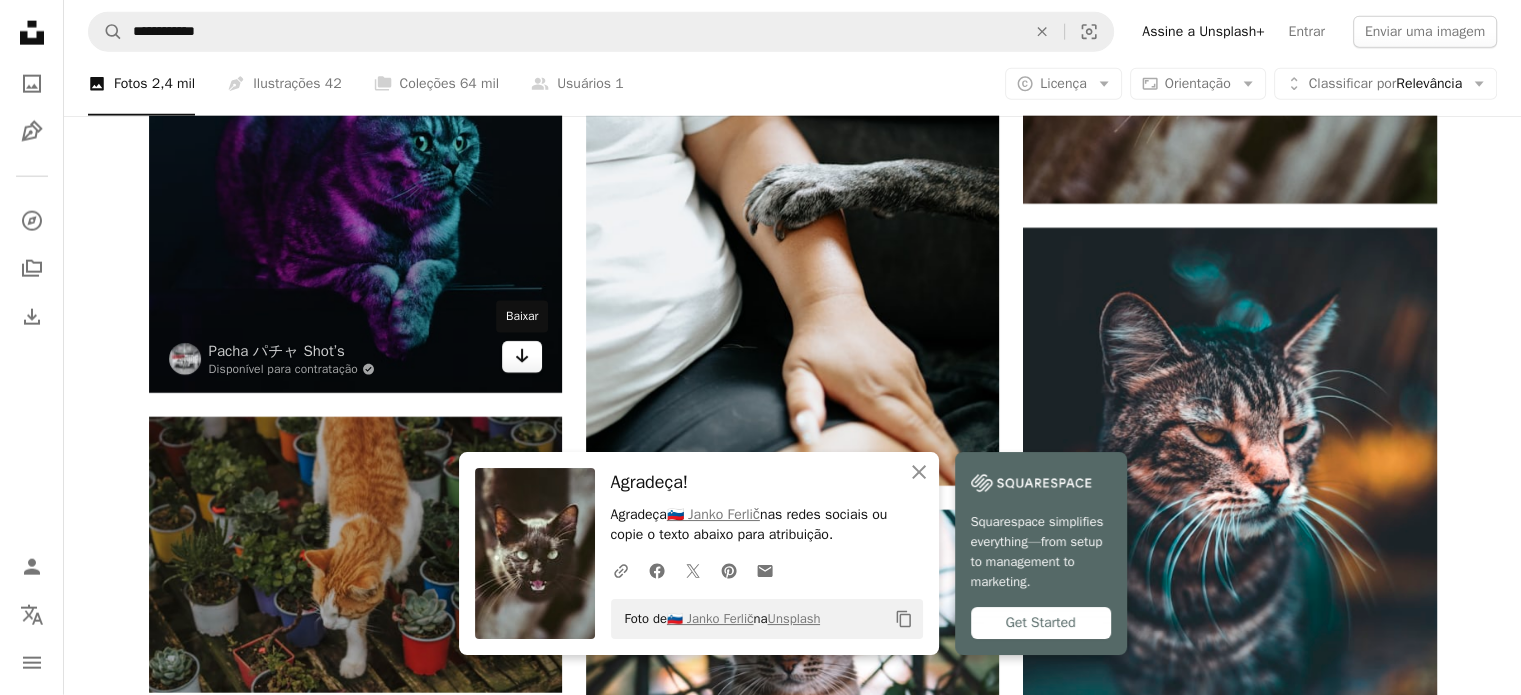 click on "Arrow pointing down" 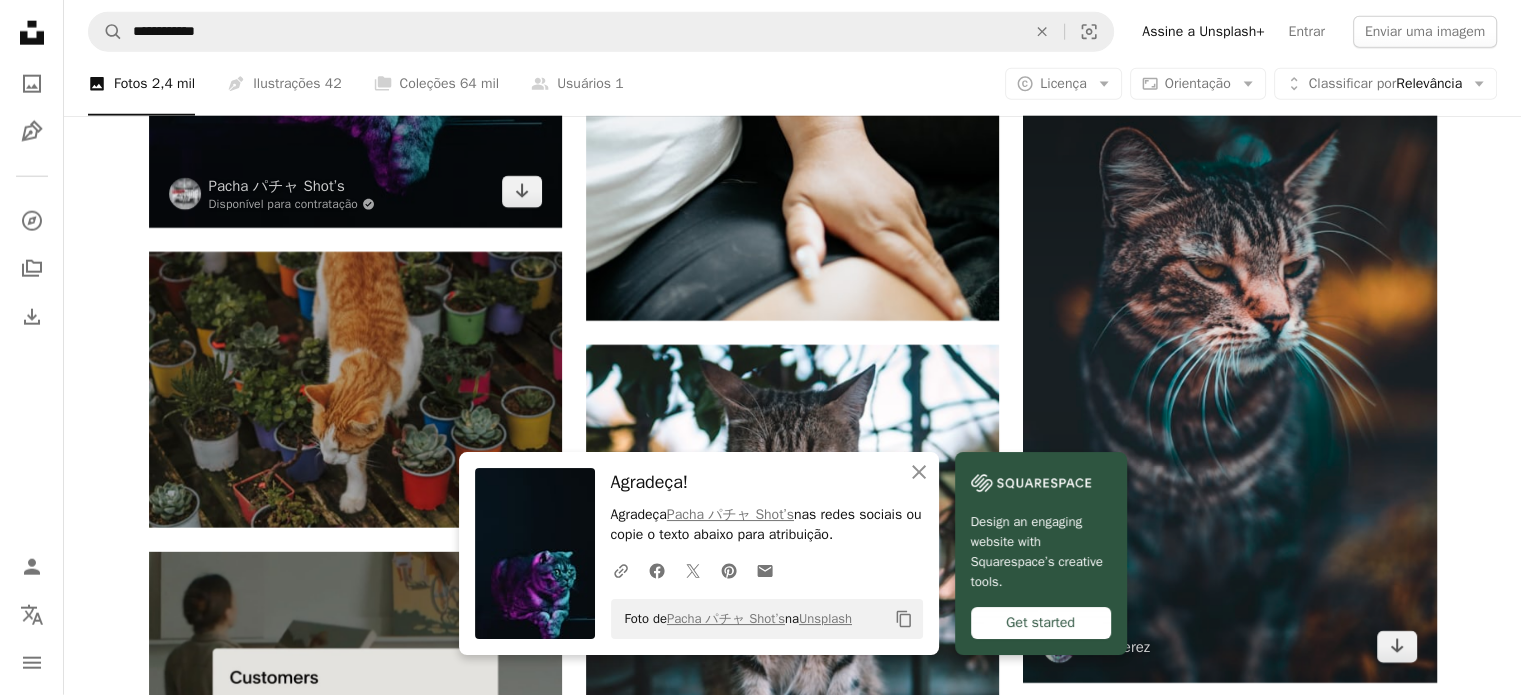 scroll, scrollTop: 5200, scrollLeft: 0, axis: vertical 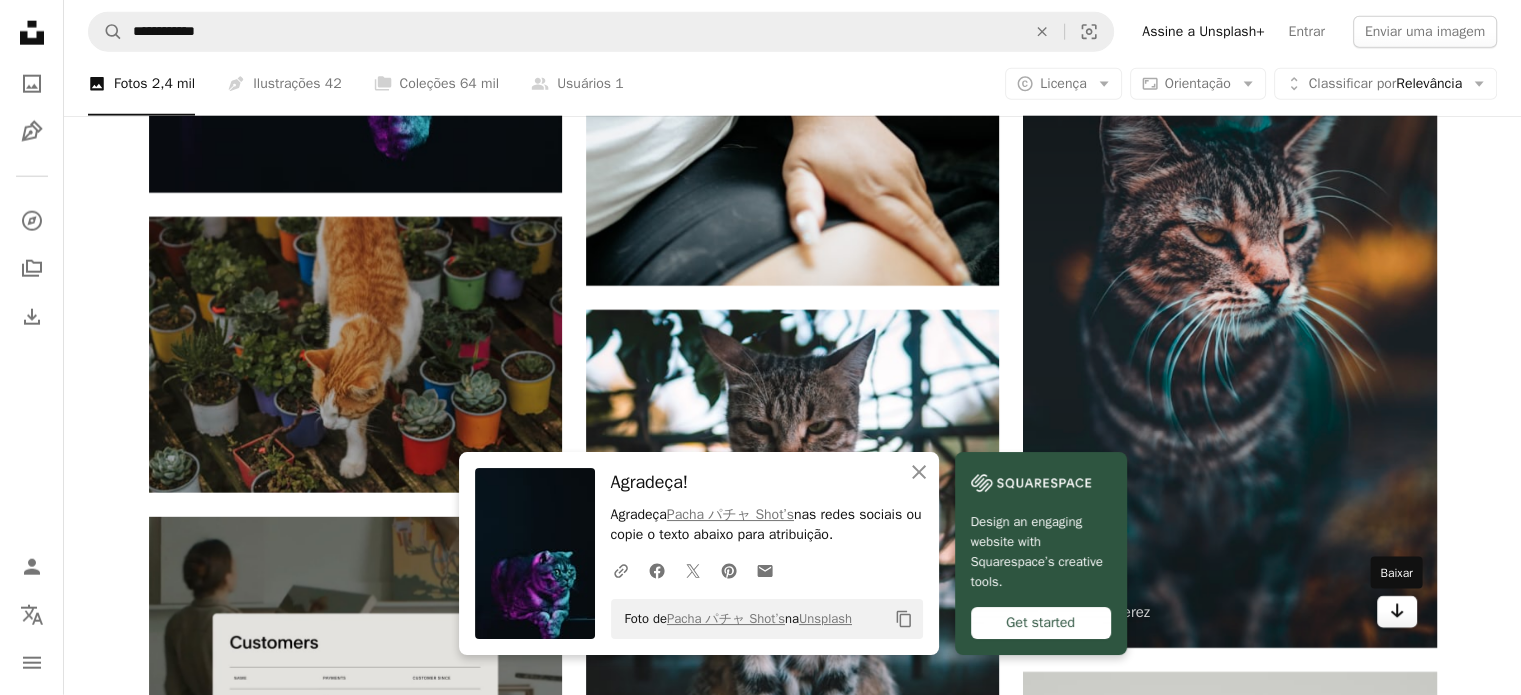 click on "Arrow pointing down" 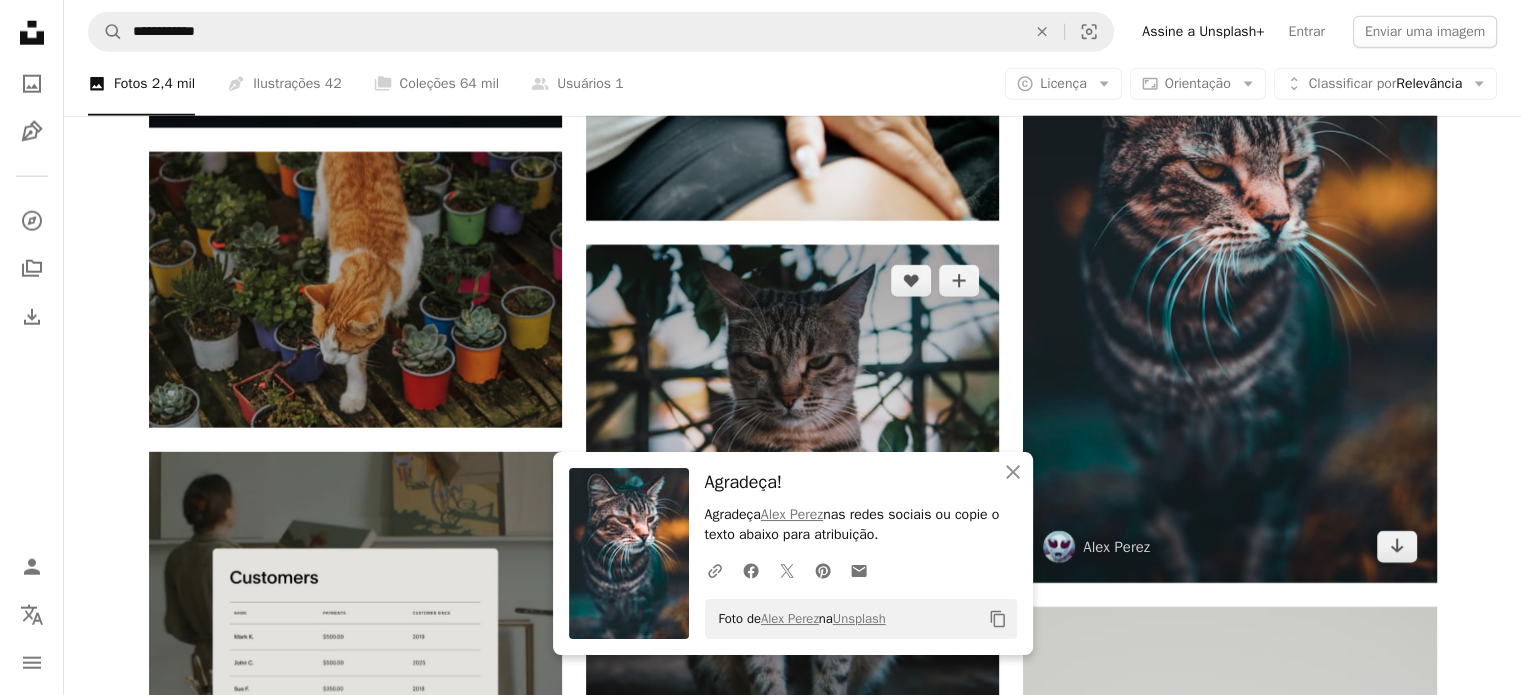 scroll, scrollTop: 5300, scrollLeft: 0, axis: vertical 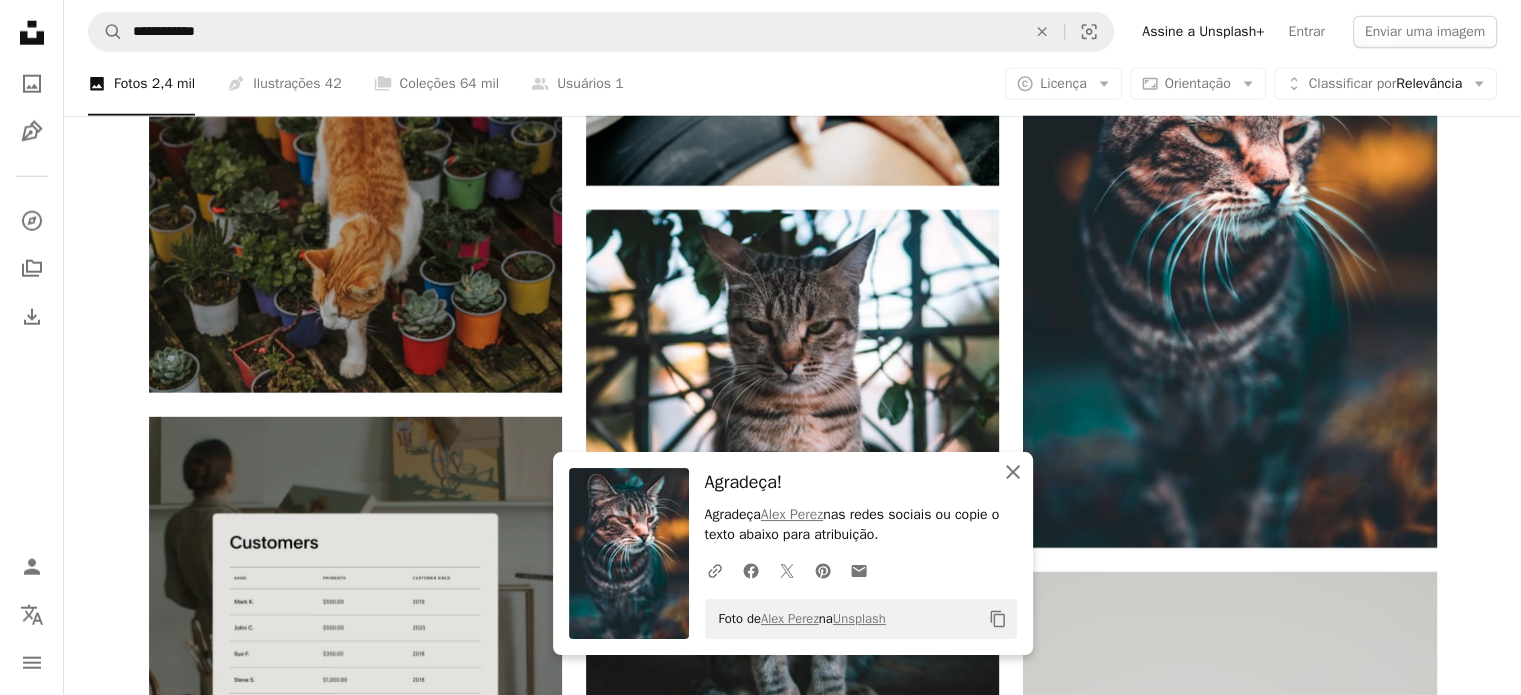 click on "An X shape" 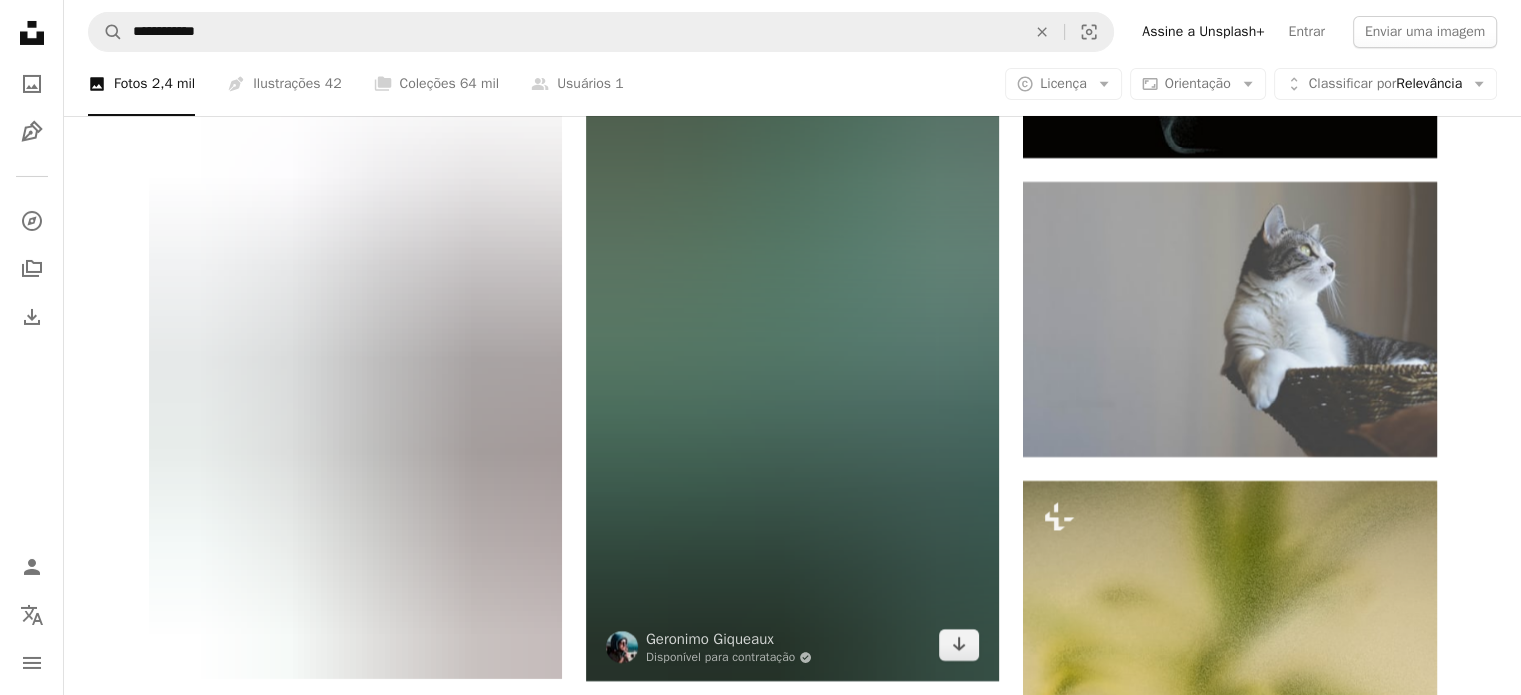 scroll, scrollTop: 7400, scrollLeft: 0, axis: vertical 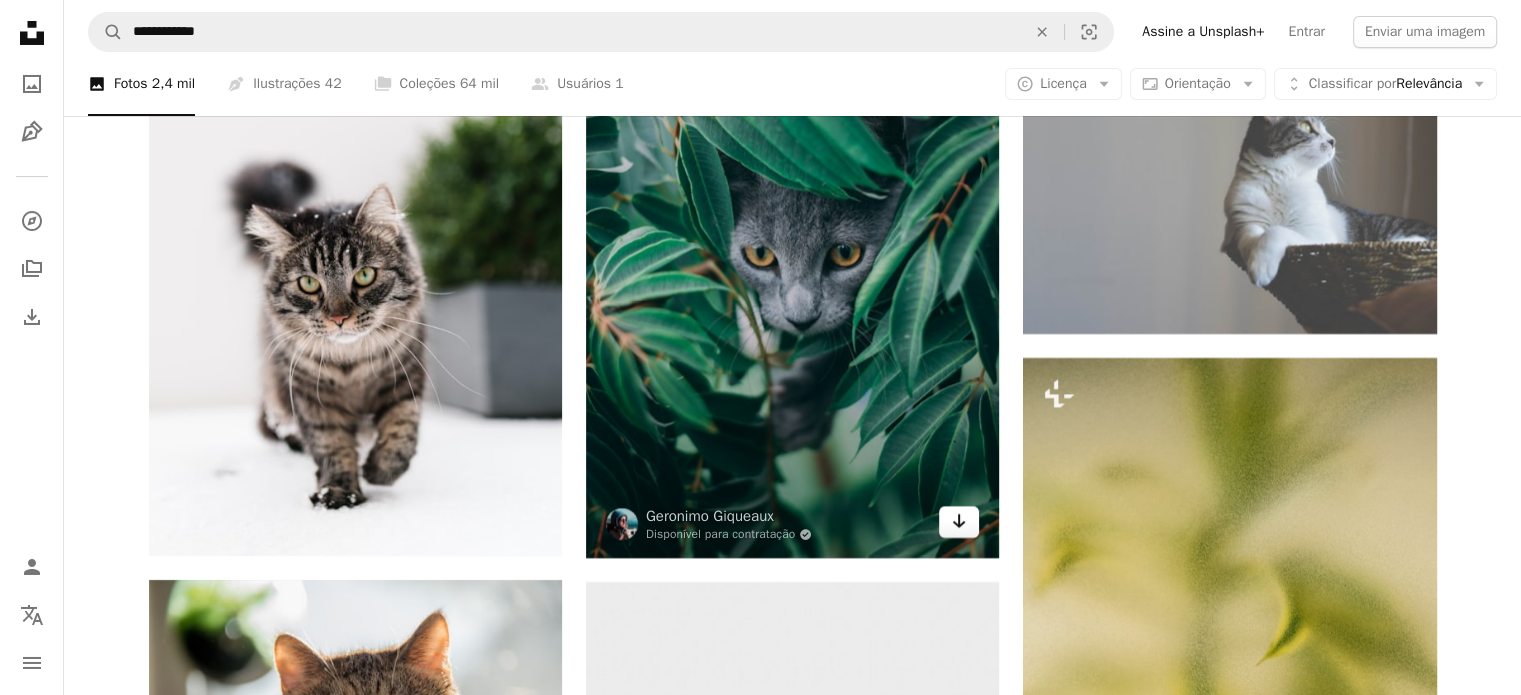 click on "Arrow pointing down" at bounding box center (959, 522) 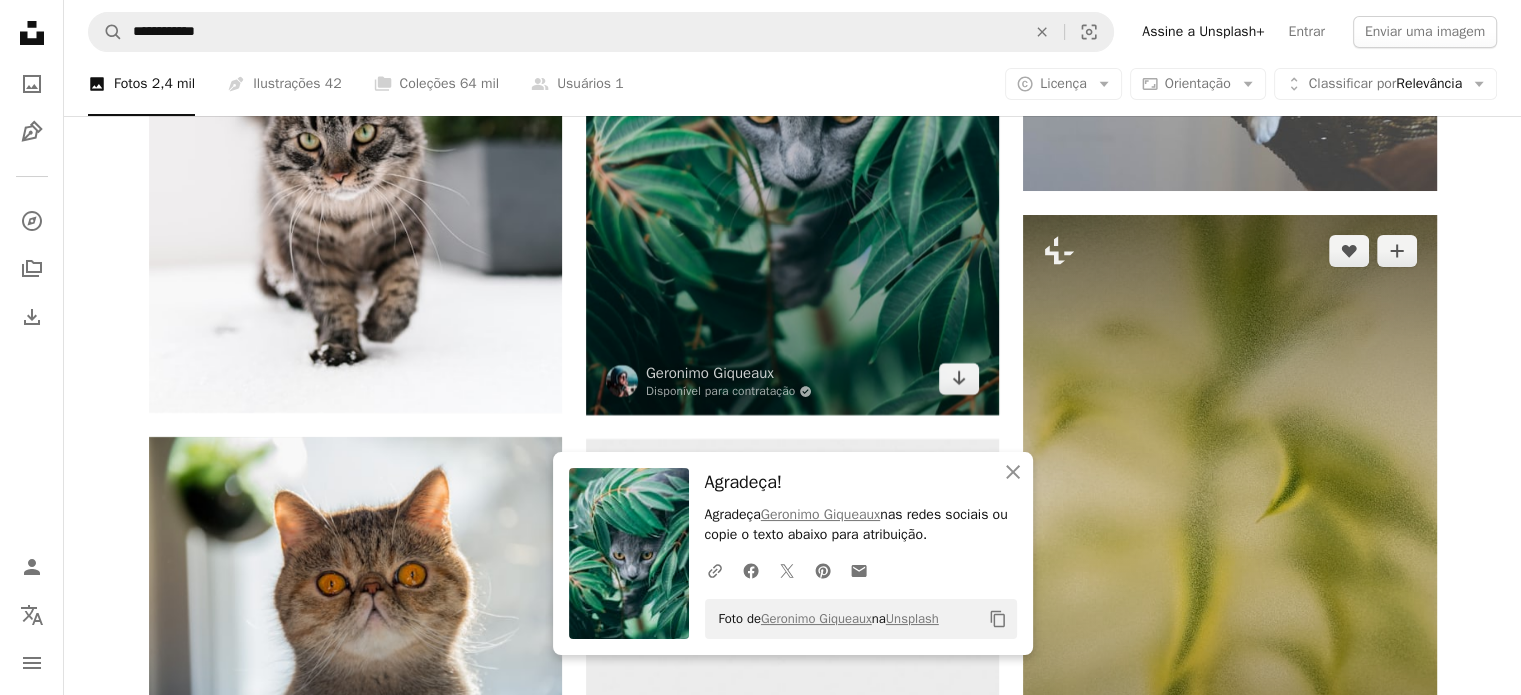 scroll, scrollTop: 7600, scrollLeft: 0, axis: vertical 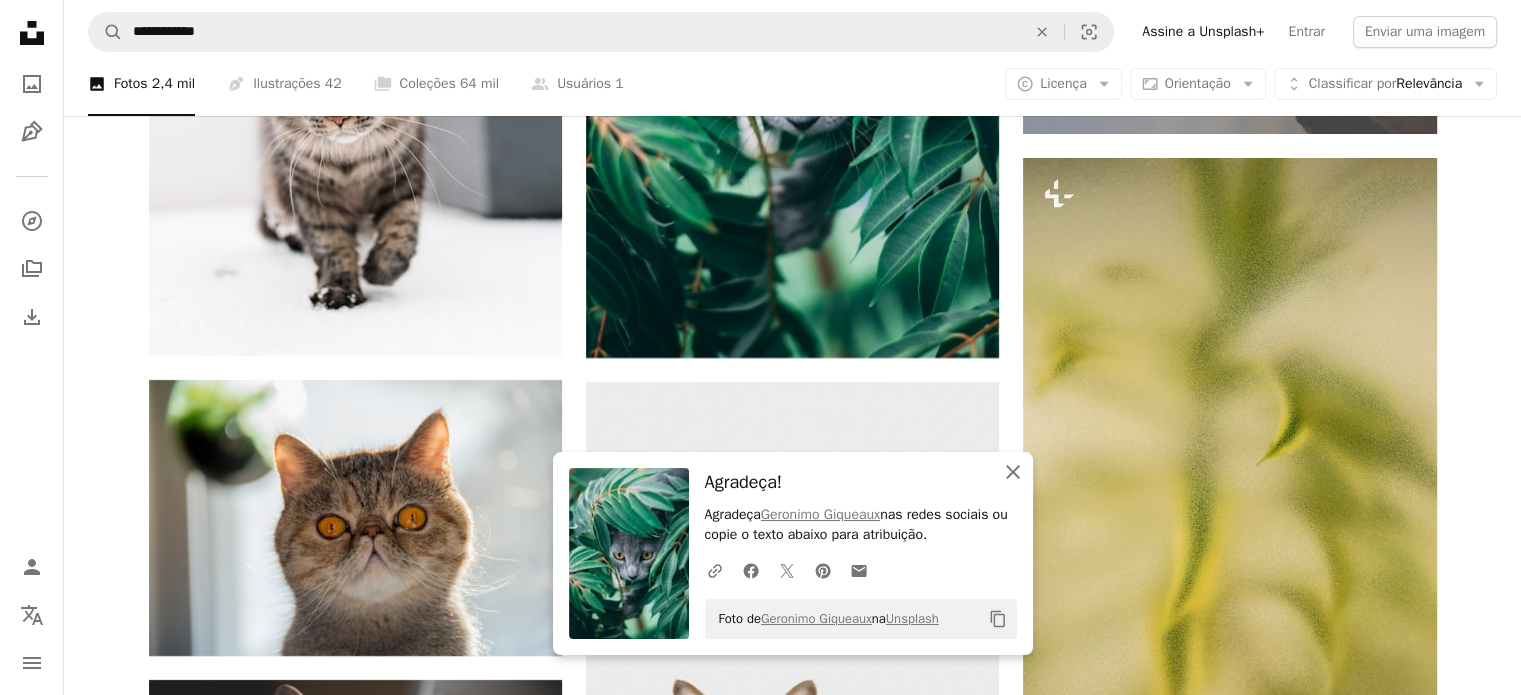 click on "An X shape" 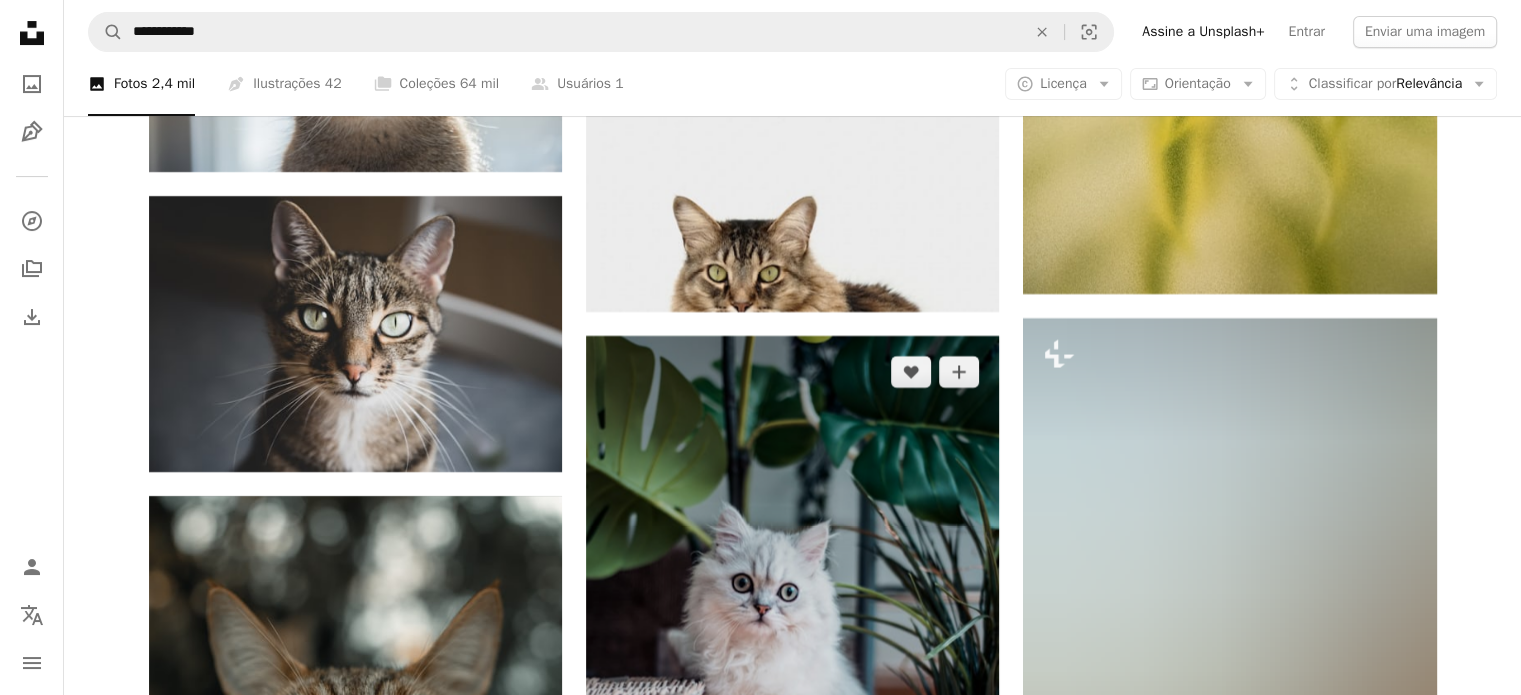 scroll, scrollTop: 8100, scrollLeft: 0, axis: vertical 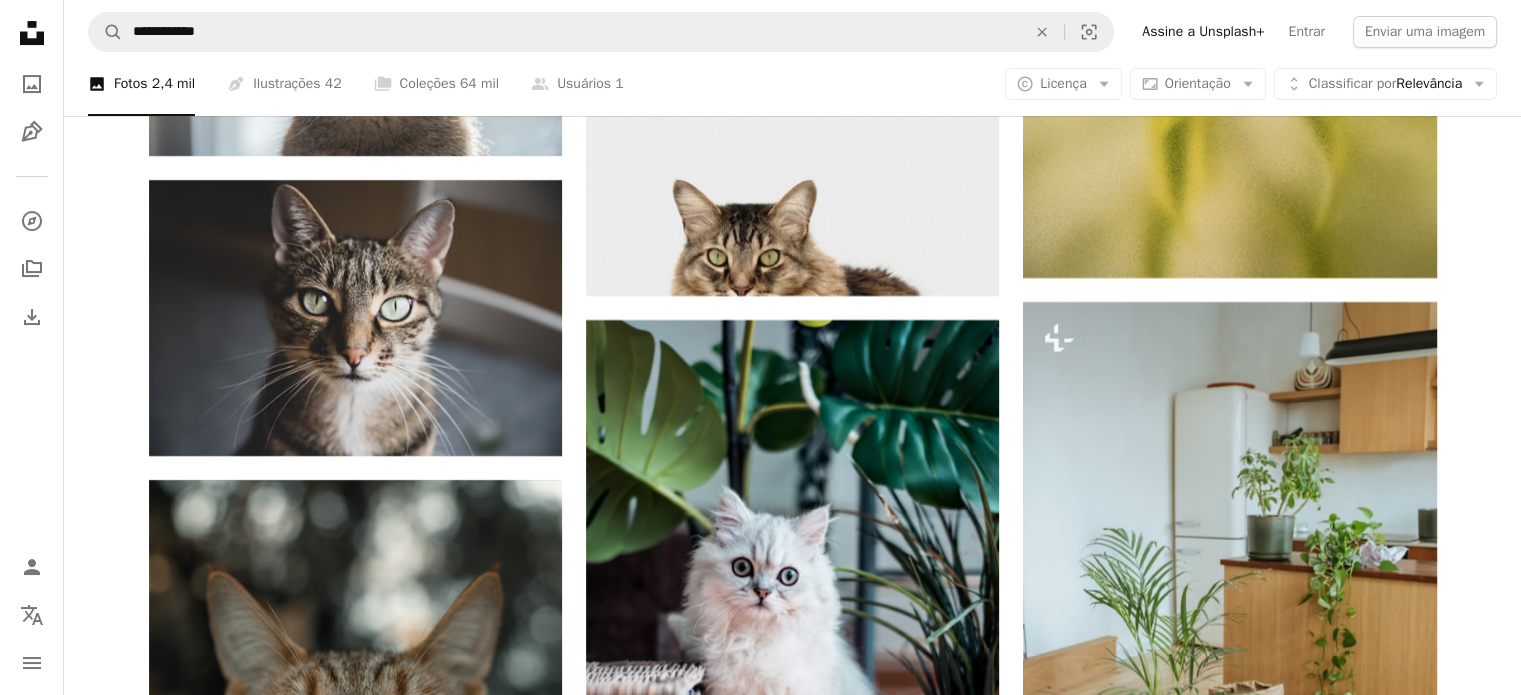 click on "[FIRST] [LAST]" at bounding box center [793, -1966] 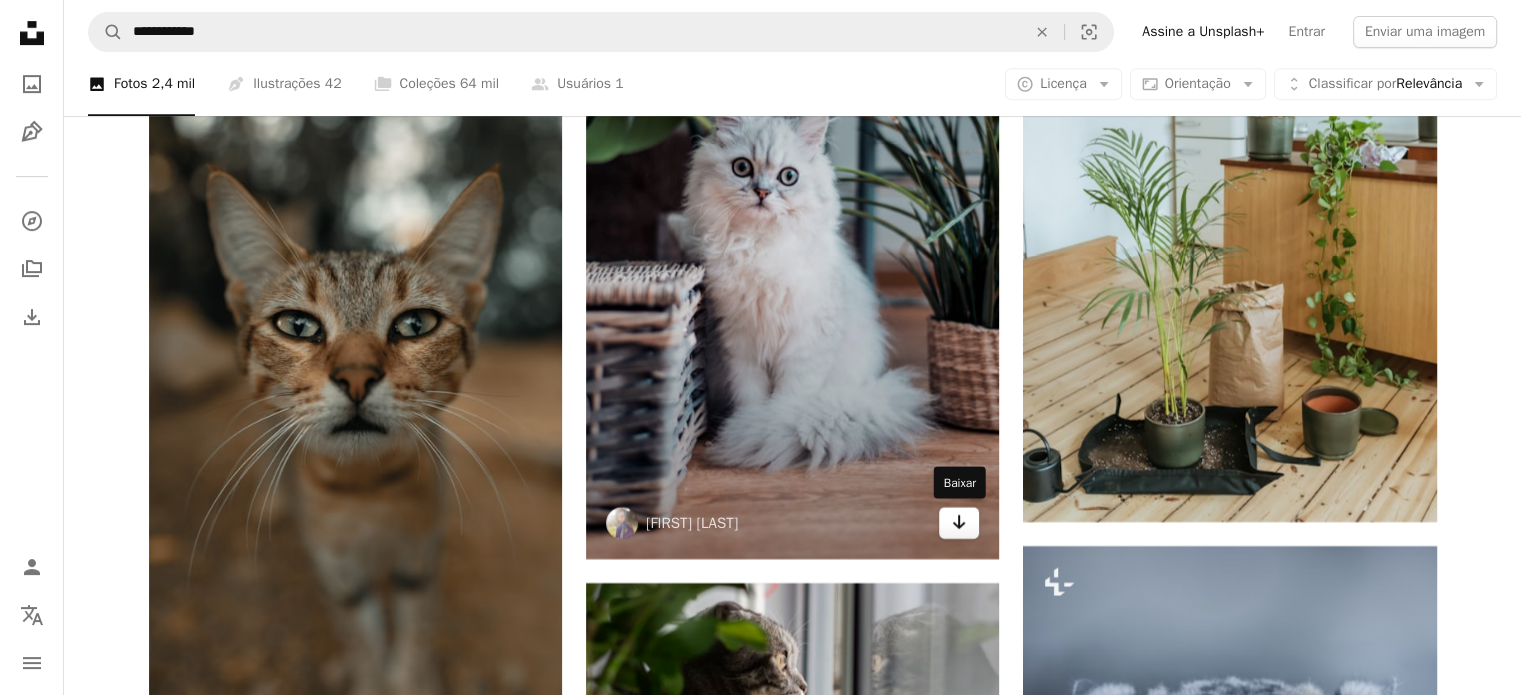 click on "Arrow pointing down" 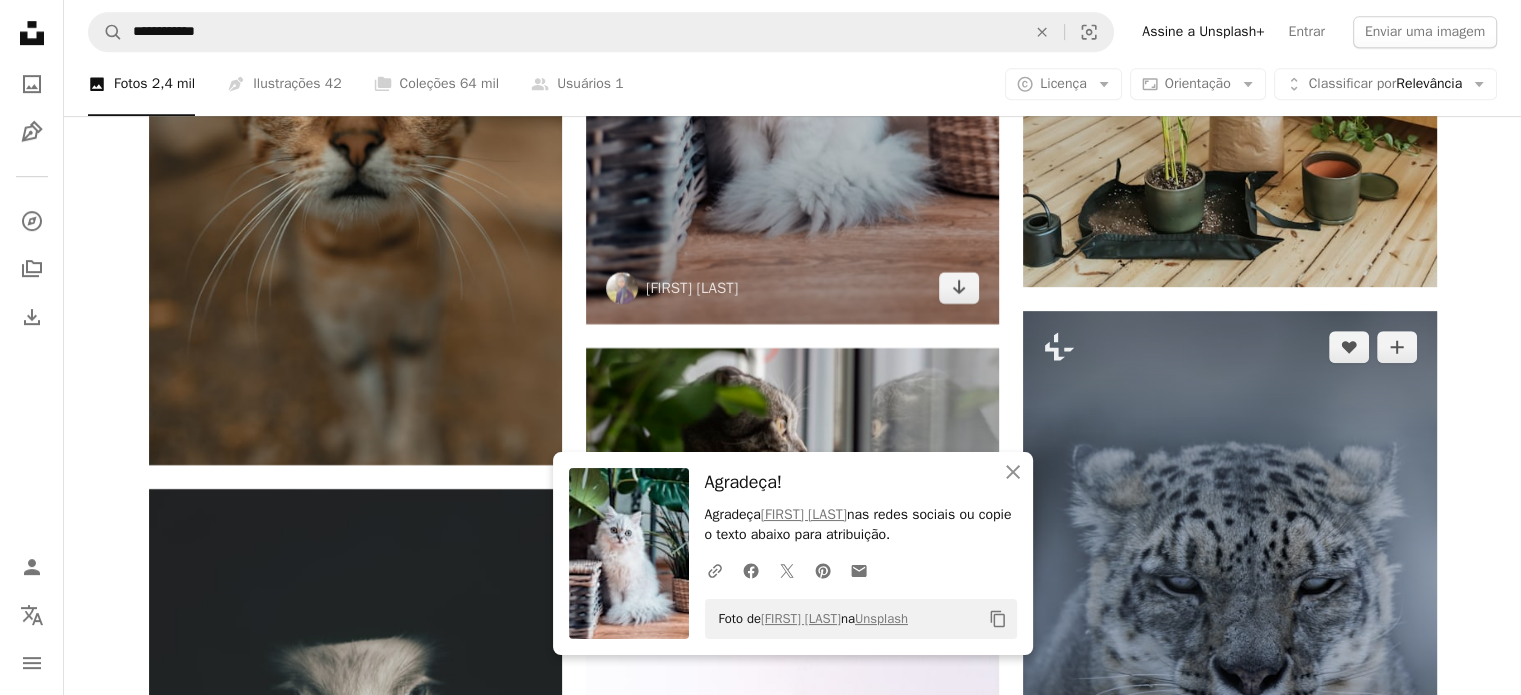 scroll, scrollTop: 8800, scrollLeft: 0, axis: vertical 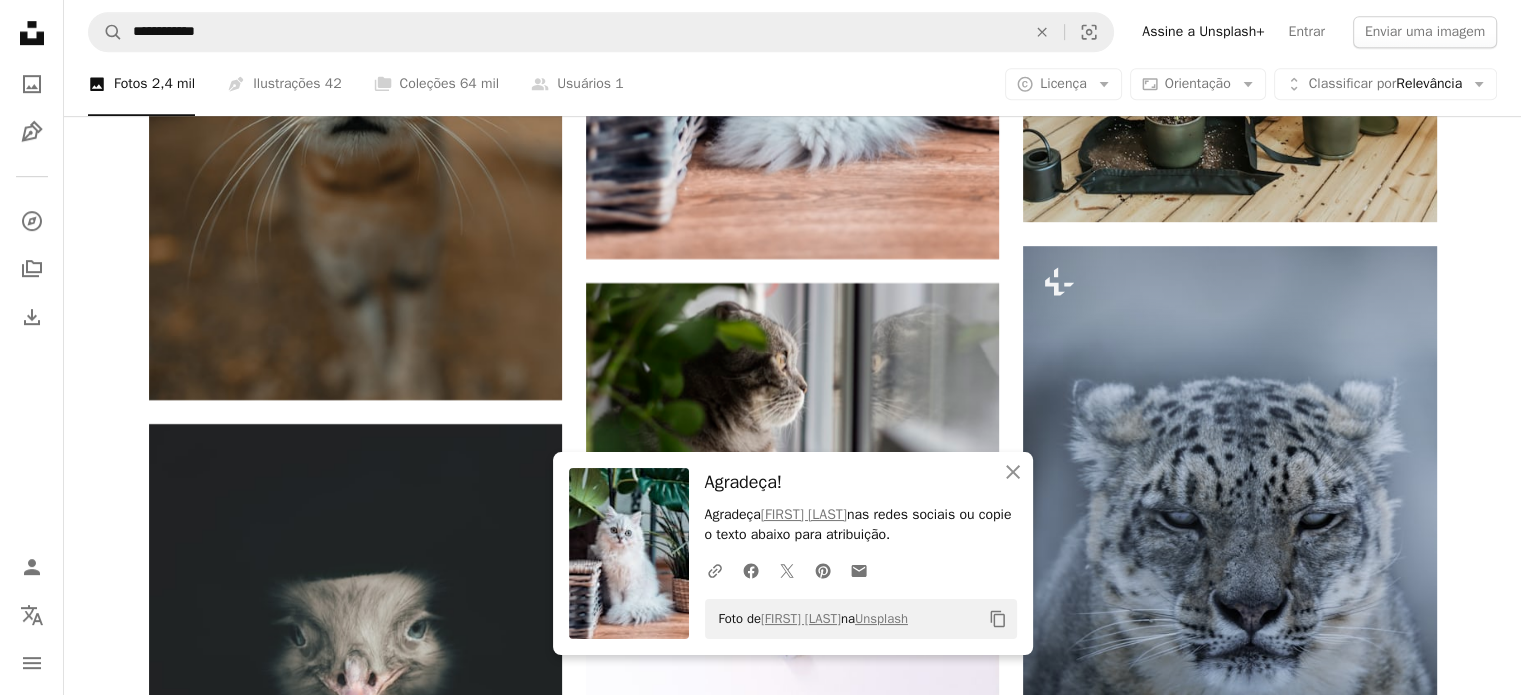 click on "[FIRST] [LAST]" at bounding box center [792, -2666] 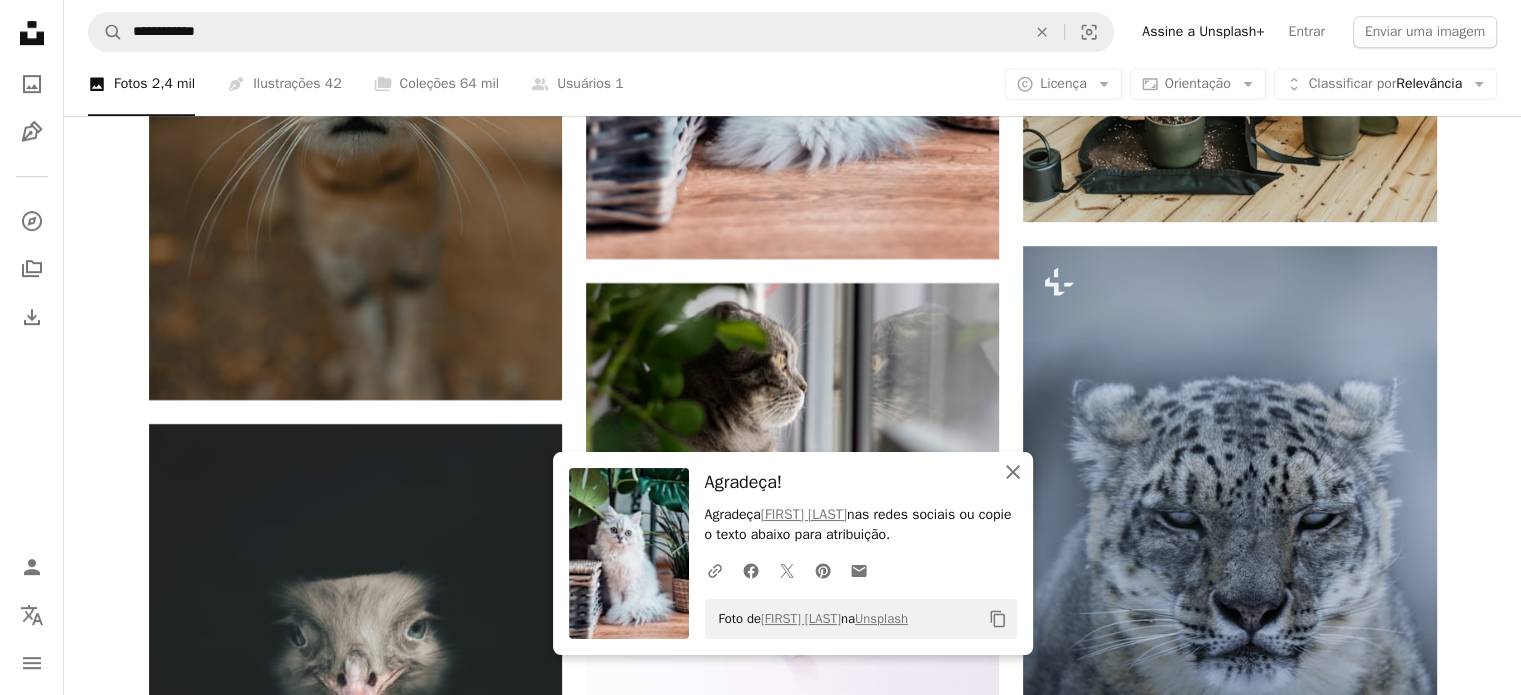 click on "An X shape" 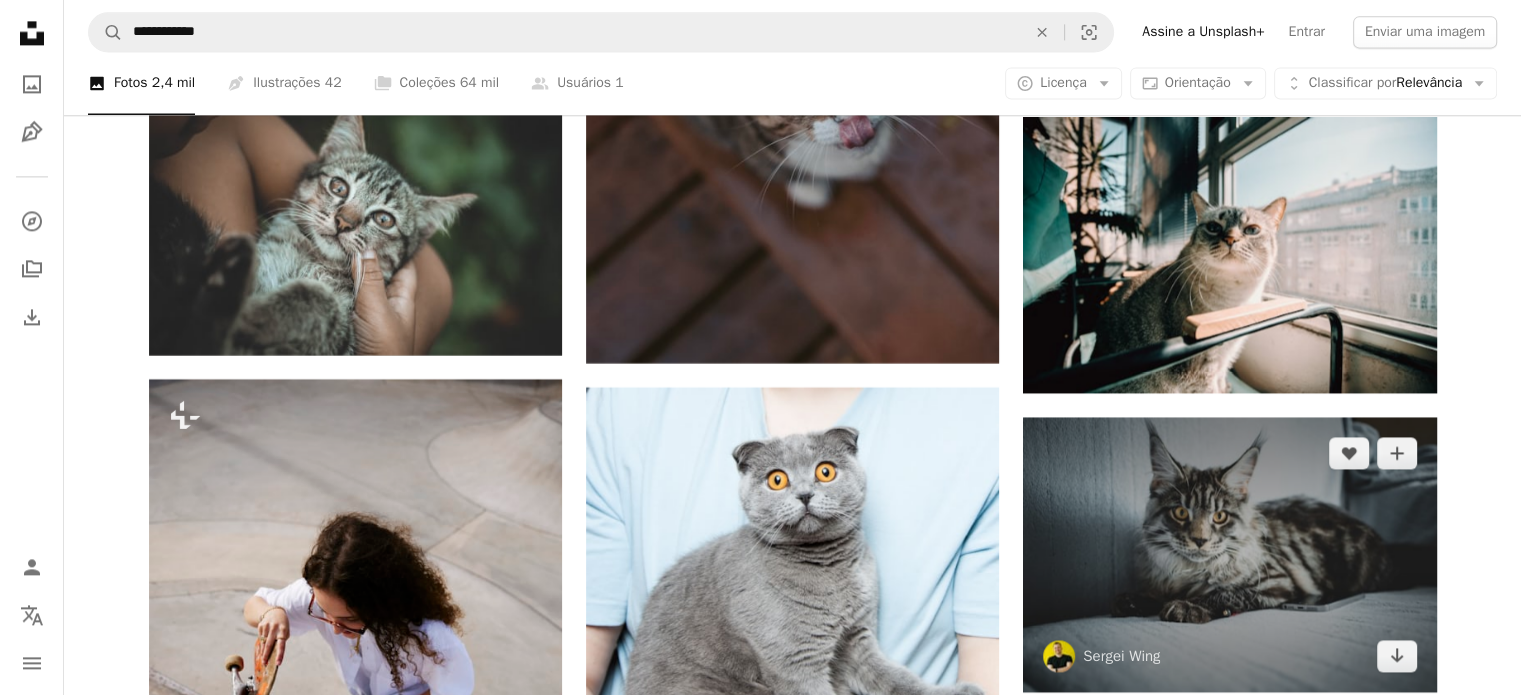 scroll, scrollTop: 10600, scrollLeft: 0, axis: vertical 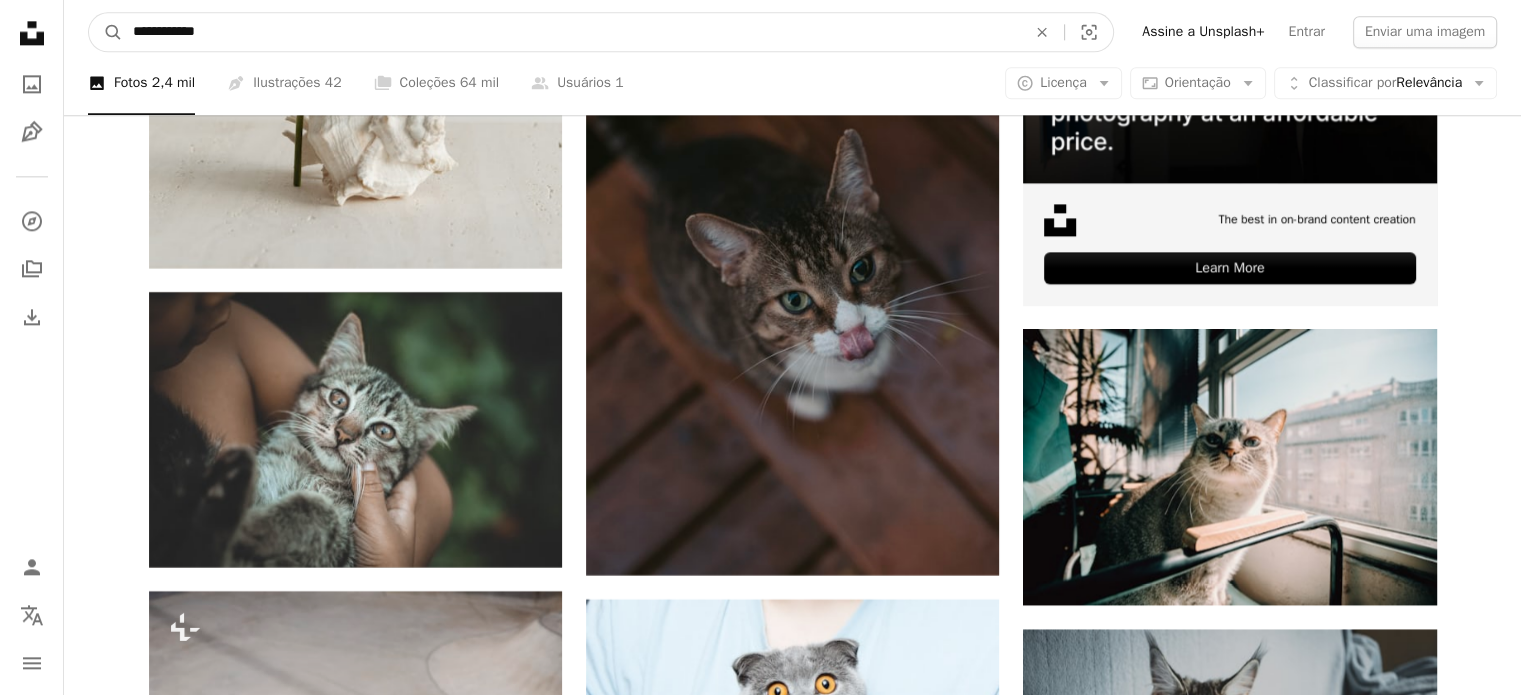 drag, startPoint x: 340, startPoint y: 27, endPoint x: 154, endPoint y: 25, distance: 186.01076 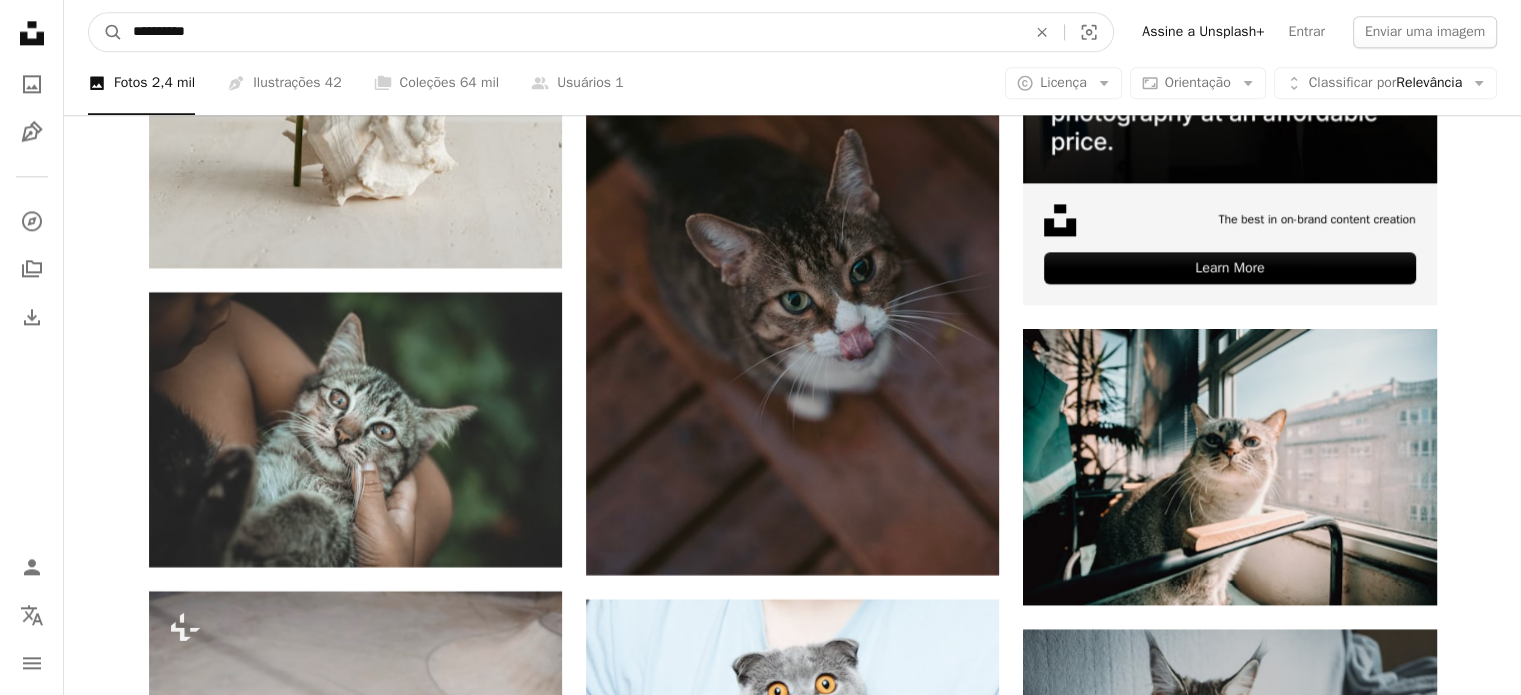 type on "**********" 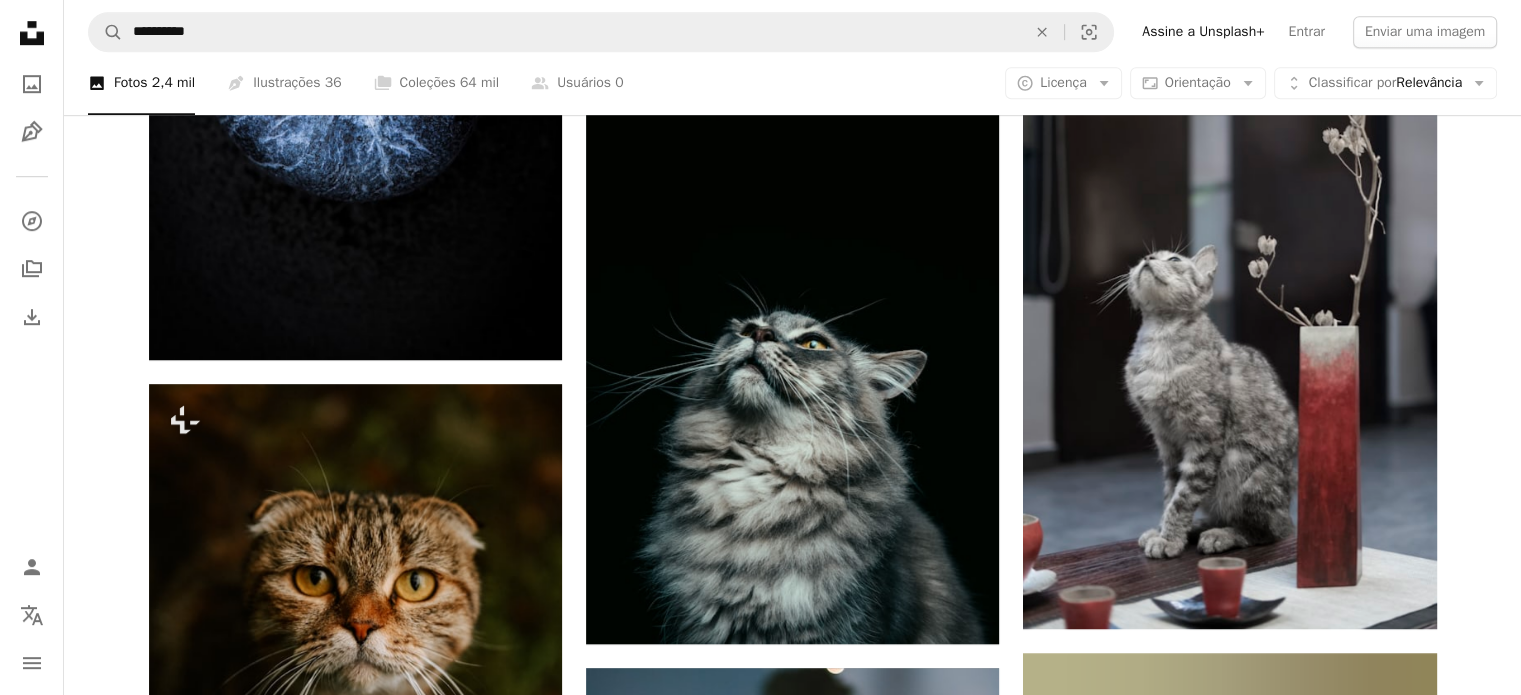 scroll, scrollTop: 1500, scrollLeft: 0, axis: vertical 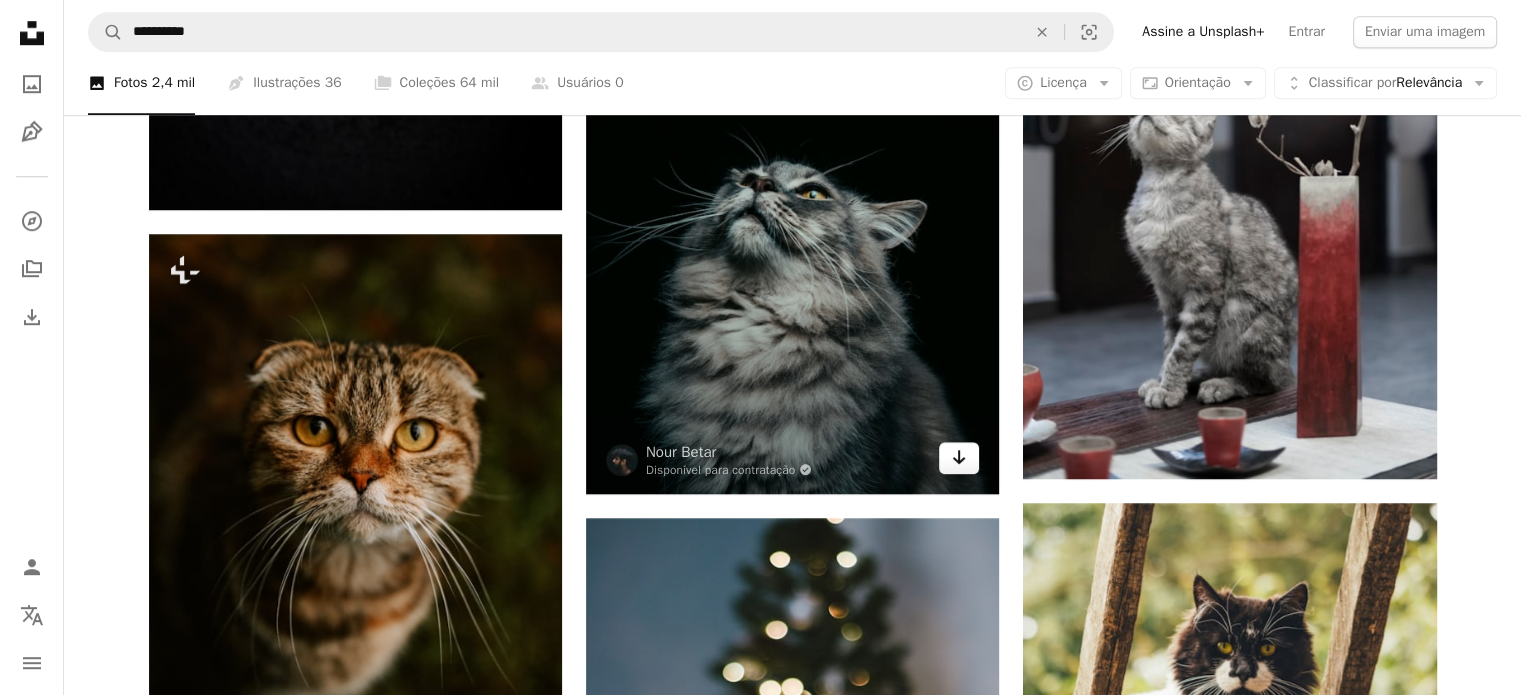 click on "Arrow pointing down" at bounding box center [959, 458] 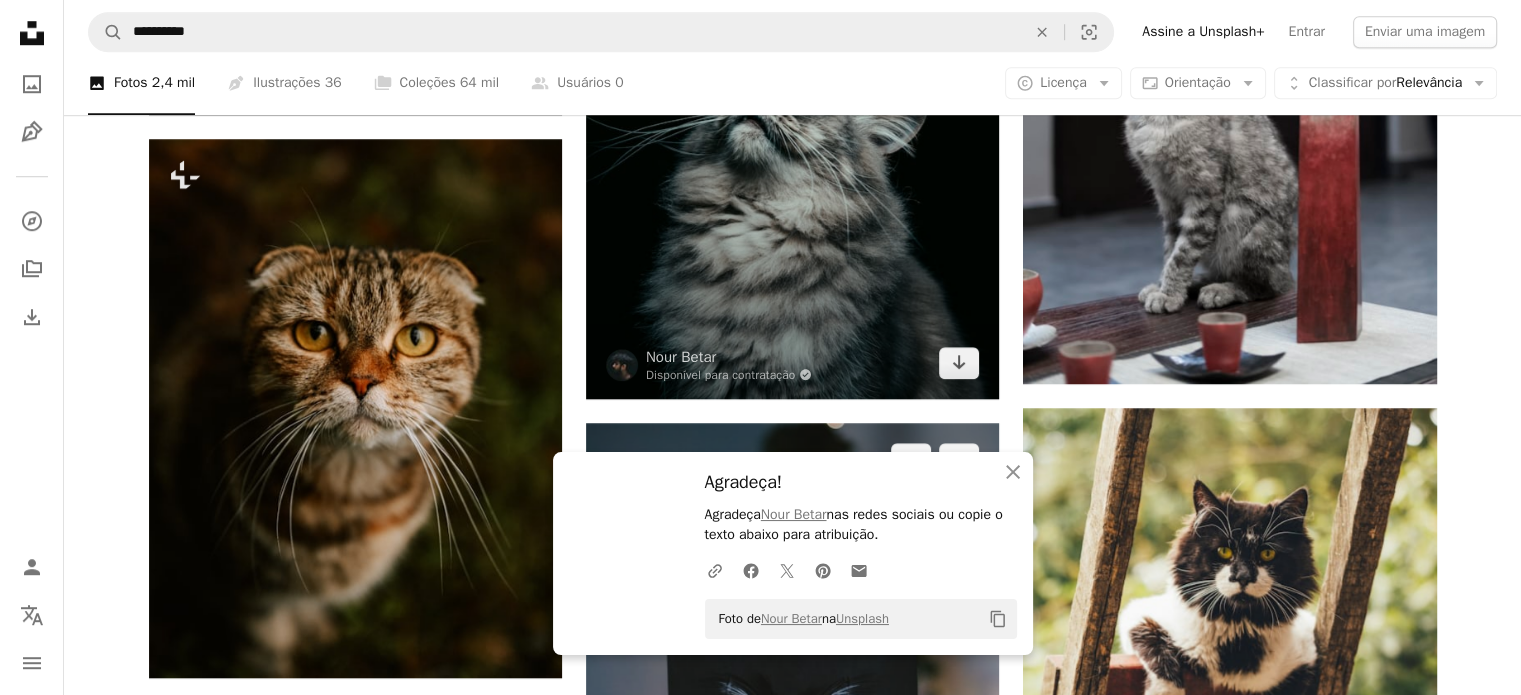 scroll, scrollTop: 1800, scrollLeft: 0, axis: vertical 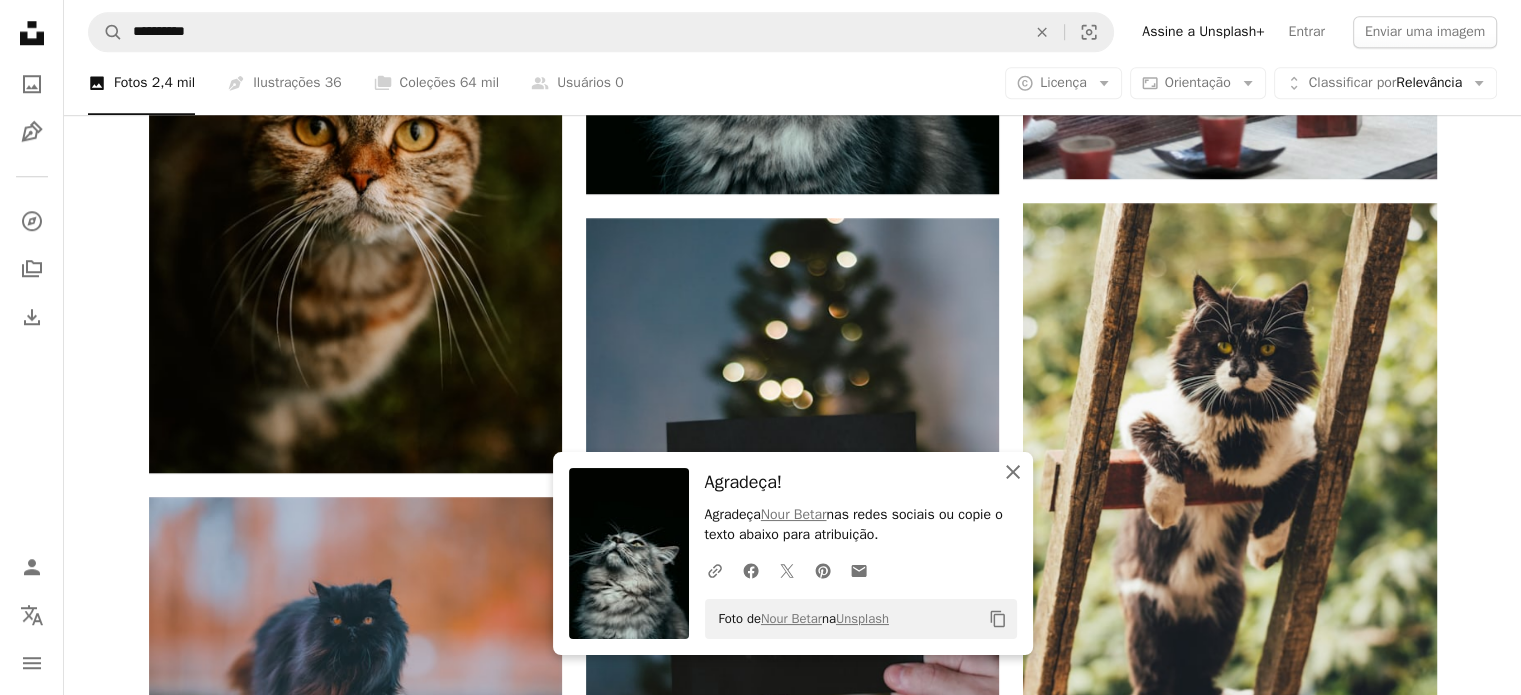 click on "An X shape" 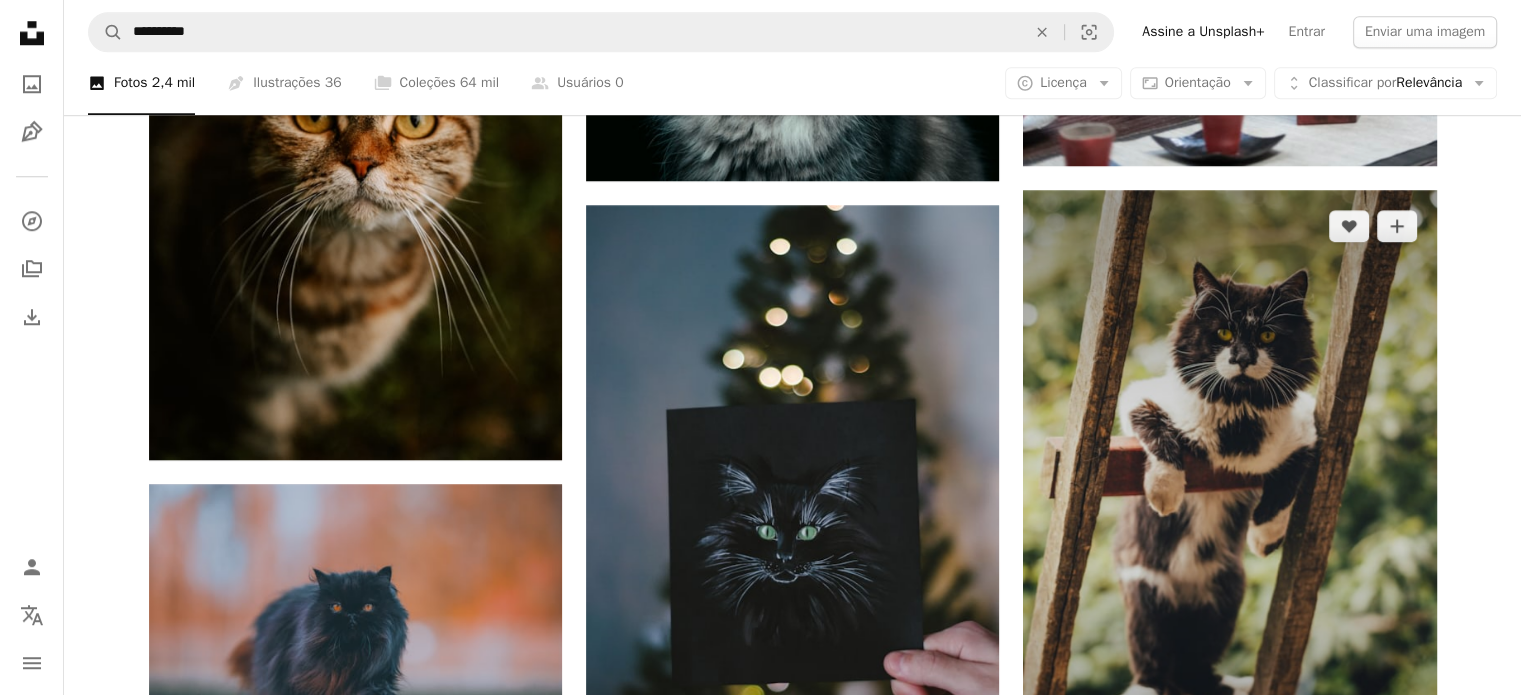 scroll, scrollTop: 2000, scrollLeft: 0, axis: vertical 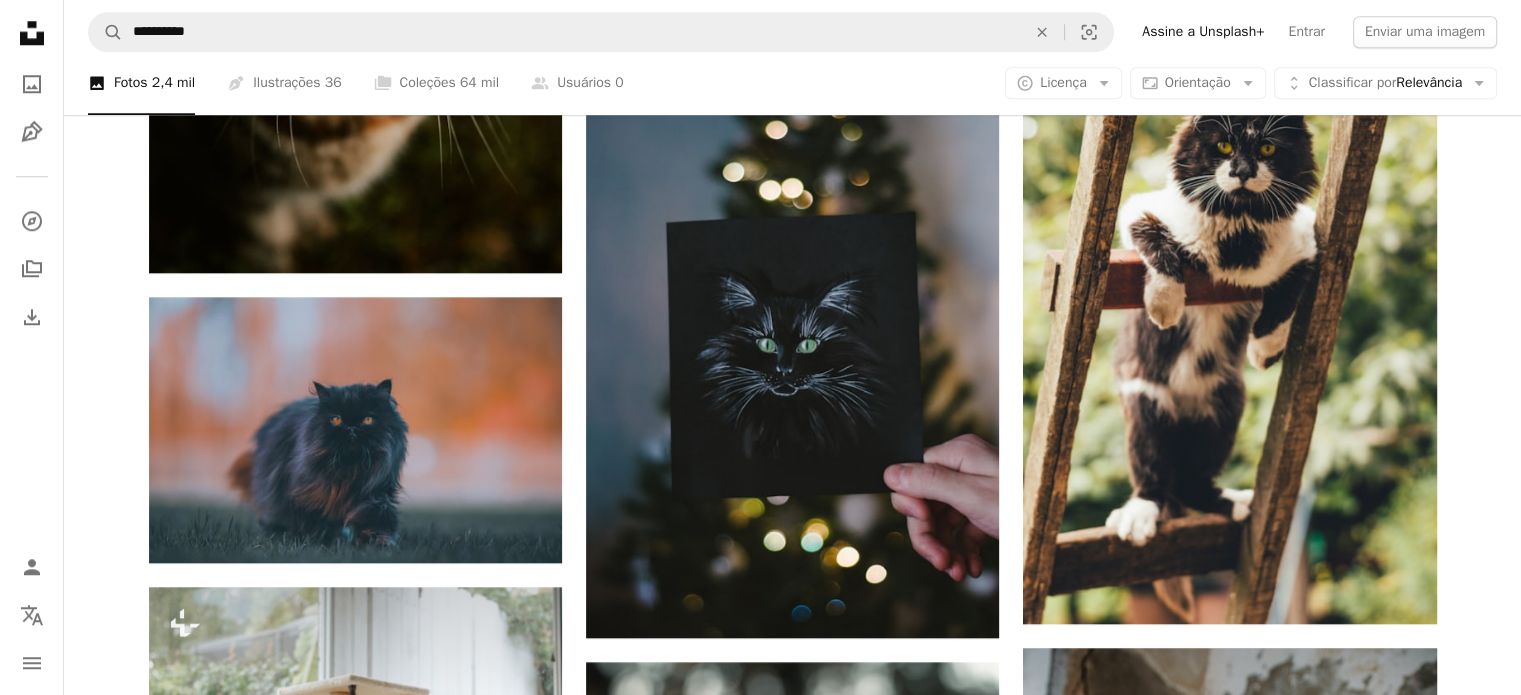click on "[FIRST] [LAST]" at bounding box center (792, 458) 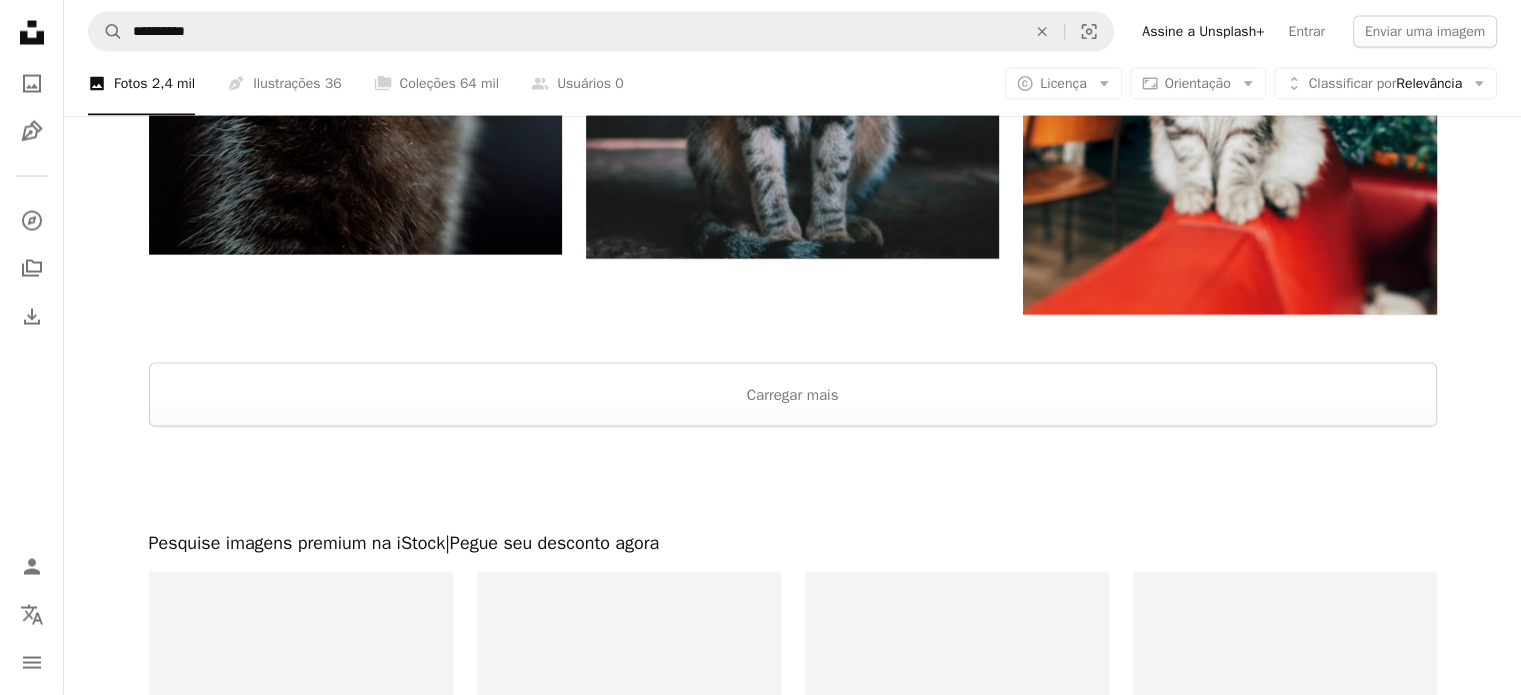 scroll, scrollTop: 4100, scrollLeft: 0, axis: vertical 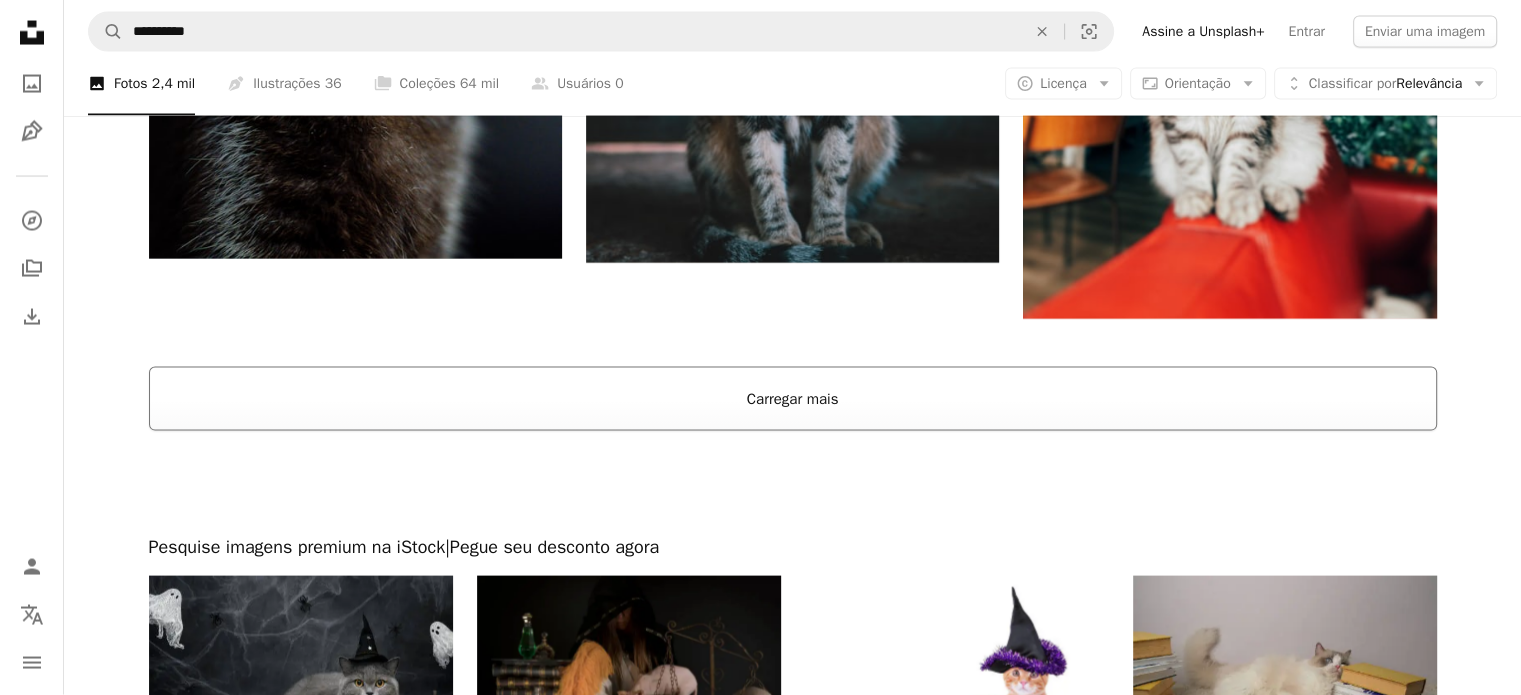 click on "Carregar mais" at bounding box center [793, 399] 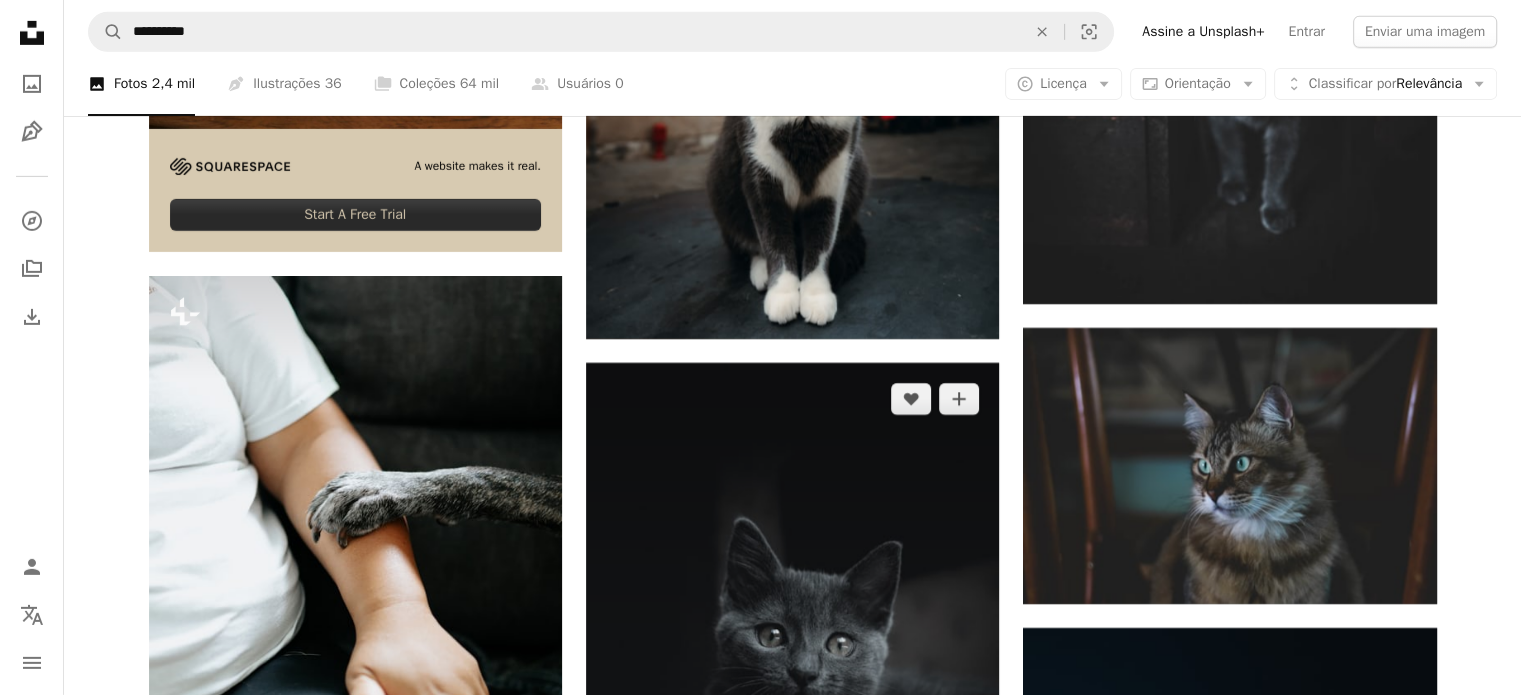 scroll, scrollTop: 6800, scrollLeft: 0, axis: vertical 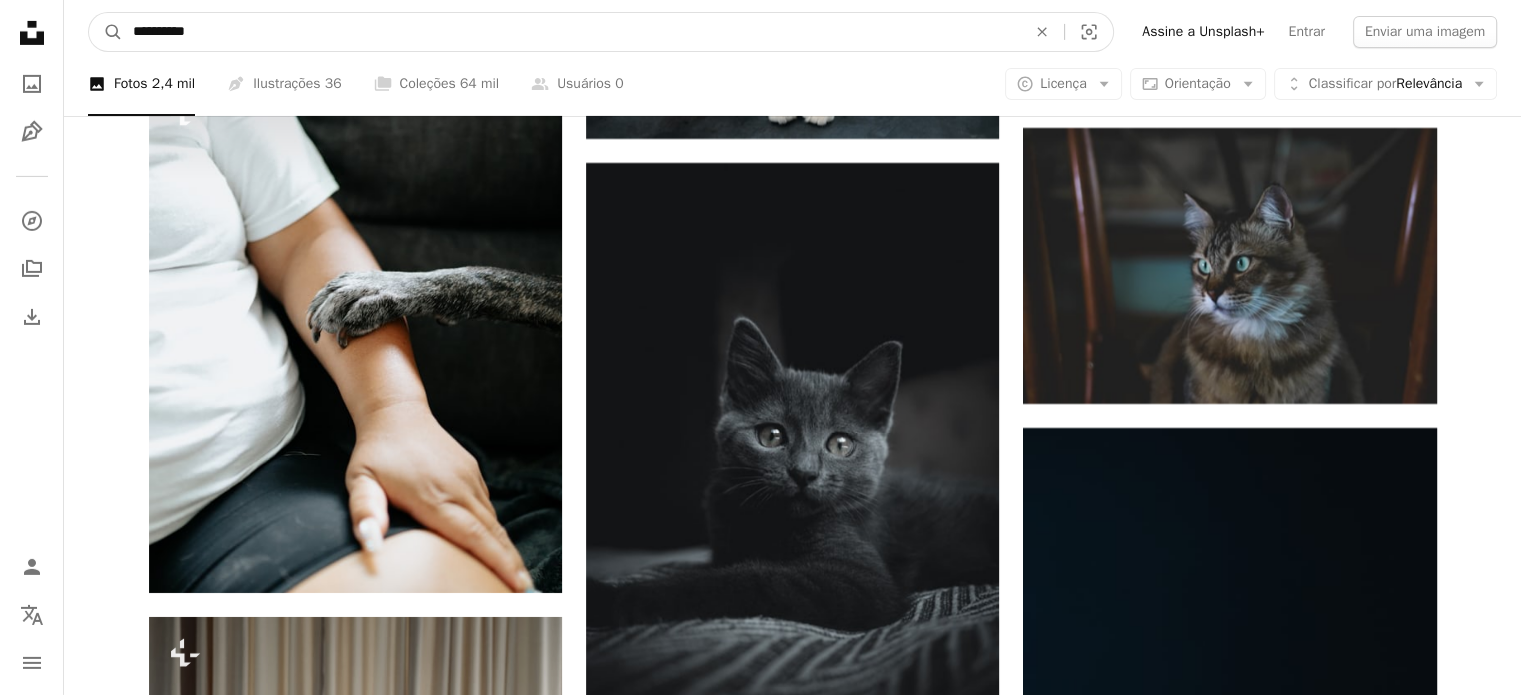 click on "**********" at bounding box center [571, 32] 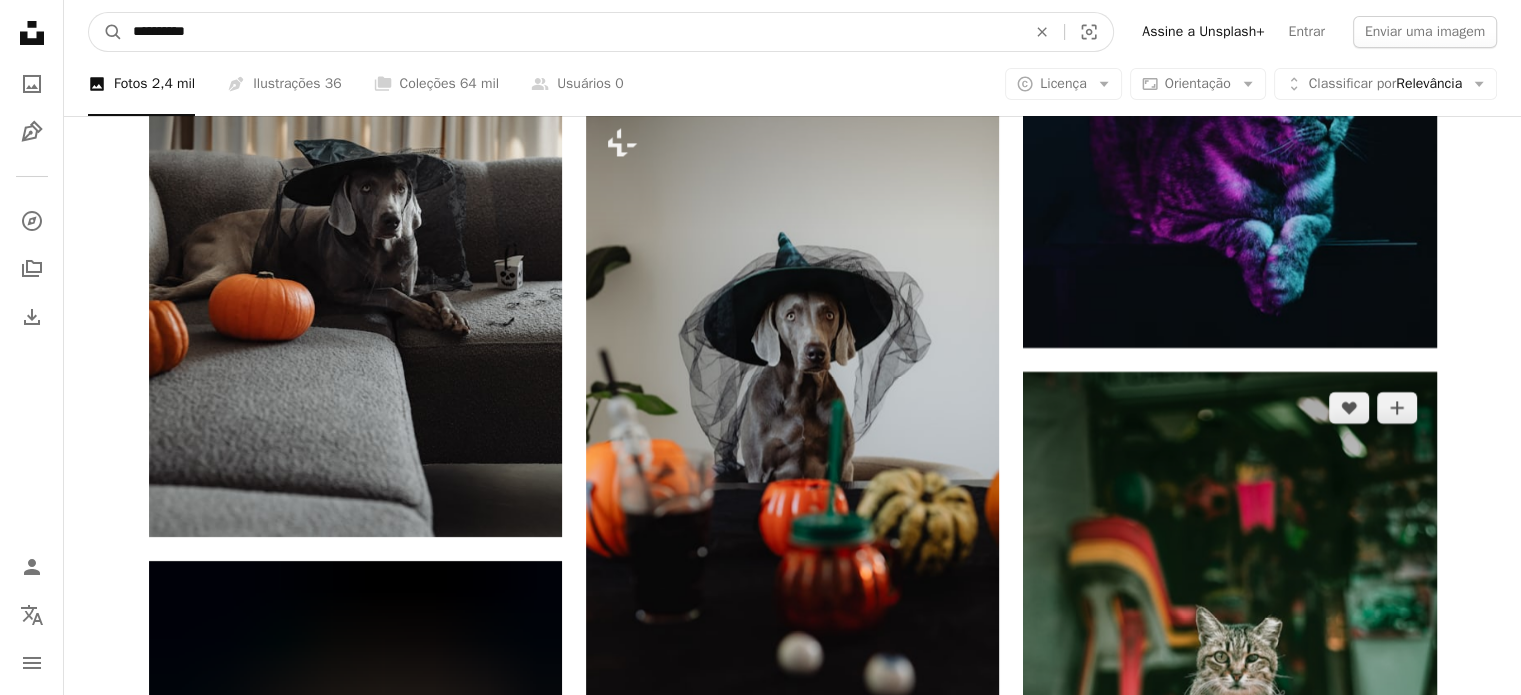 scroll, scrollTop: 7800, scrollLeft: 0, axis: vertical 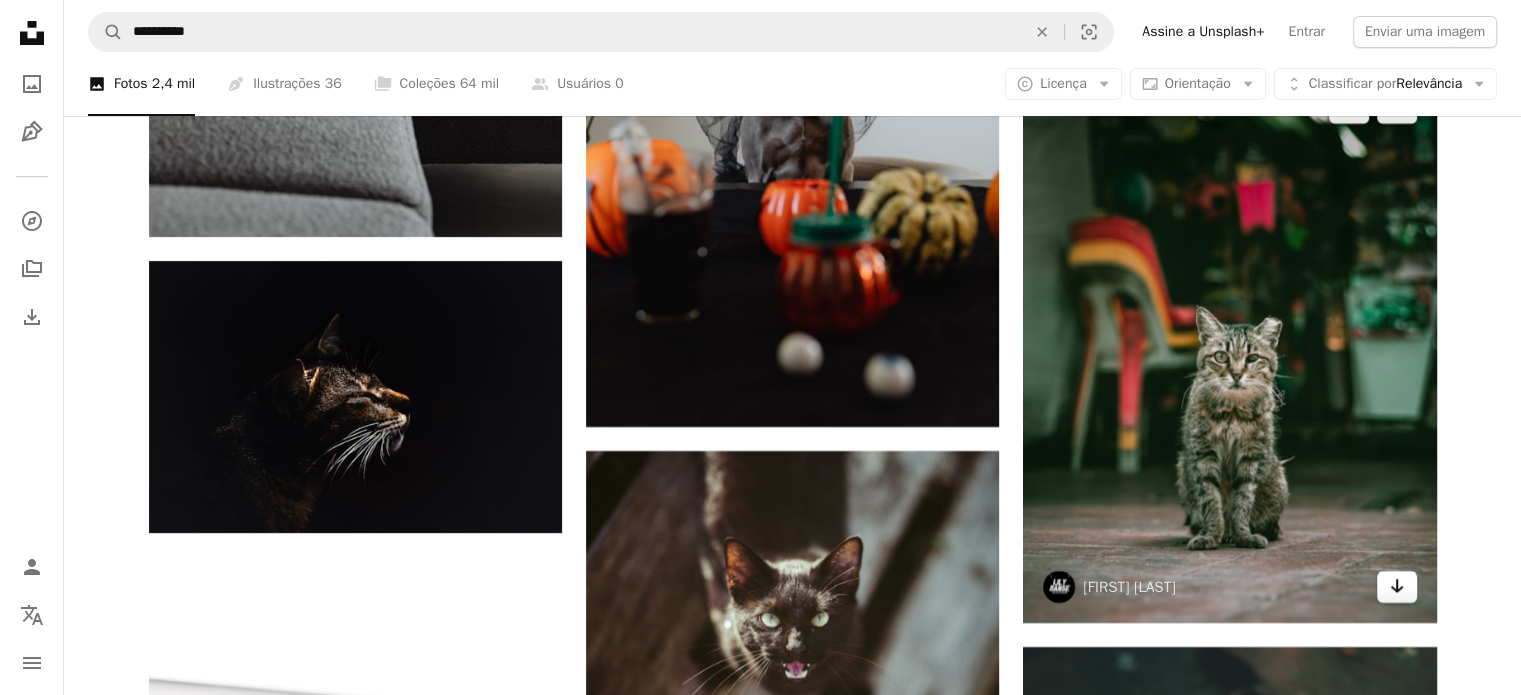click on "Arrow pointing down" 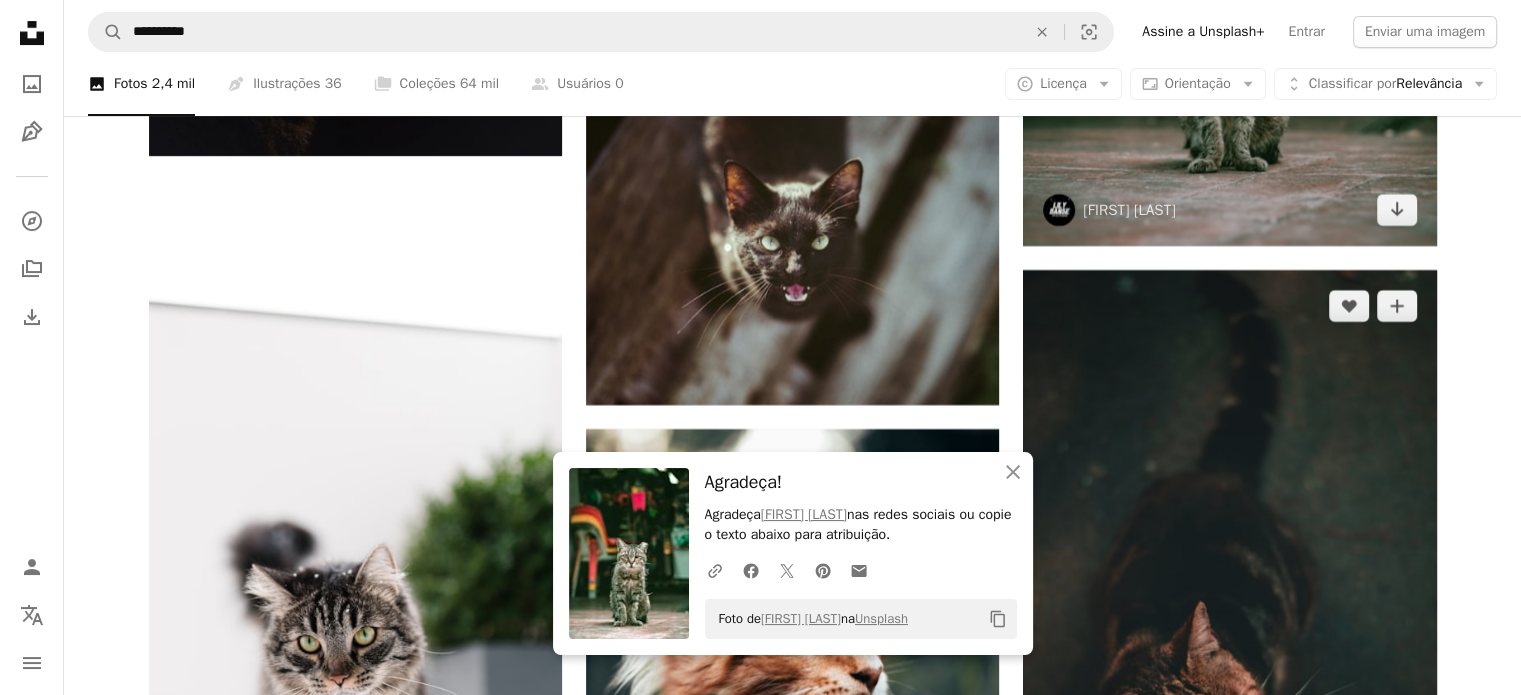 scroll, scrollTop: 8200, scrollLeft: 0, axis: vertical 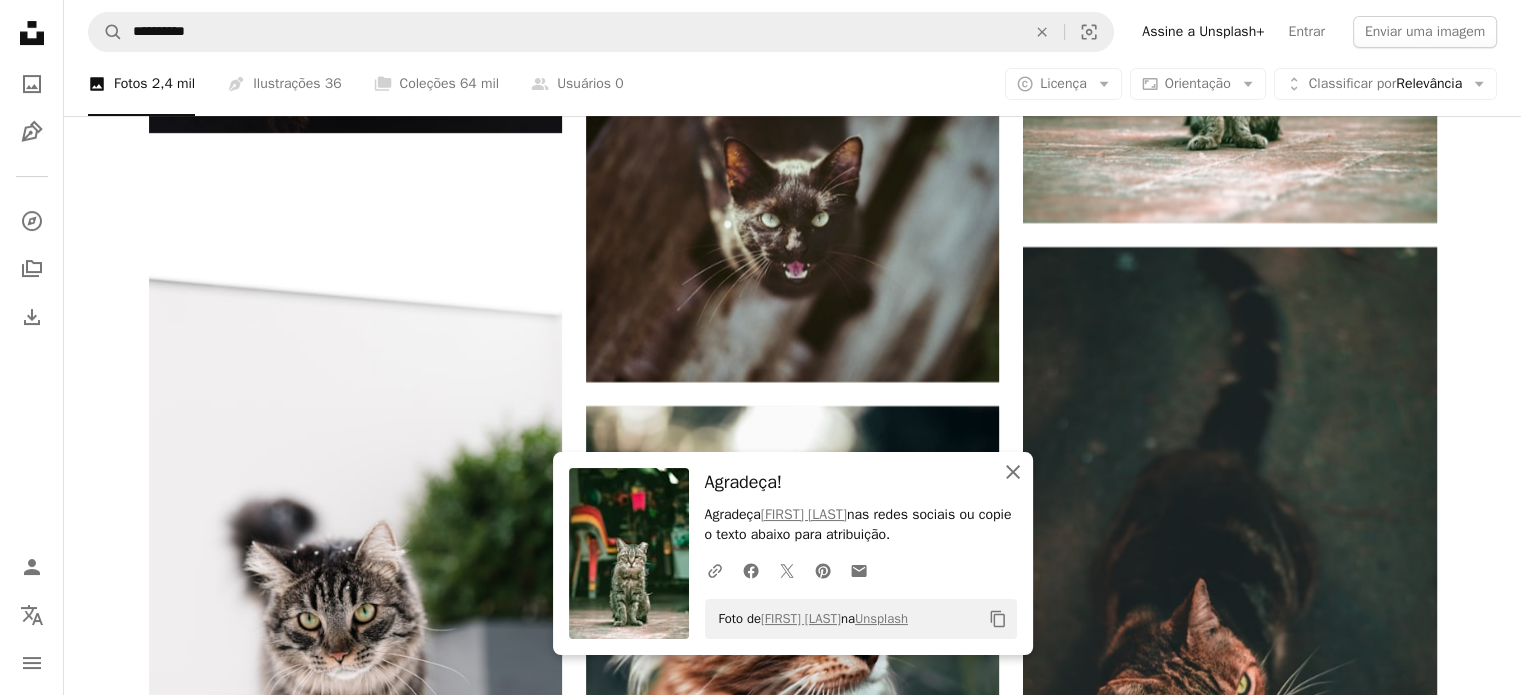 click on "An X shape" 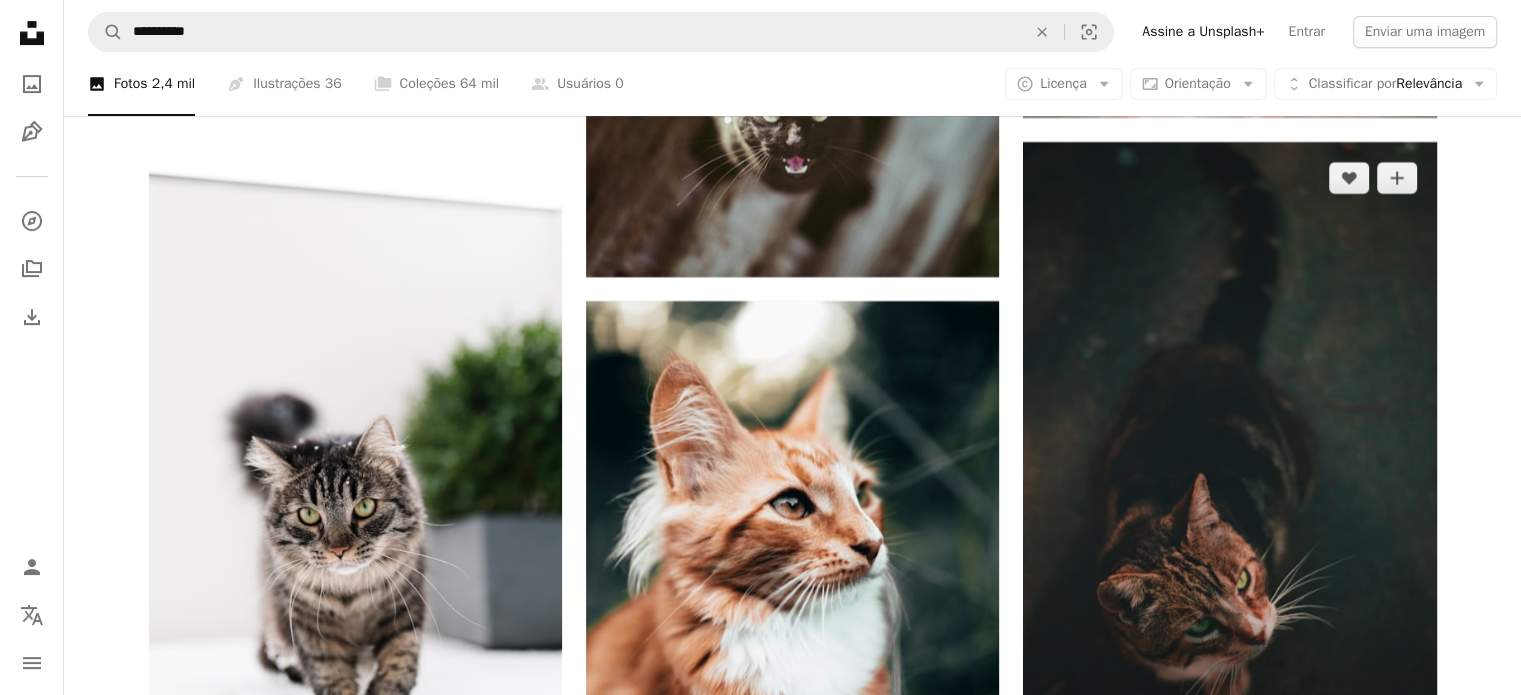 scroll, scrollTop: 8400, scrollLeft: 0, axis: vertical 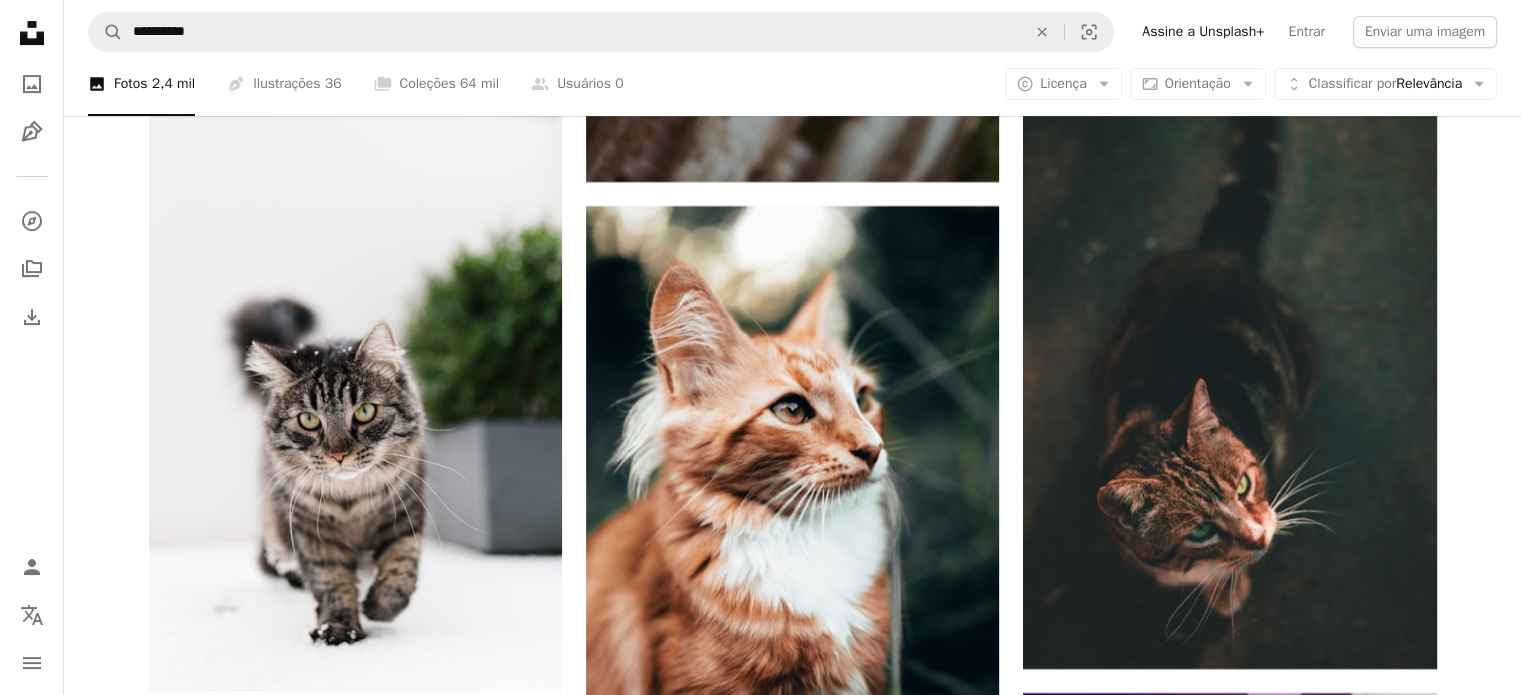 click on "[FIRST] [LAST]" at bounding box center [792, -2239] 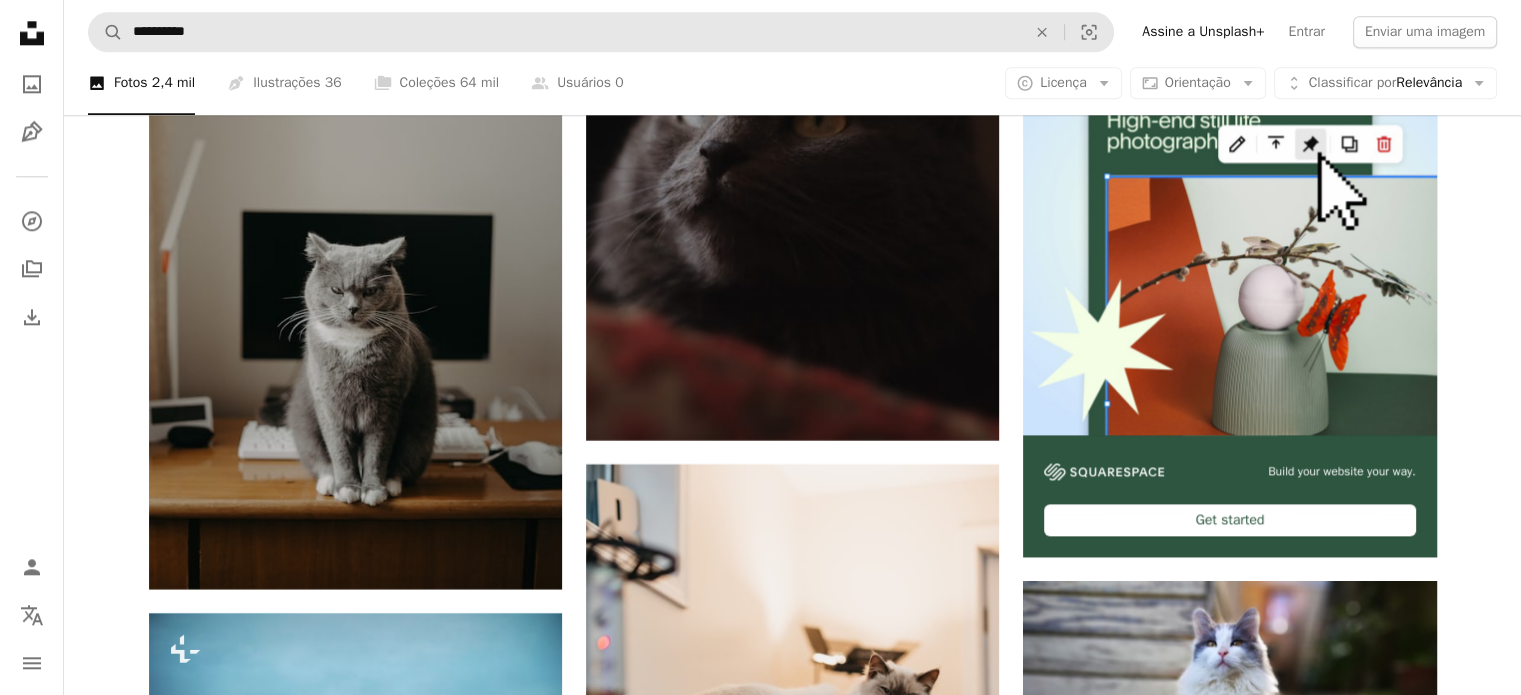 scroll, scrollTop: 10000, scrollLeft: 0, axis: vertical 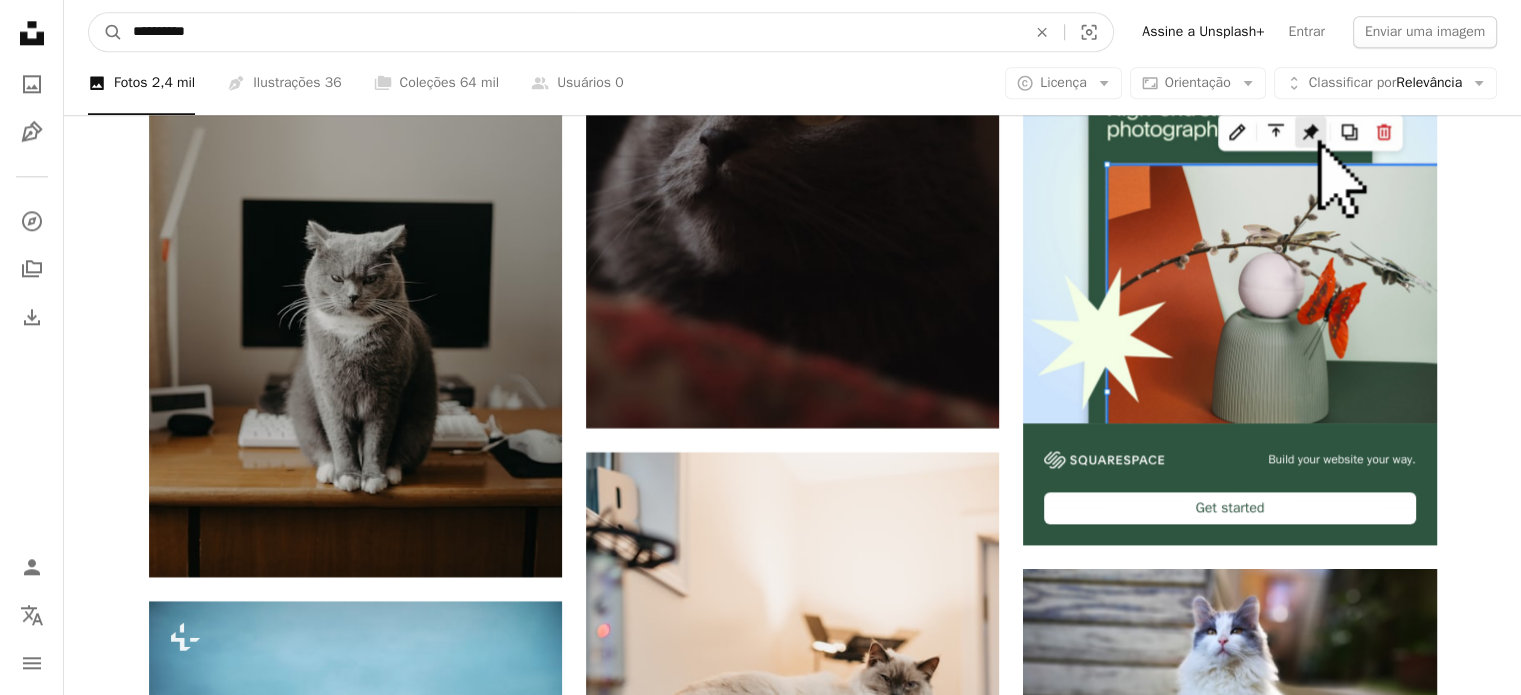 drag, startPoint x: 164, startPoint y: 30, endPoint x: 514, endPoint y: 48, distance: 350.46255 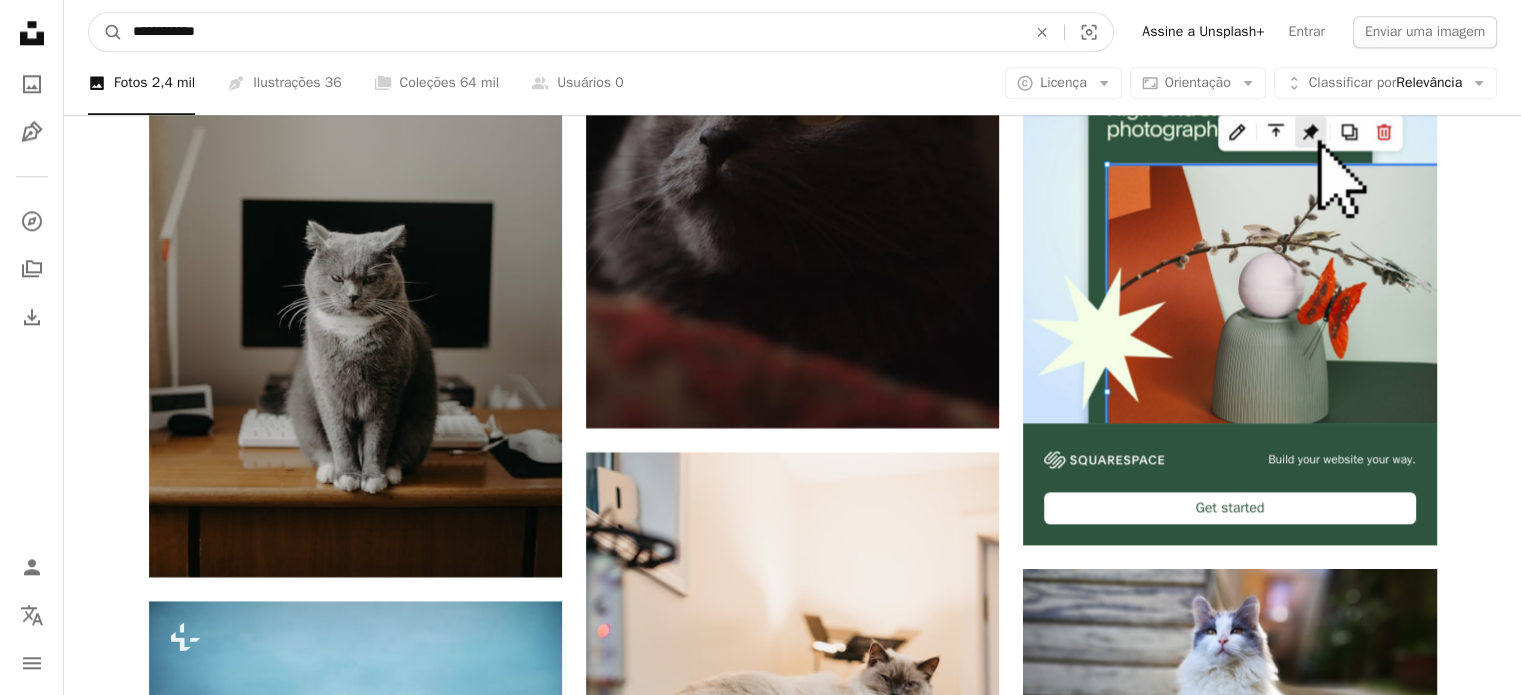 type on "**********" 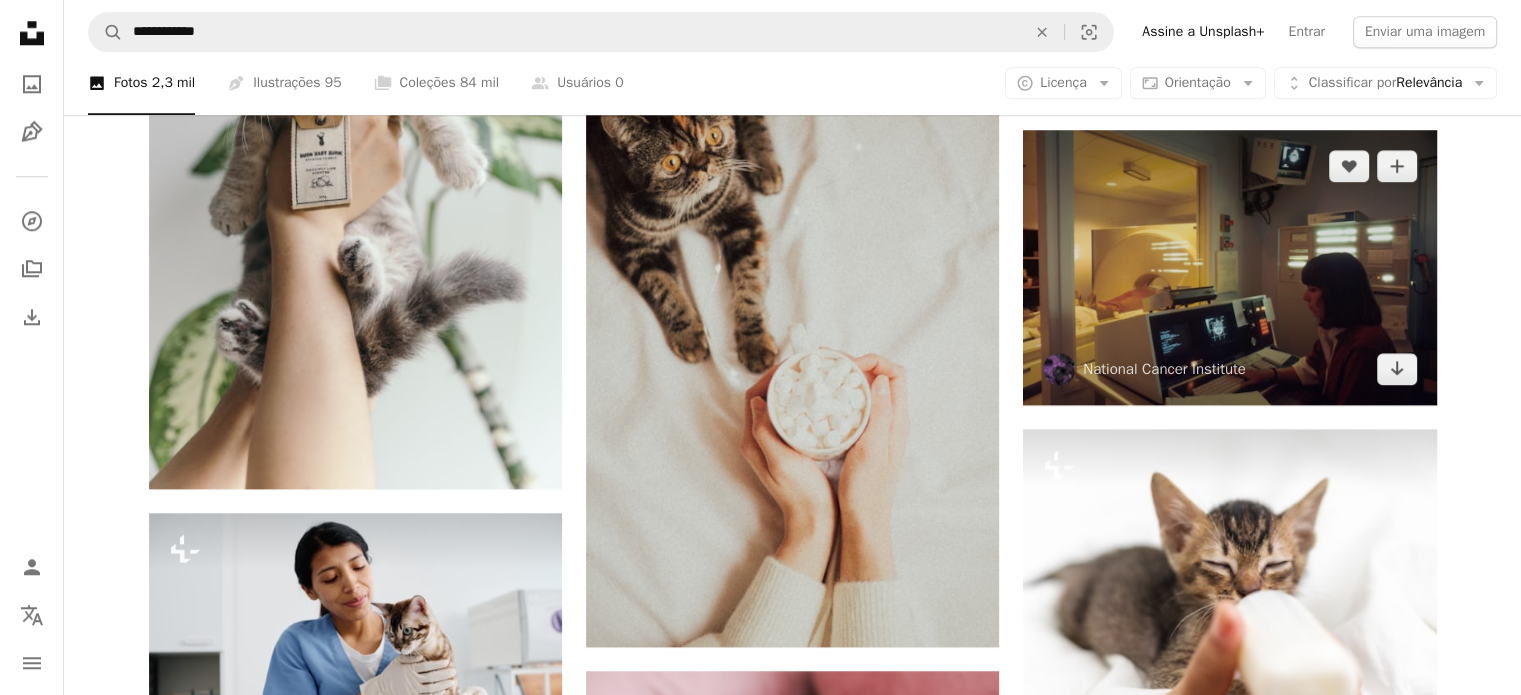 scroll, scrollTop: 2200, scrollLeft: 0, axis: vertical 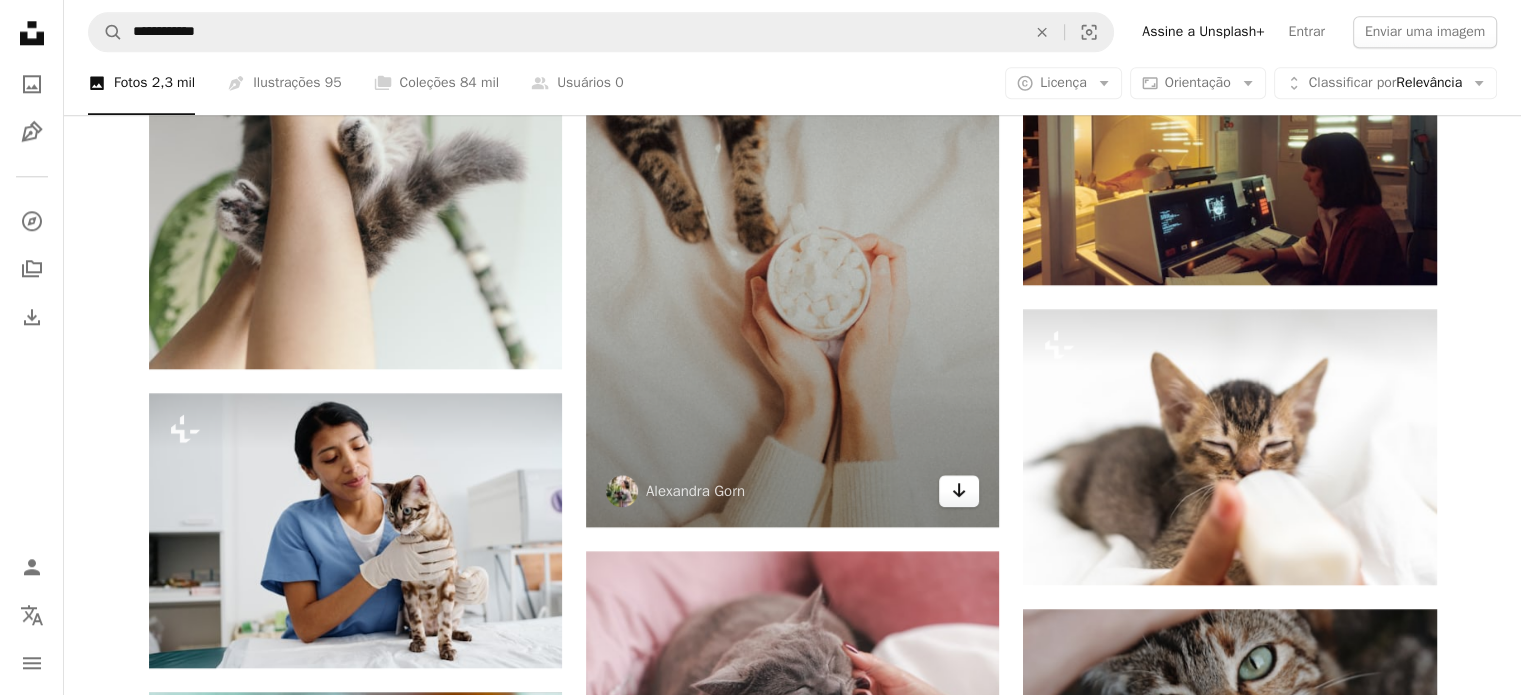 click on "Arrow pointing down" at bounding box center (959, 491) 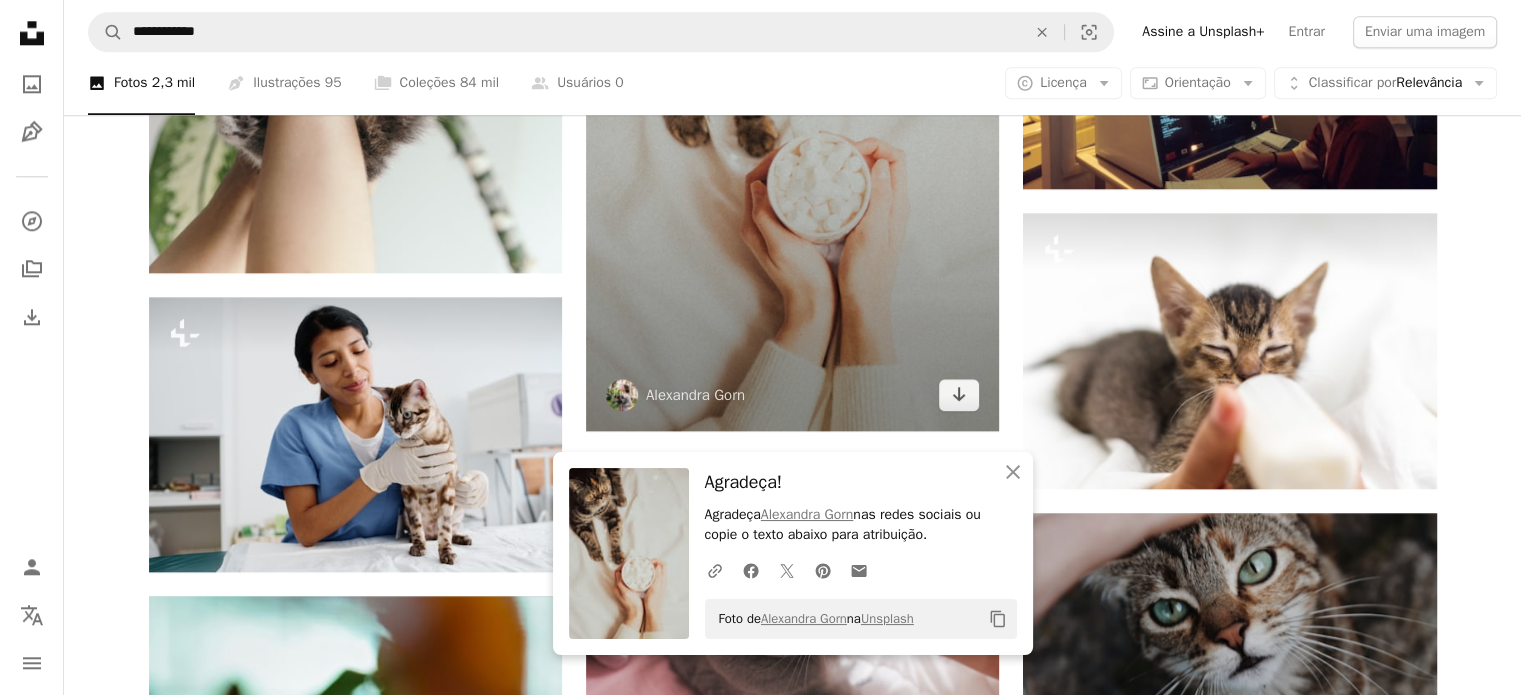 scroll, scrollTop: 2400, scrollLeft: 0, axis: vertical 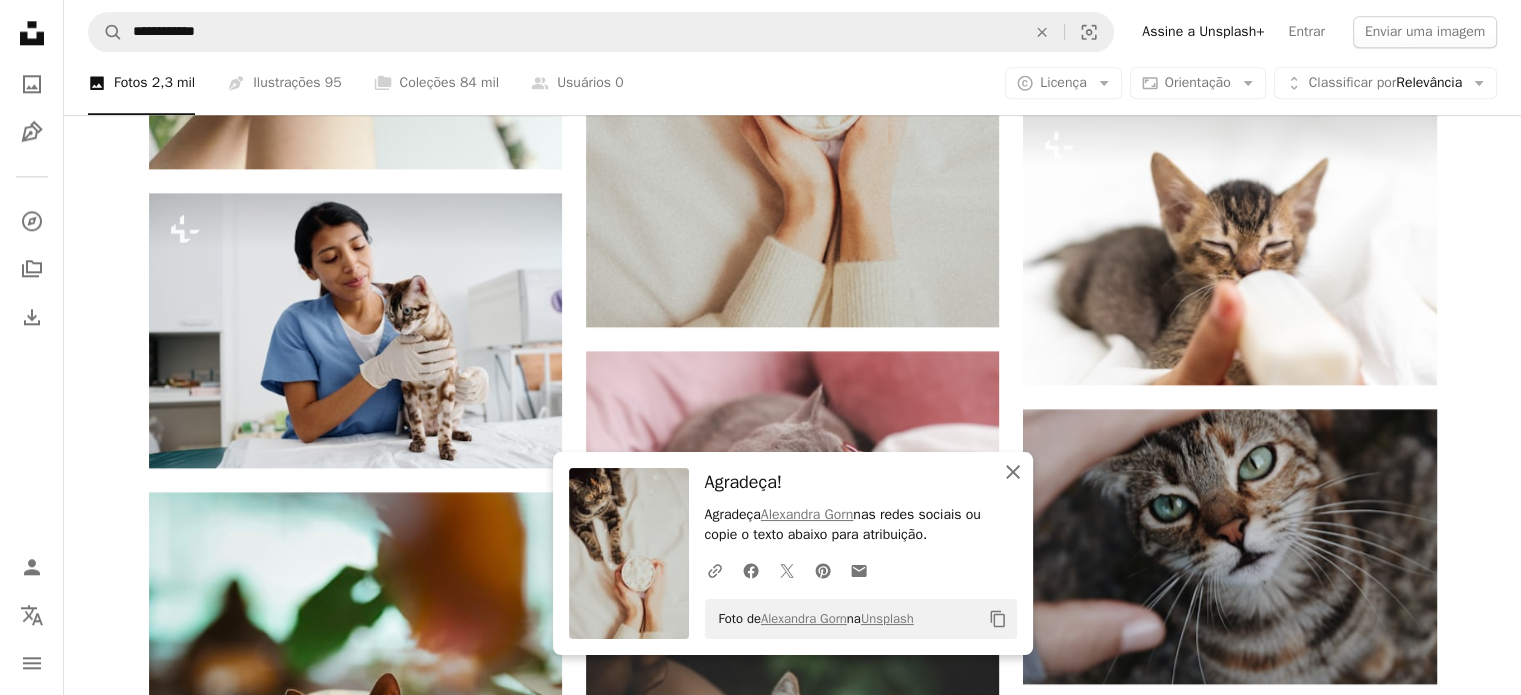 click on "An X shape" 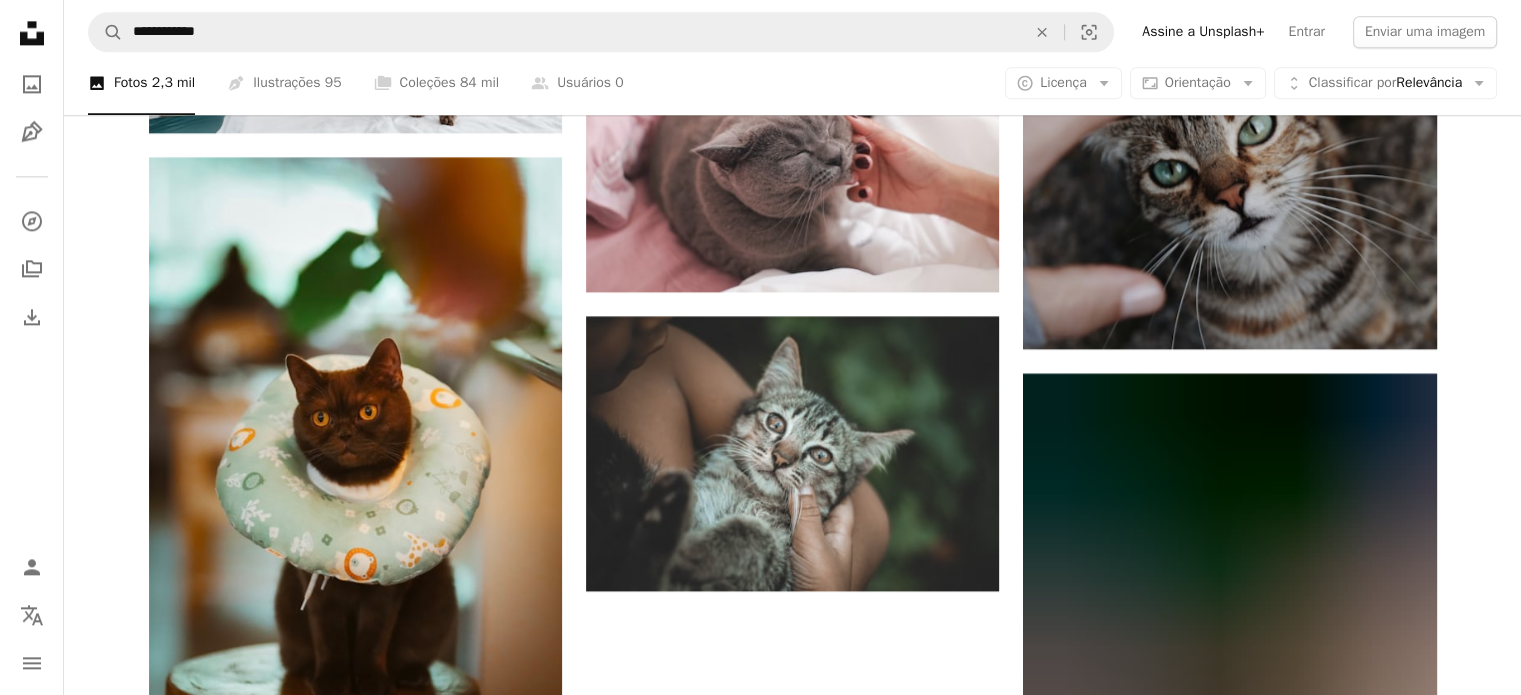 scroll, scrollTop: 2800, scrollLeft: 0, axis: vertical 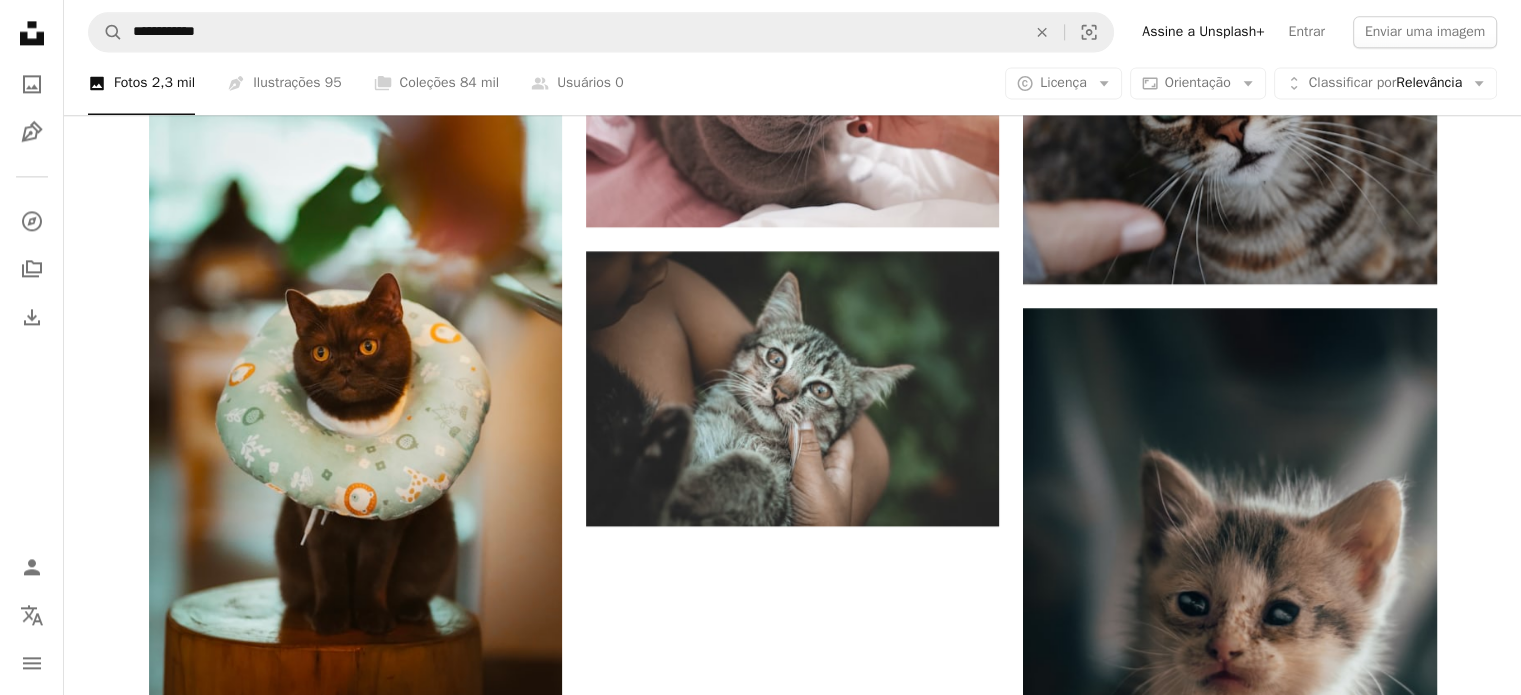 click on "[FIRST] [LAST]" at bounding box center (792, -687) 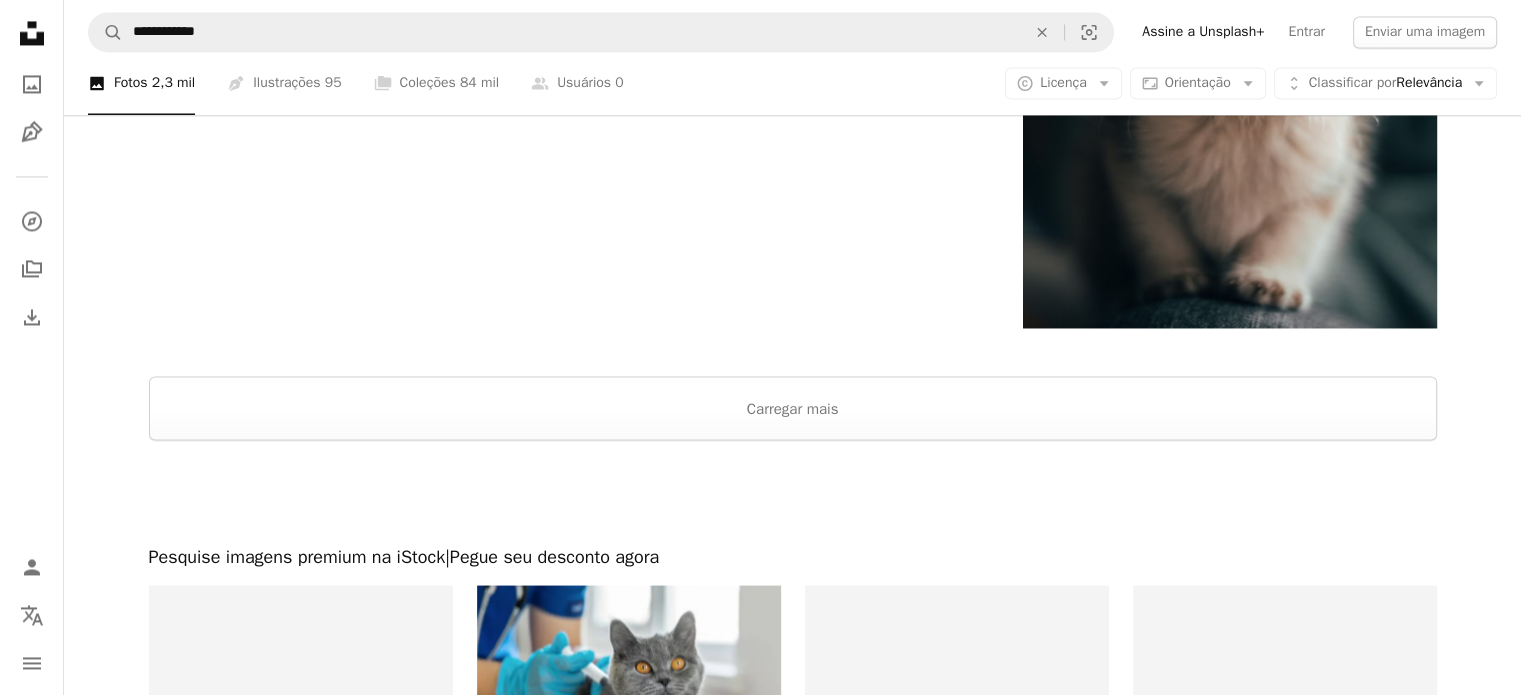 scroll, scrollTop: 3600, scrollLeft: 0, axis: vertical 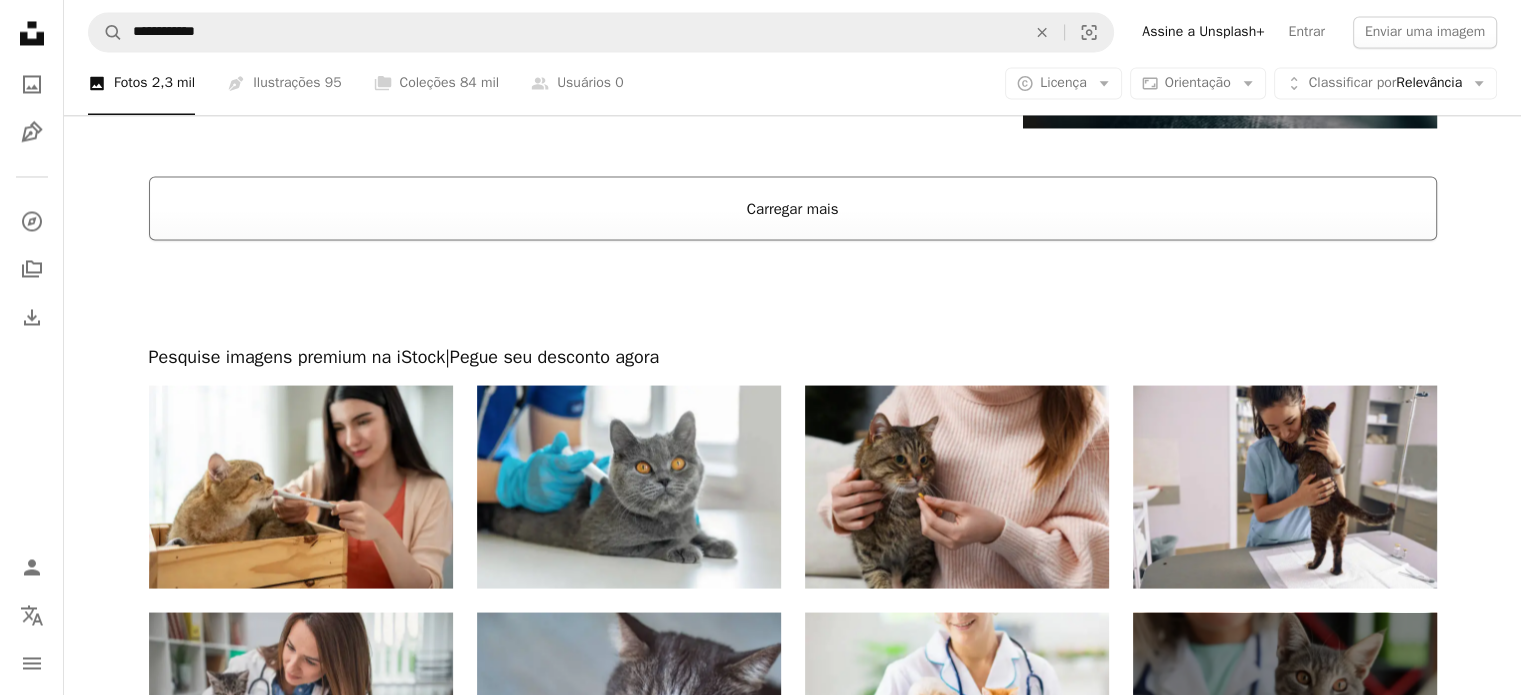 click on "Carregar mais" at bounding box center [793, 208] 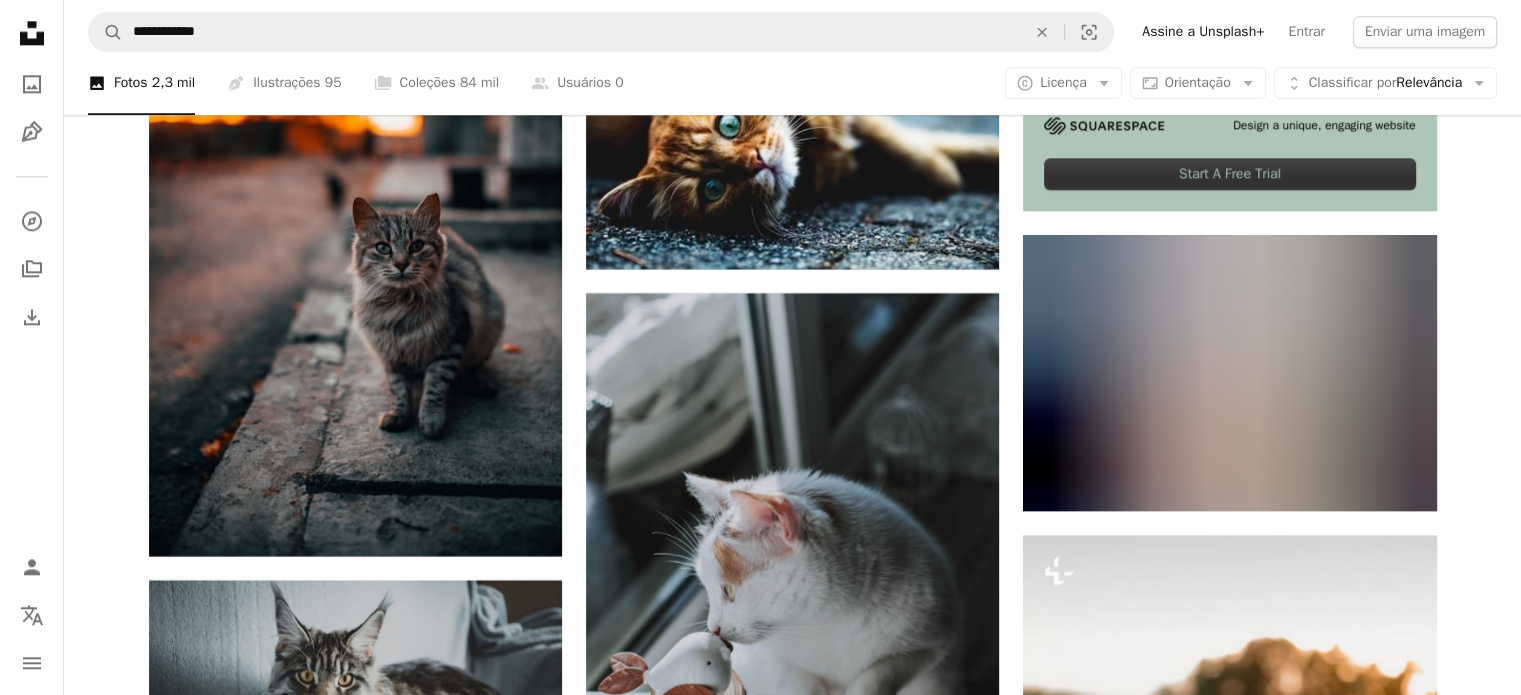 scroll, scrollTop: 10000, scrollLeft: 0, axis: vertical 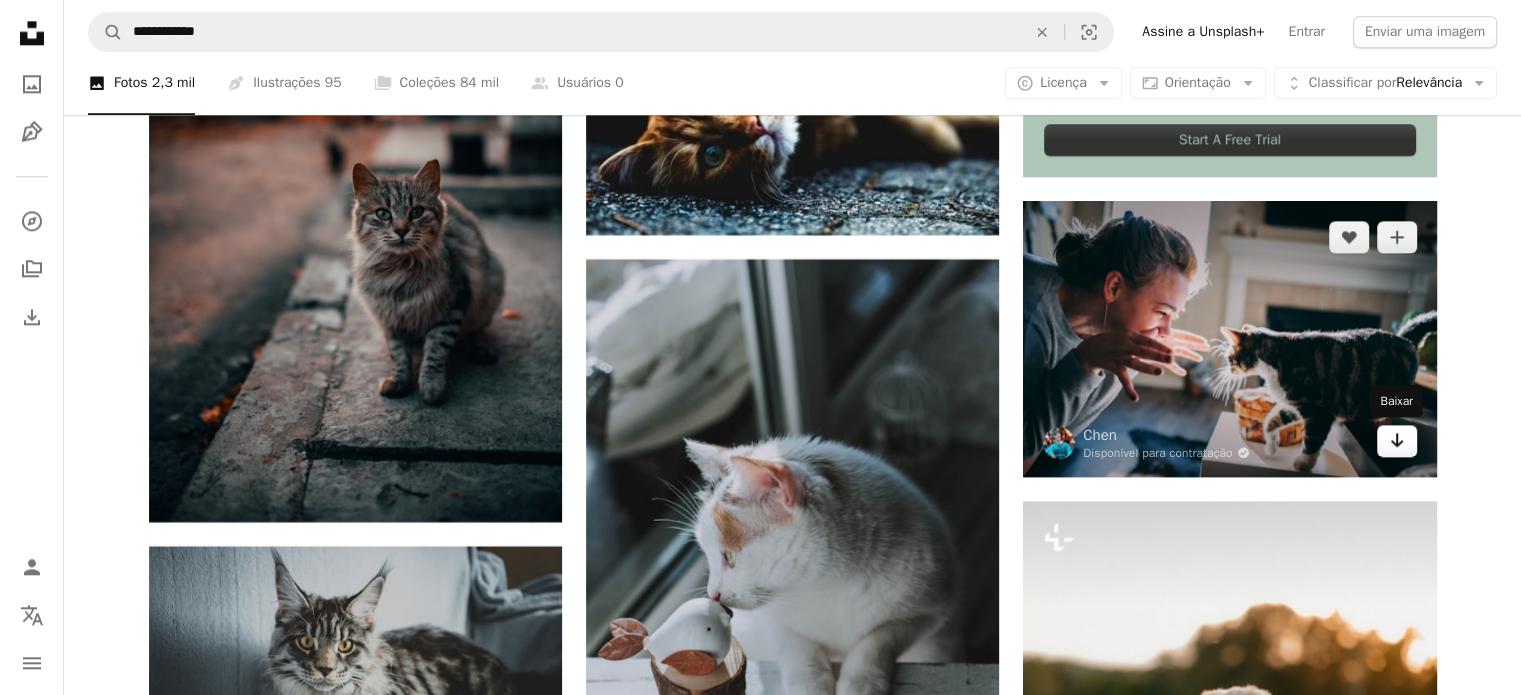 click on "Arrow pointing down" 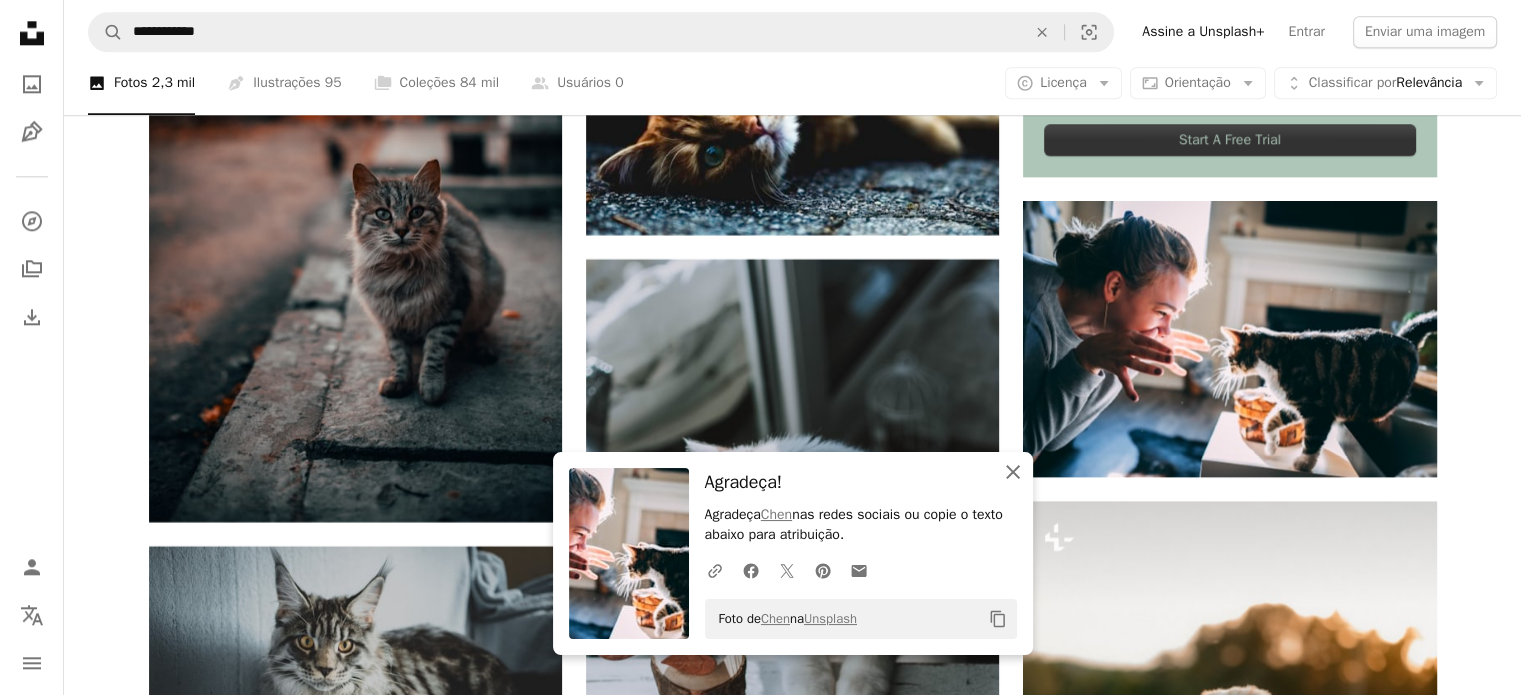click on "An X shape" 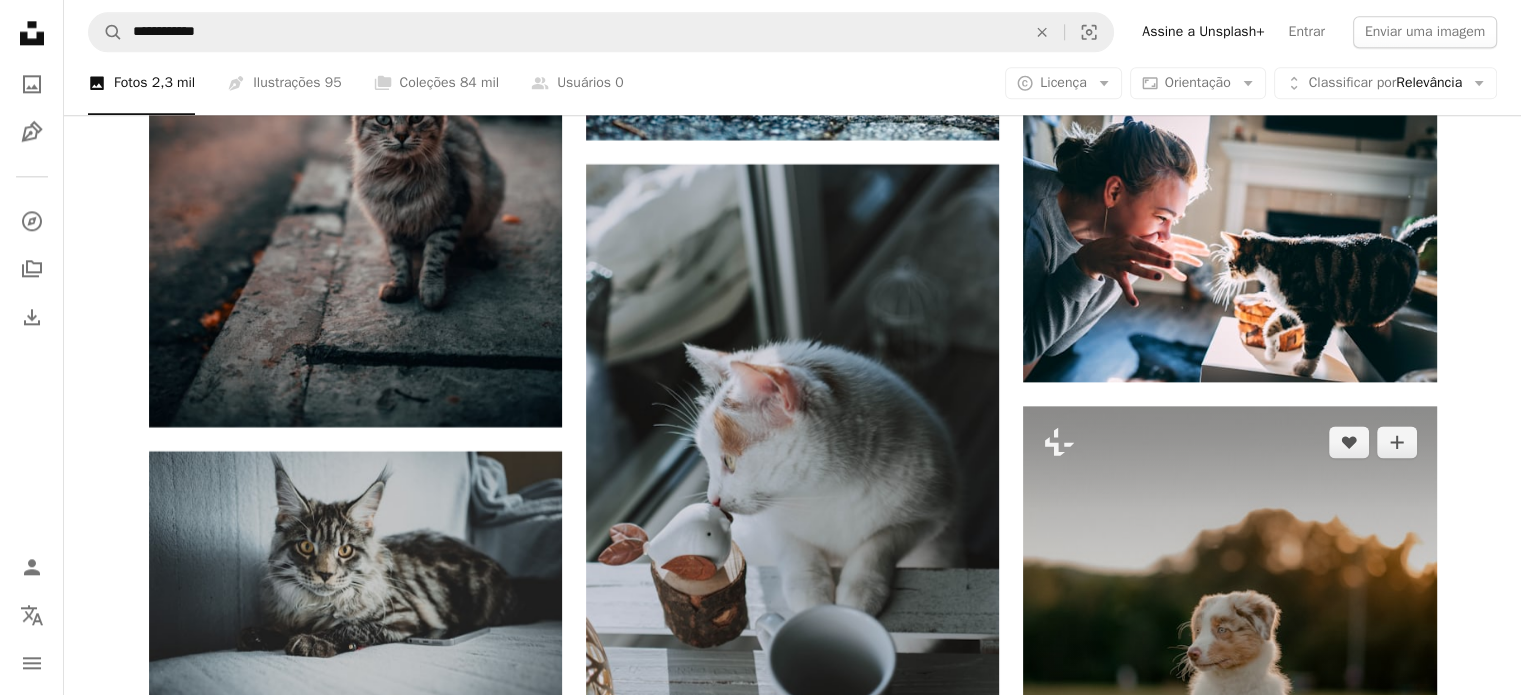 scroll, scrollTop: 10200, scrollLeft: 0, axis: vertical 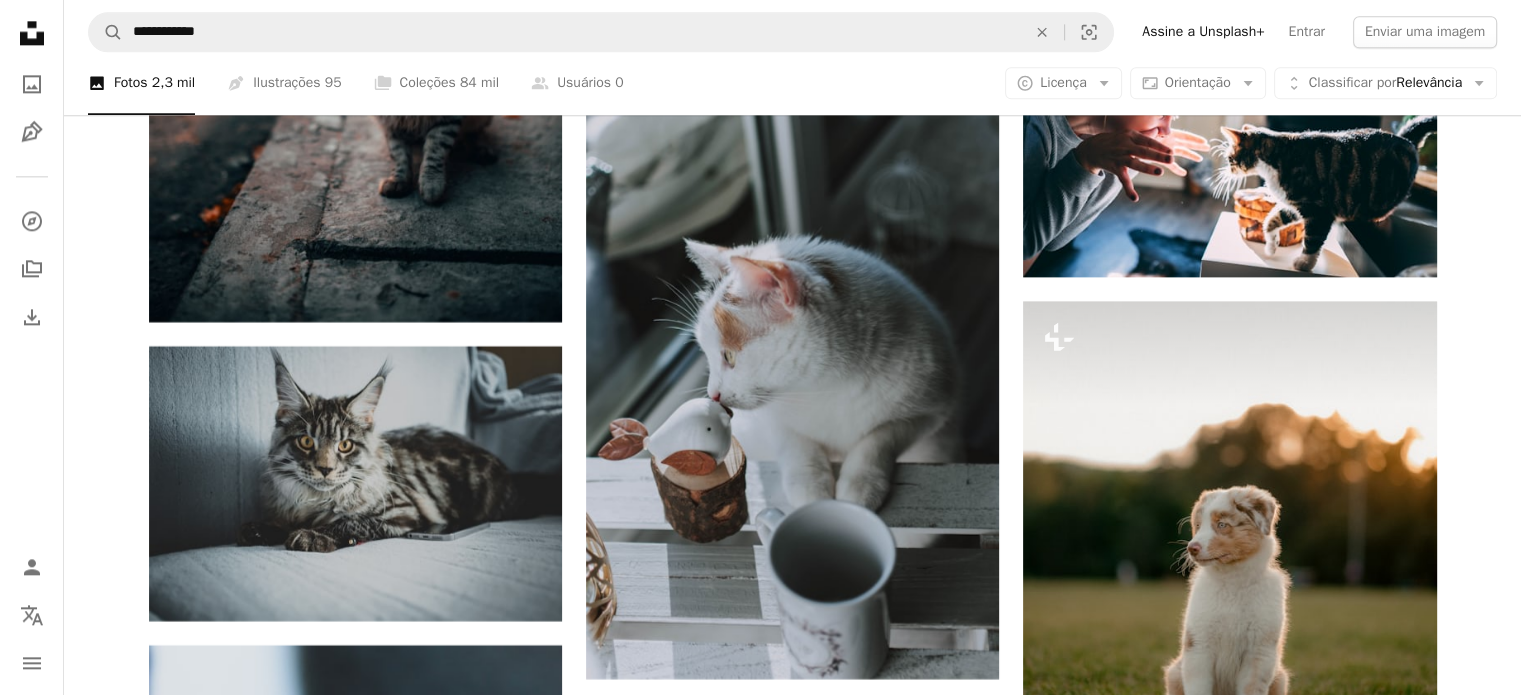 click on "Plus sign for Unsplash+ A heart A plus sign Getty Images Para  Unsplash+ A lock   Baixar A heart A plus sign lingda kong Arrow pointing down A heart A plus sign lingda kong Arrow pointing down A heart A plus sign Tran Mau Tri Tam ✪ Disponível para contratação A checkmark inside of a circle Arrow pointing down Plus sign for Unsplash+ A heart A plus sign Getty Images Para  Unsplash+ A lock   Baixar A heart A plus sign 蔡 世宏 Arrow pointing down A heart A plus sign Jiawei Zhao Arrow pointing down A heart A plus sign Gaelle Marcel Arrow pointing down A heart A plus sign Sven Mieke Disponível para contratação A checkmark inside of a circle Arrow pointing down A heart A plus sign majd altaifi Disponível para contratação A checkmark inside of a circle Arrow pointing down –– ––– –––  –– ––– –  ––– –––  ––––  –   – –– –––  – – ––– –– –– –––– –– Build your website your way. Get started A heart A plus sign A heart" at bounding box center [792, -3256] 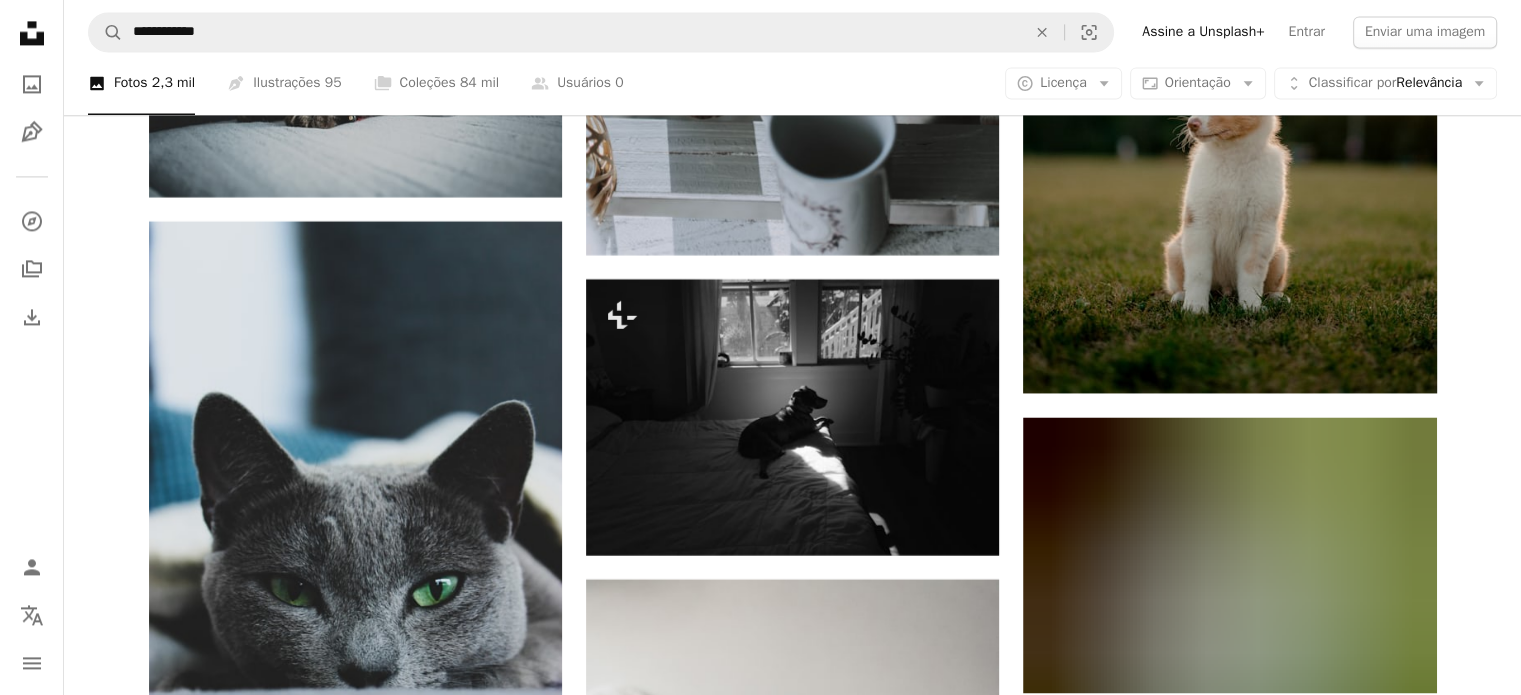 scroll, scrollTop: 10700, scrollLeft: 0, axis: vertical 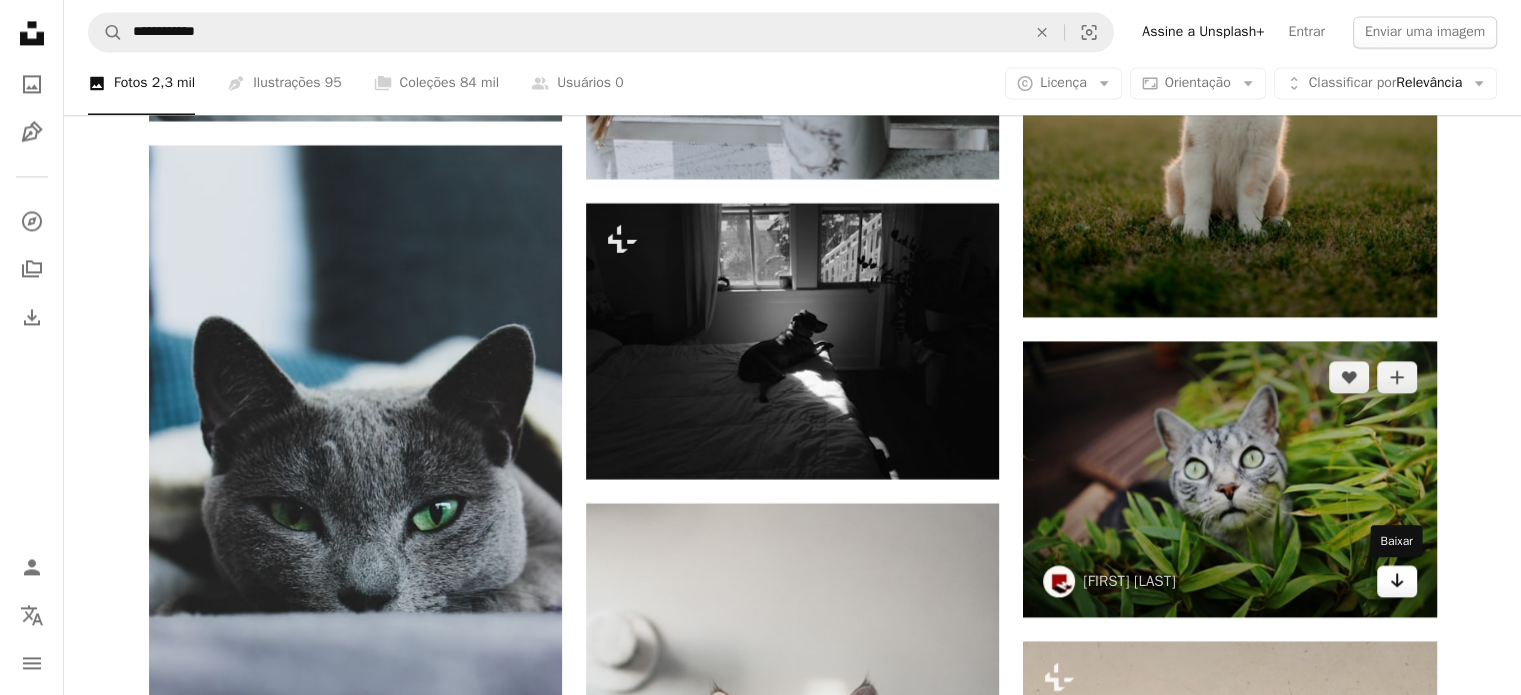 click on "Arrow pointing down" at bounding box center (1397, 581) 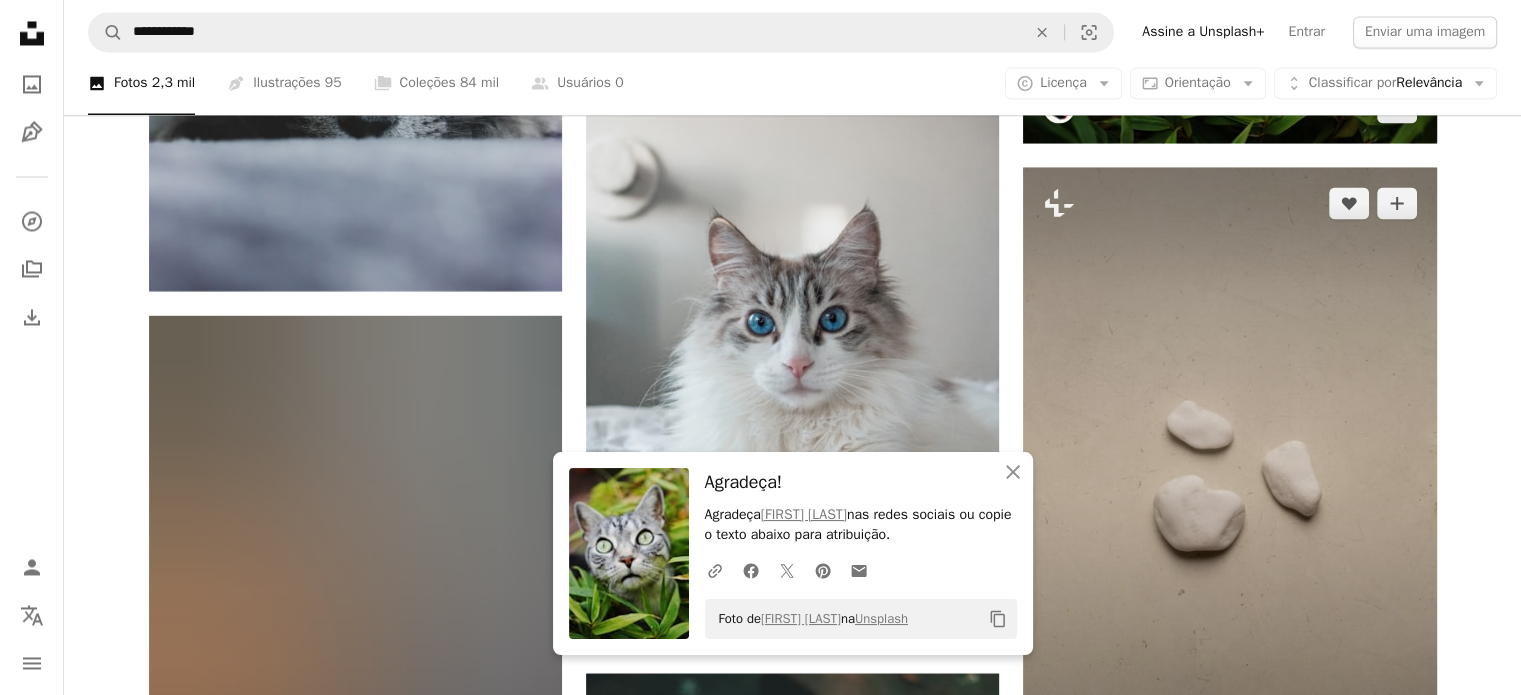 scroll, scrollTop: 11200, scrollLeft: 0, axis: vertical 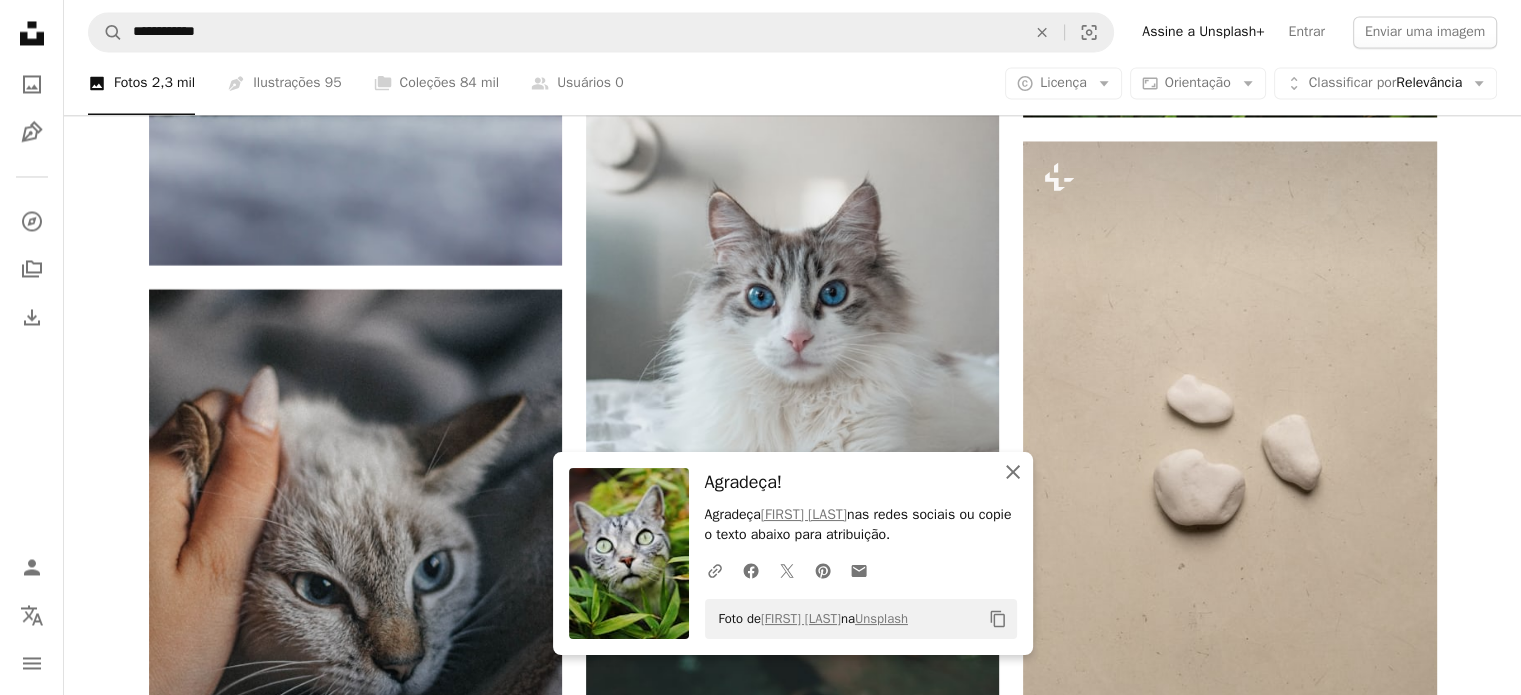 click on "An X shape" 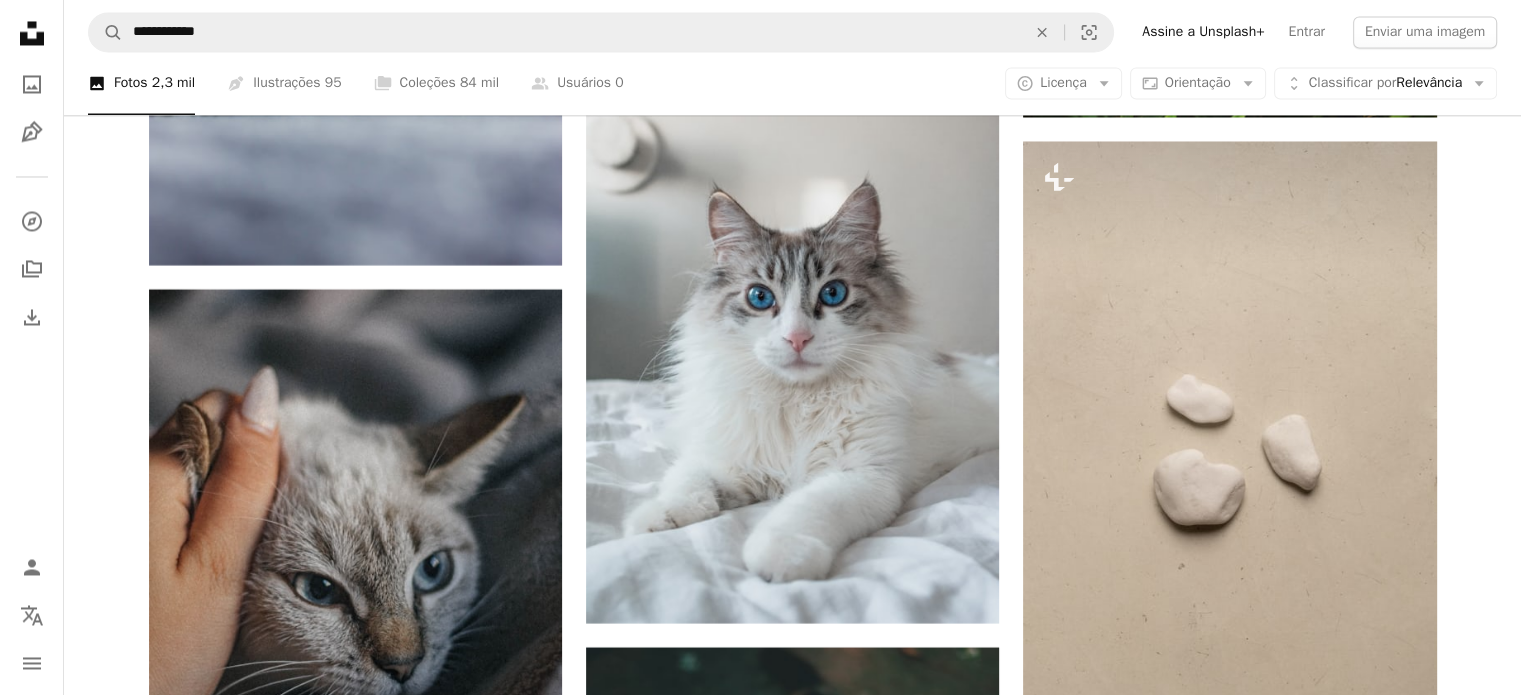 click on "Plus sign for Unsplash+ A heart A plus sign Getty Images Para  Unsplash+ A lock   Baixar A heart A plus sign lingda kong Arrow pointing down A heart A plus sign lingda kong Arrow pointing down A heart A plus sign Tran Mau Tri Tam ✪ Disponível para contratação A checkmark inside of a circle Arrow pointing down Plus sign for Unsplash+ A heart A plus sign Getty Images Para  Unsplash+ A lock   Baixar A heart A plus sign 蔡 世宏 Arrow pointing down A heart A plus sign Jiawei Zhao Arrow pointing down A heart A plus sign Gaelle Marcel Arrow pointing down A heart A plus sign Sven Mieke Disponível para contratação A checkmark inside of a circle Arrow pointing down A heart A plus sign majd altaifi Disponível para contratação A checkmark inside of a circle Arrow pointing down –– ––– –––  –– ––– –  ––– –––  ––––  –   – –– –––  – – ––– –– –– –––– –– Build your website your way. Get started A heart A plus sign A heart" at bounding box center (792, -2398) 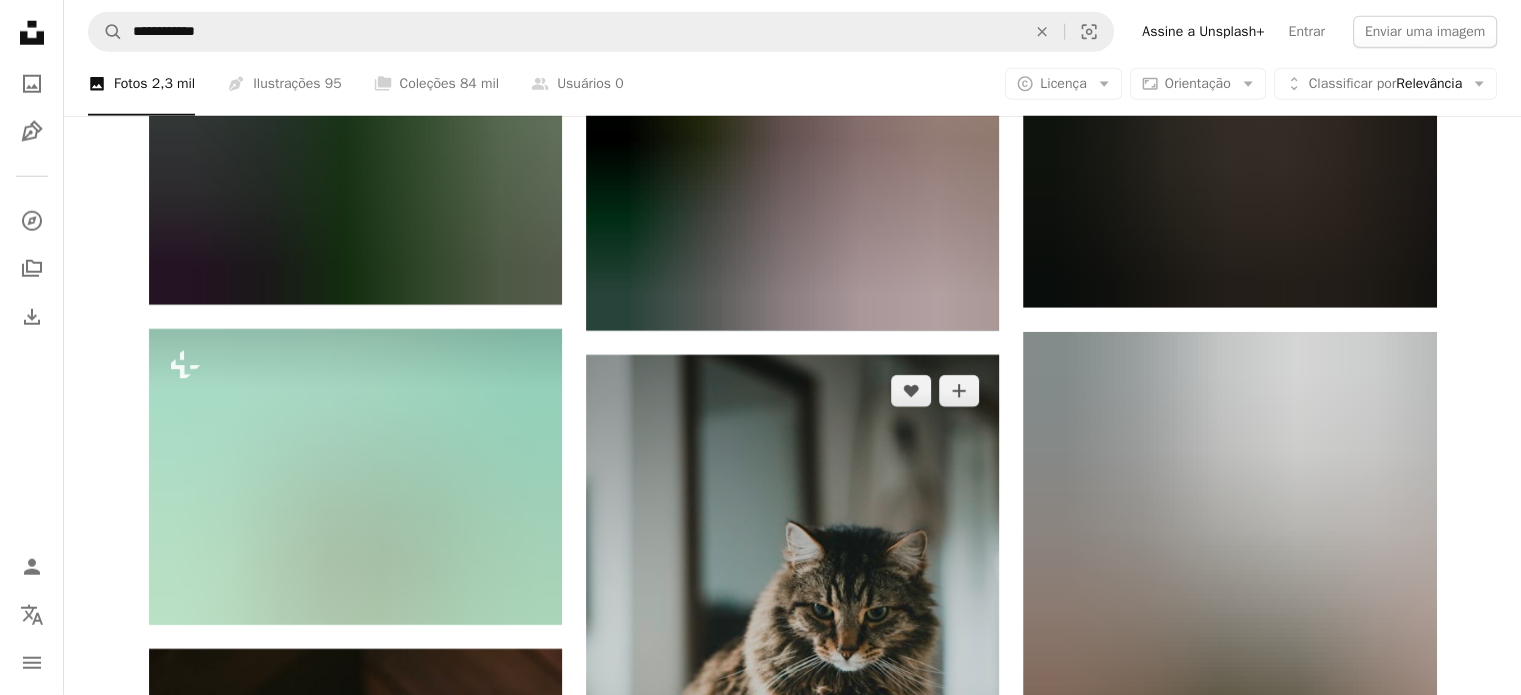 scroll, scrollTop: 13200, scrollLeft: 0, axis: vertical 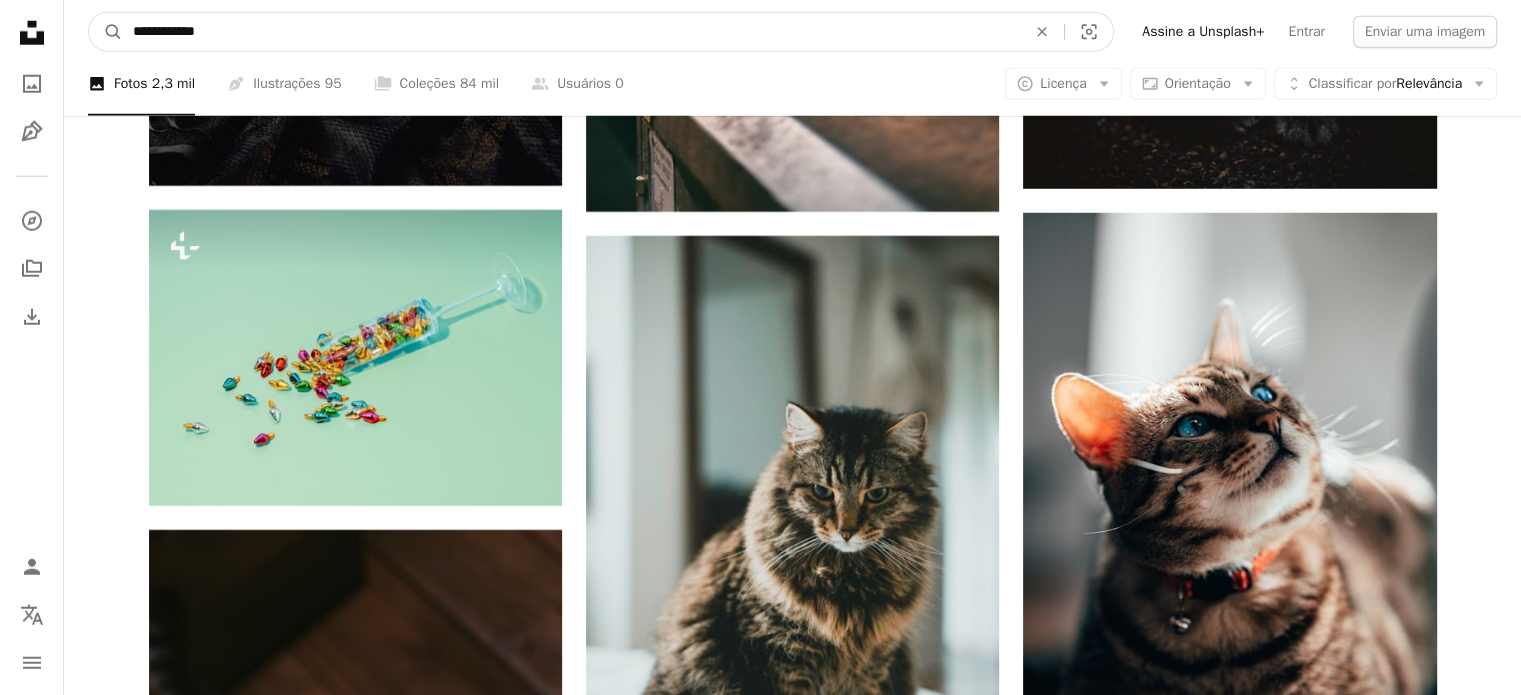 drag, startPoint x: 172, startPoint y: 34, endPoint x: 431, endPoint y: 55, distance: 259.84995 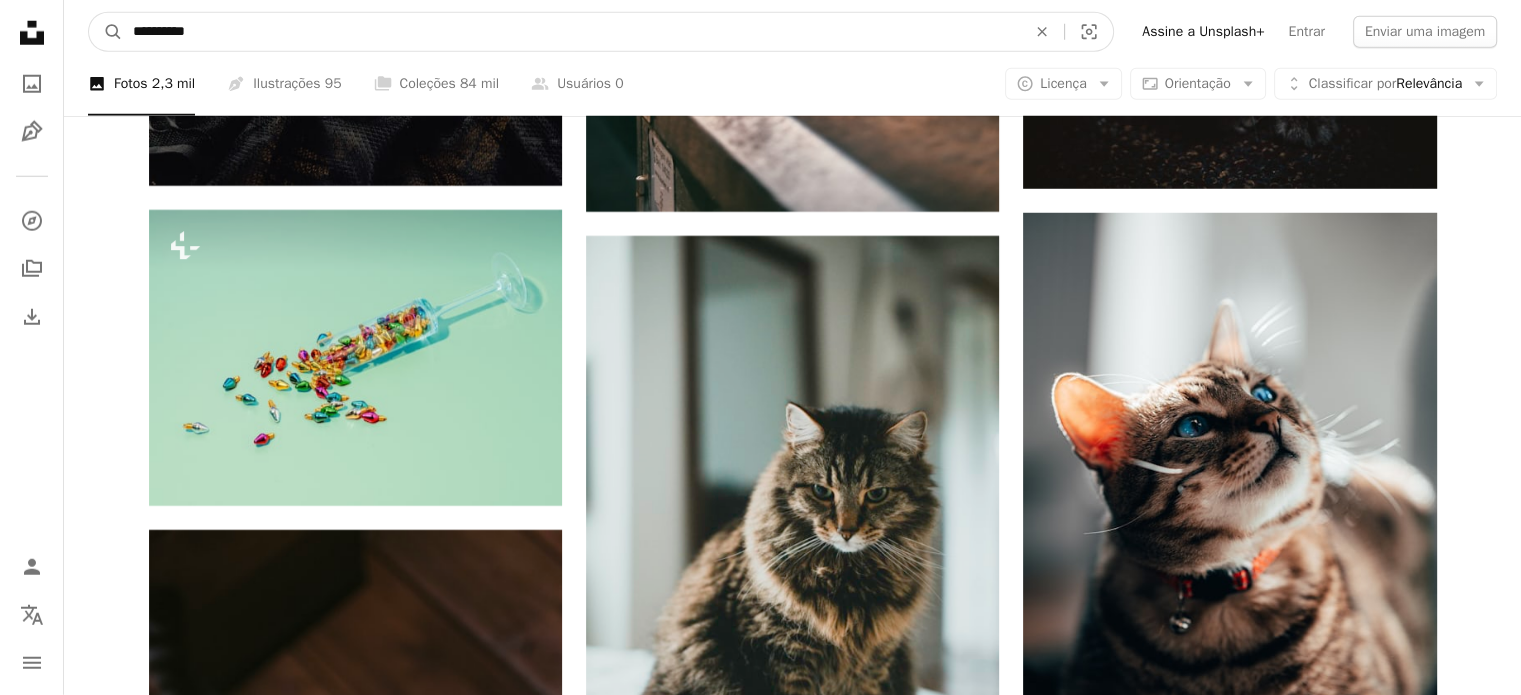 type on "**********" 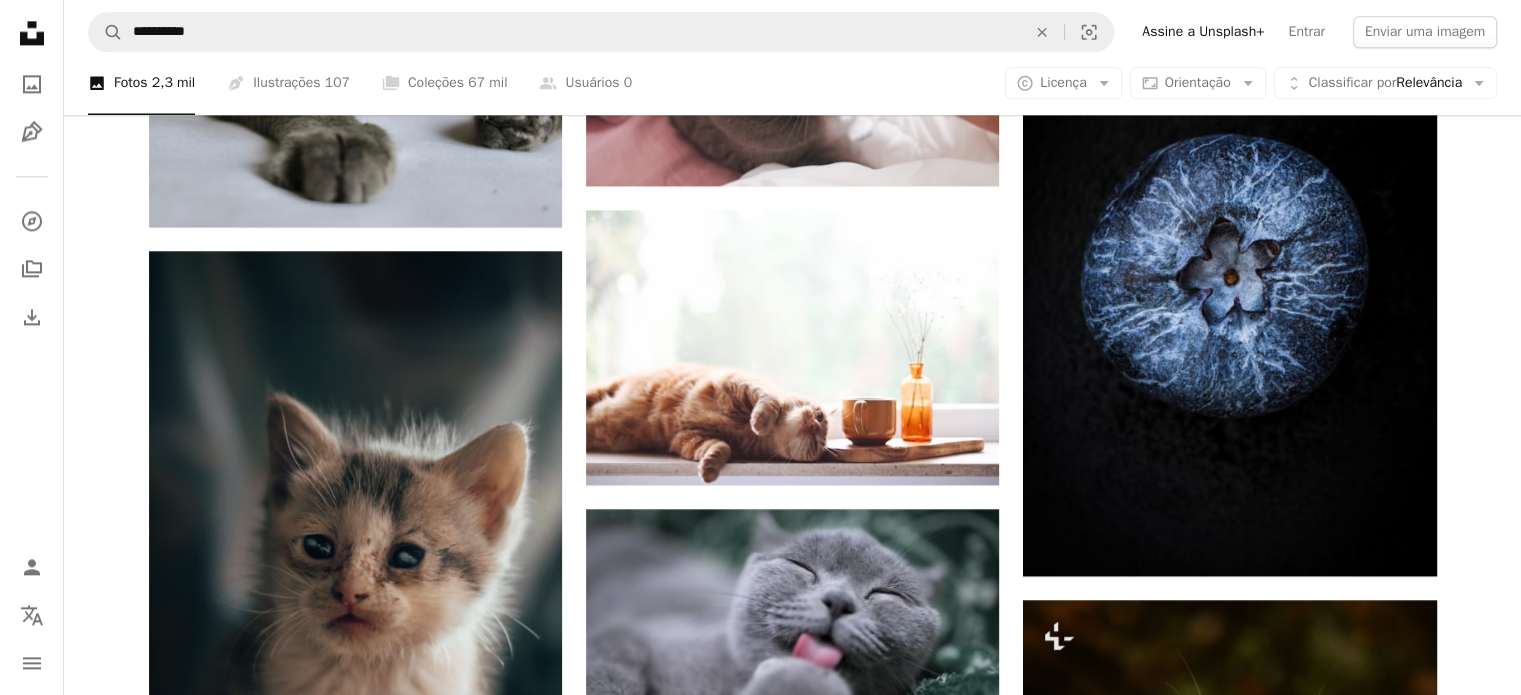 scroll, scrollTop: 3000, scrollLeft: 0, axis: vertical 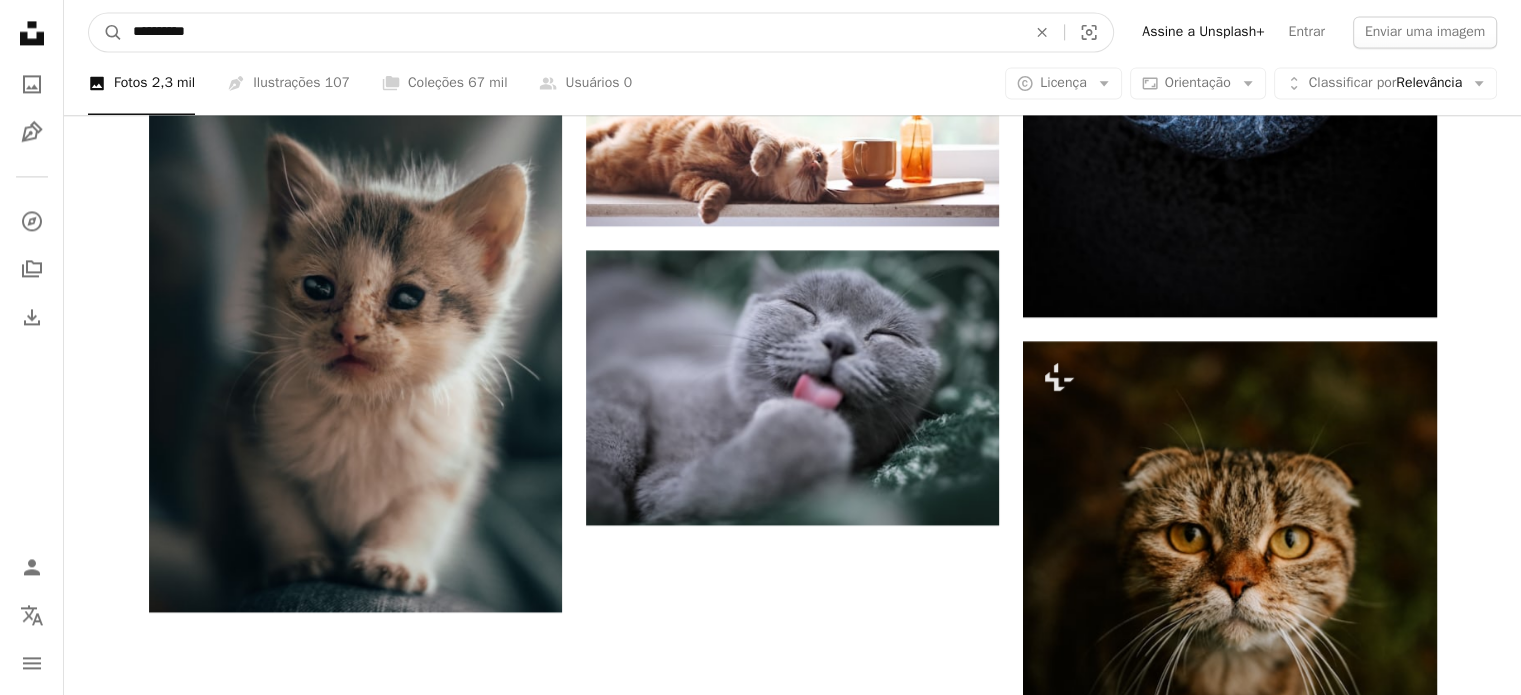 drag, startPoint x: 163, startPoint y: 31, endPoint x: 525, endPoint y: 45, distance: 362.27063 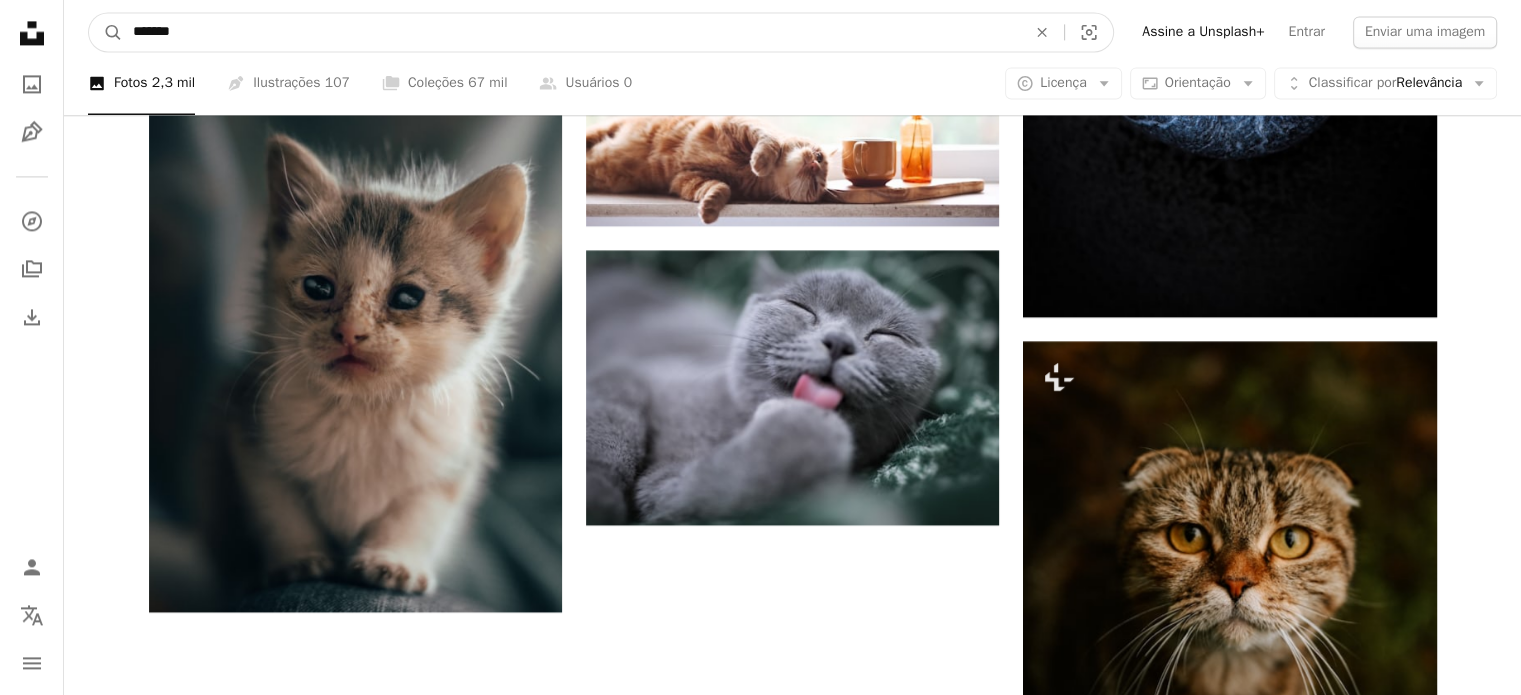 type on "*******" 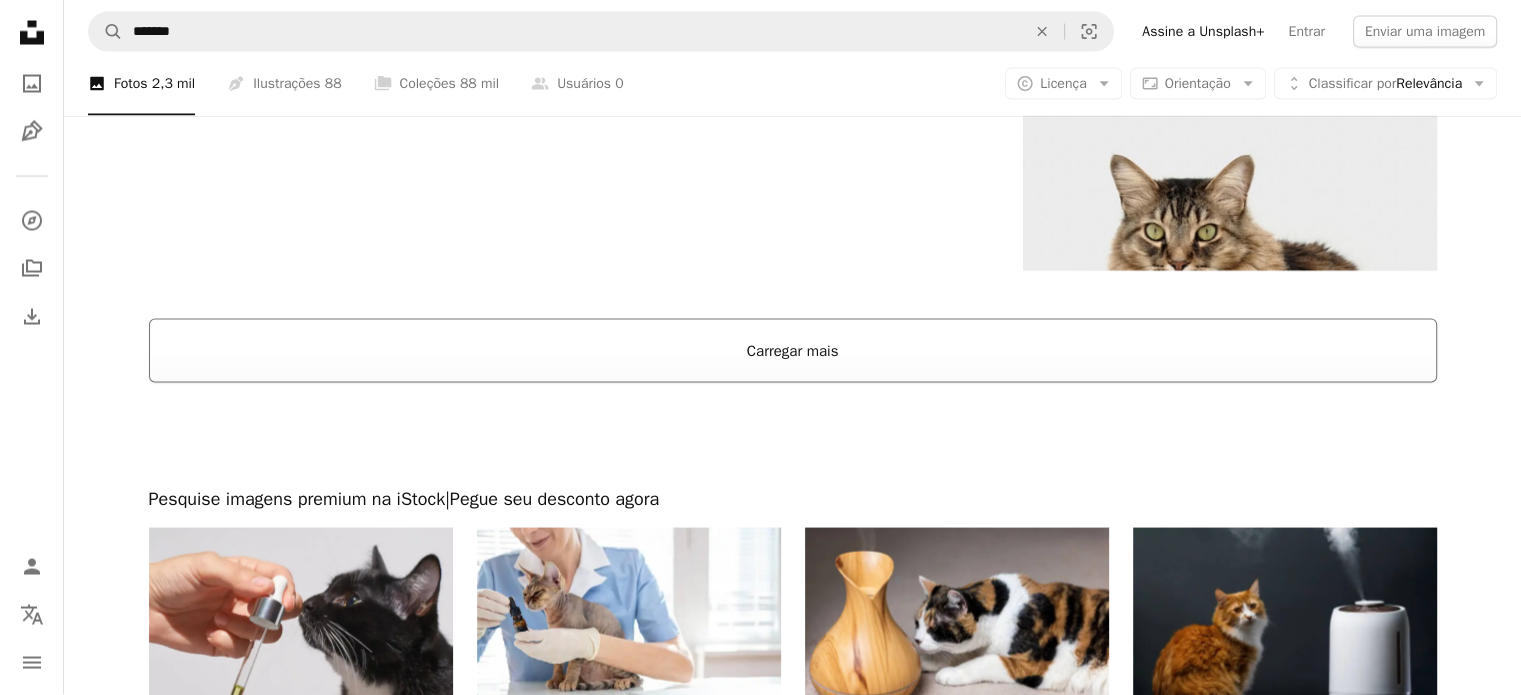 scroll, scrollTop: 3900, scrollLeft: 0, axis: vertical 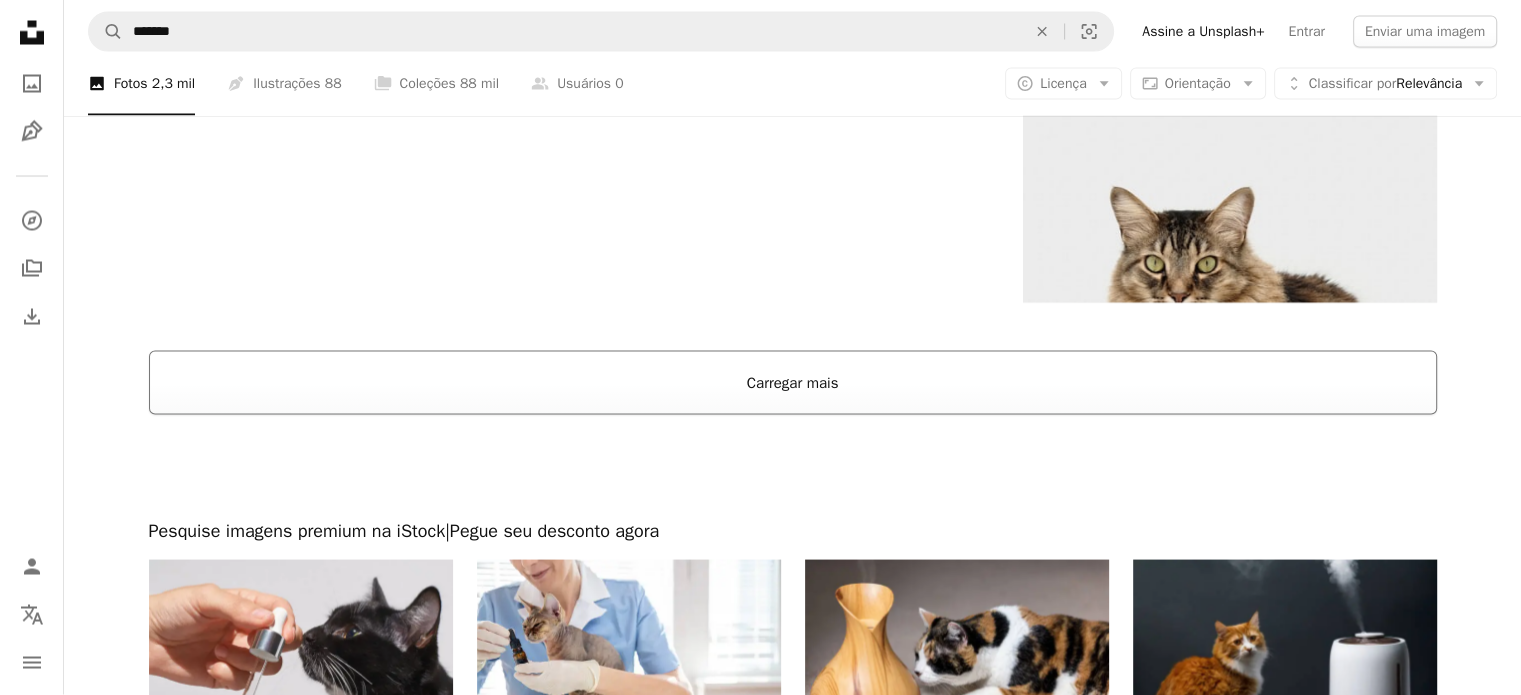 click on "Carregar mais" at bounding box center (793, 383) 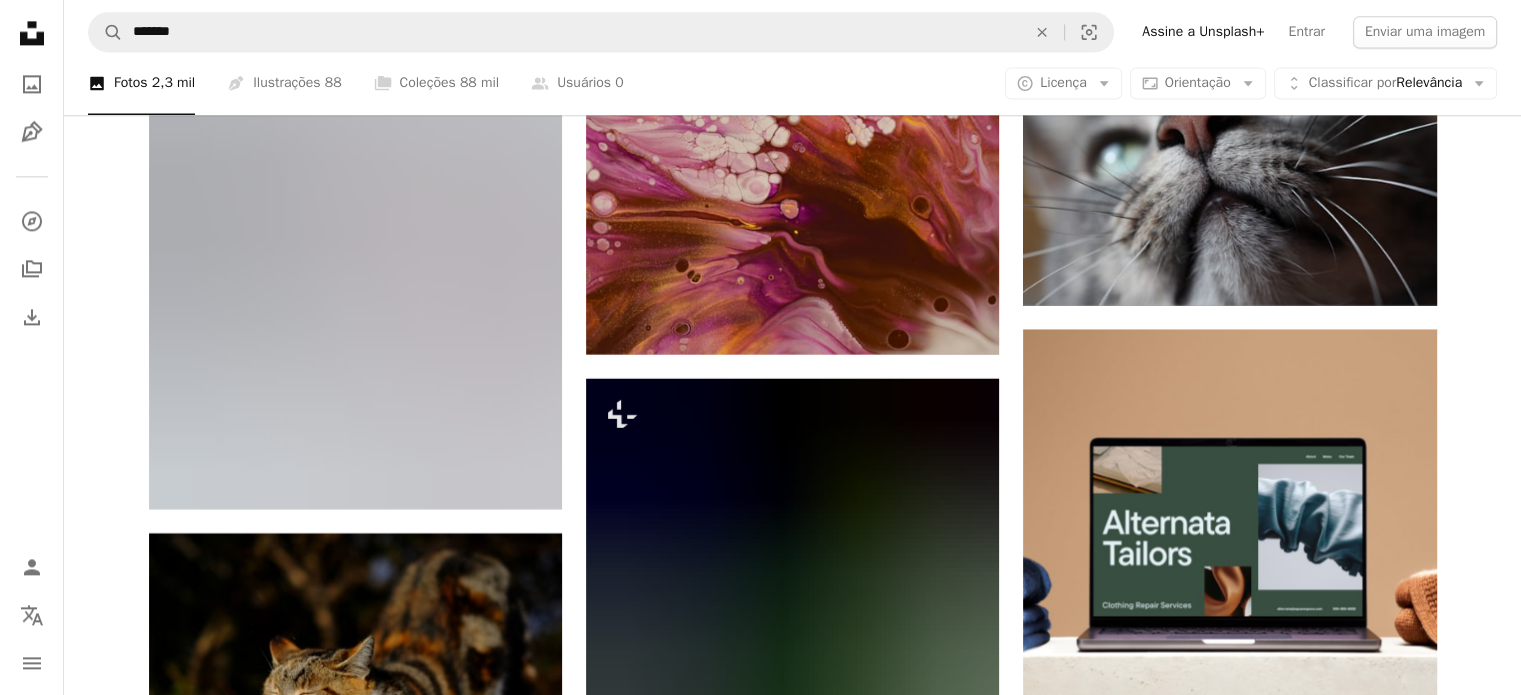 scroll, scrollTop: 10600, scrollLeft: 0, axis: vertical 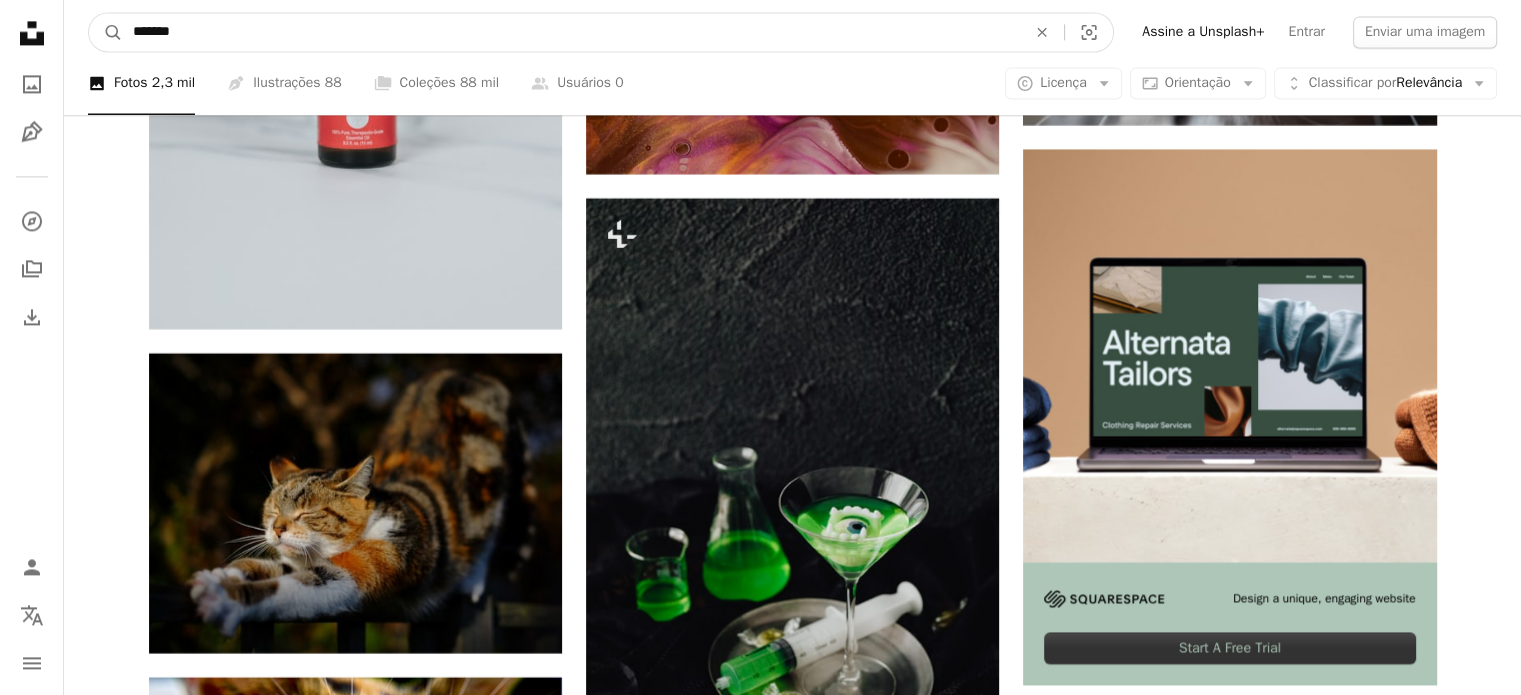 drag, startPoint x: 231, startPoint y: 27, endPoint x: 0, endPoint y: 3, distance: 232.24341 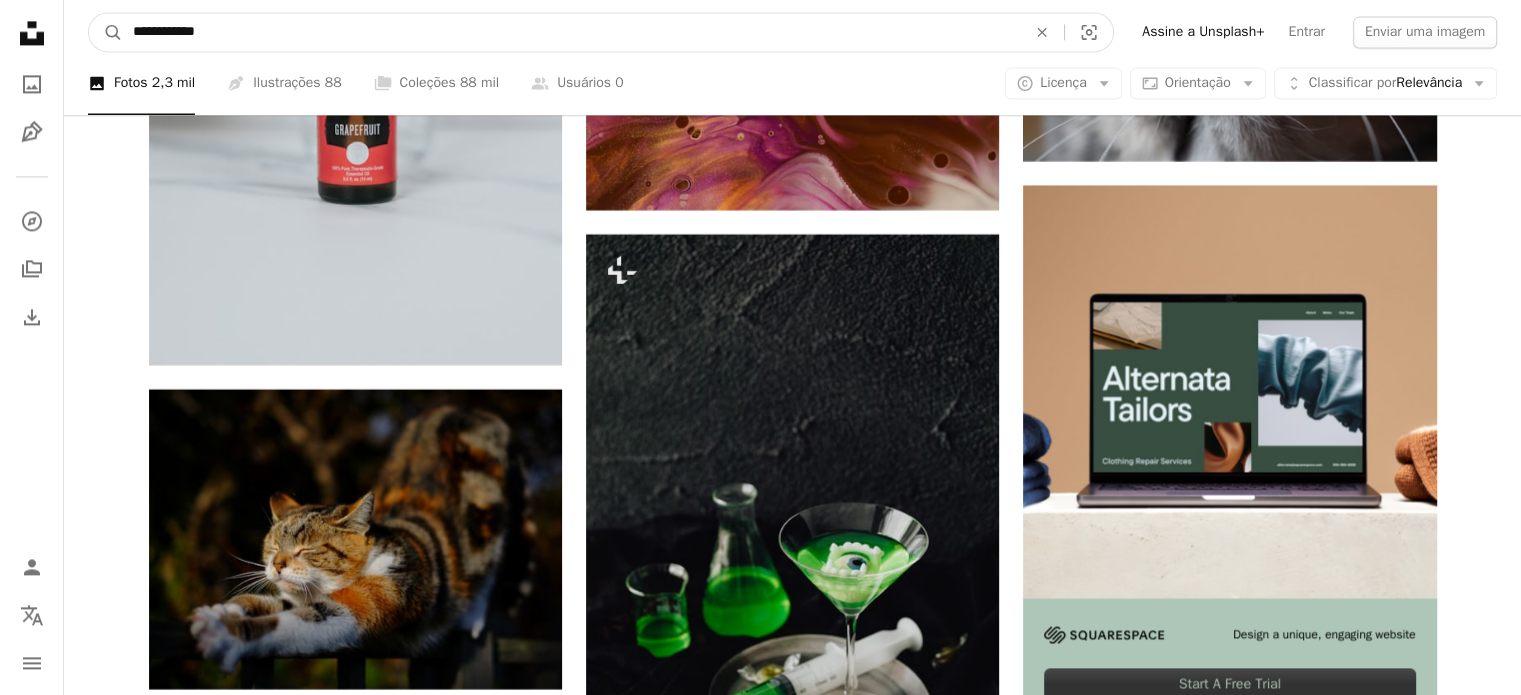 type on "**********" 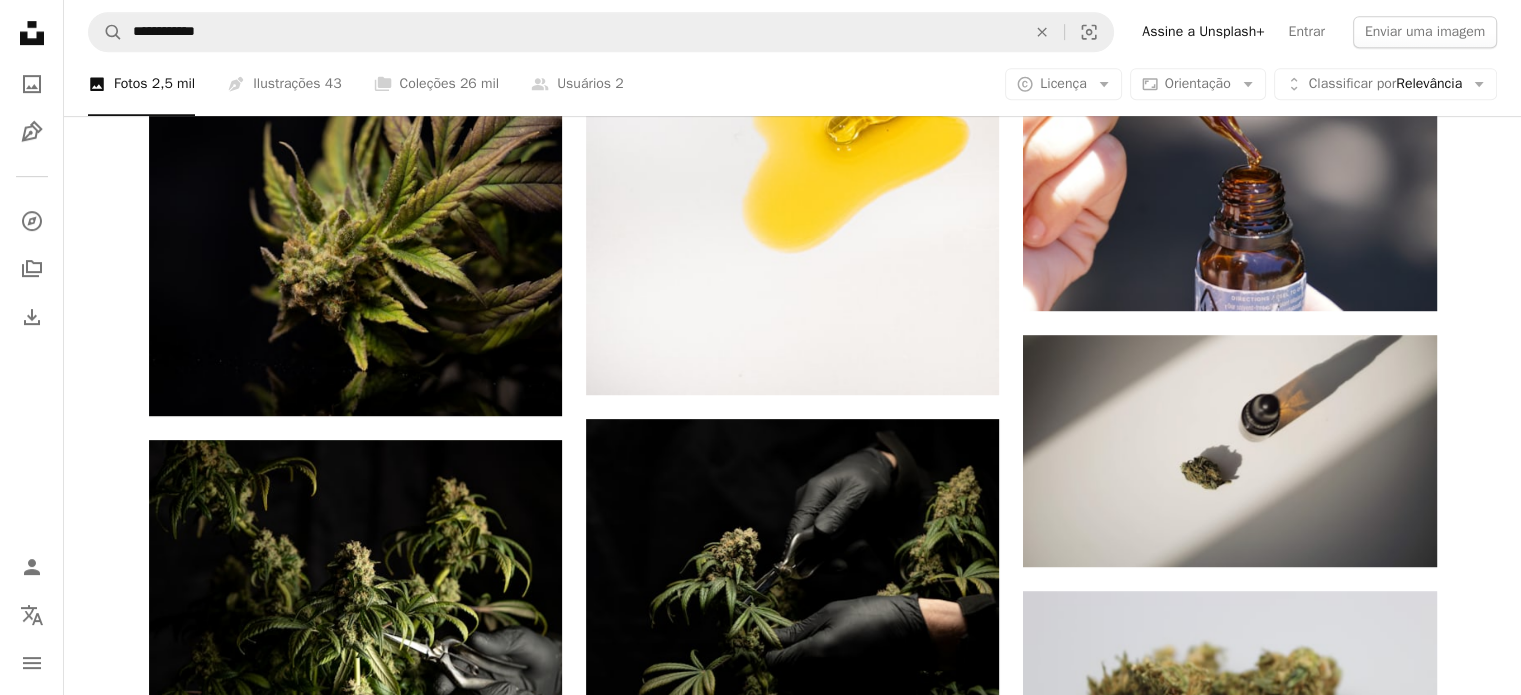 scroll, scrollTop: 1000, scrollLeft: 0, axis: vertical 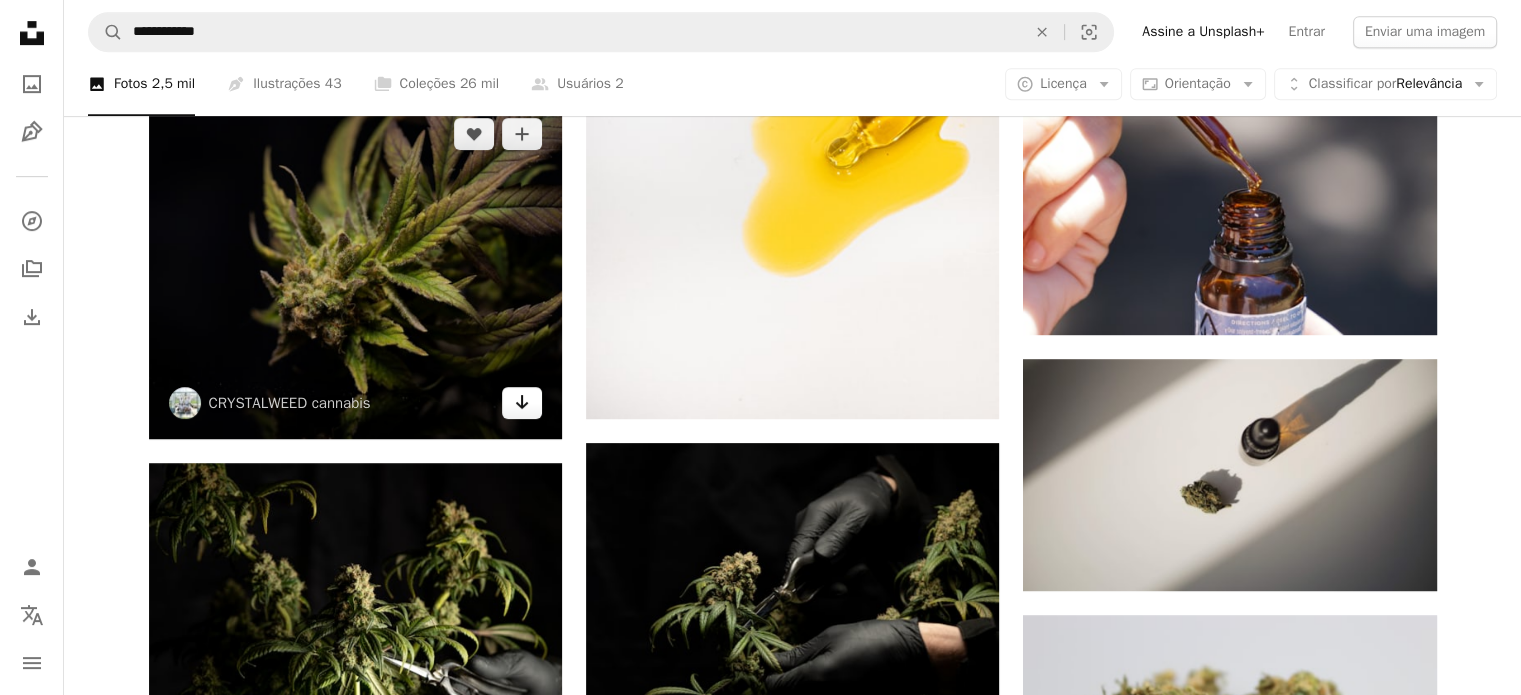click on "Arrow pointing down" 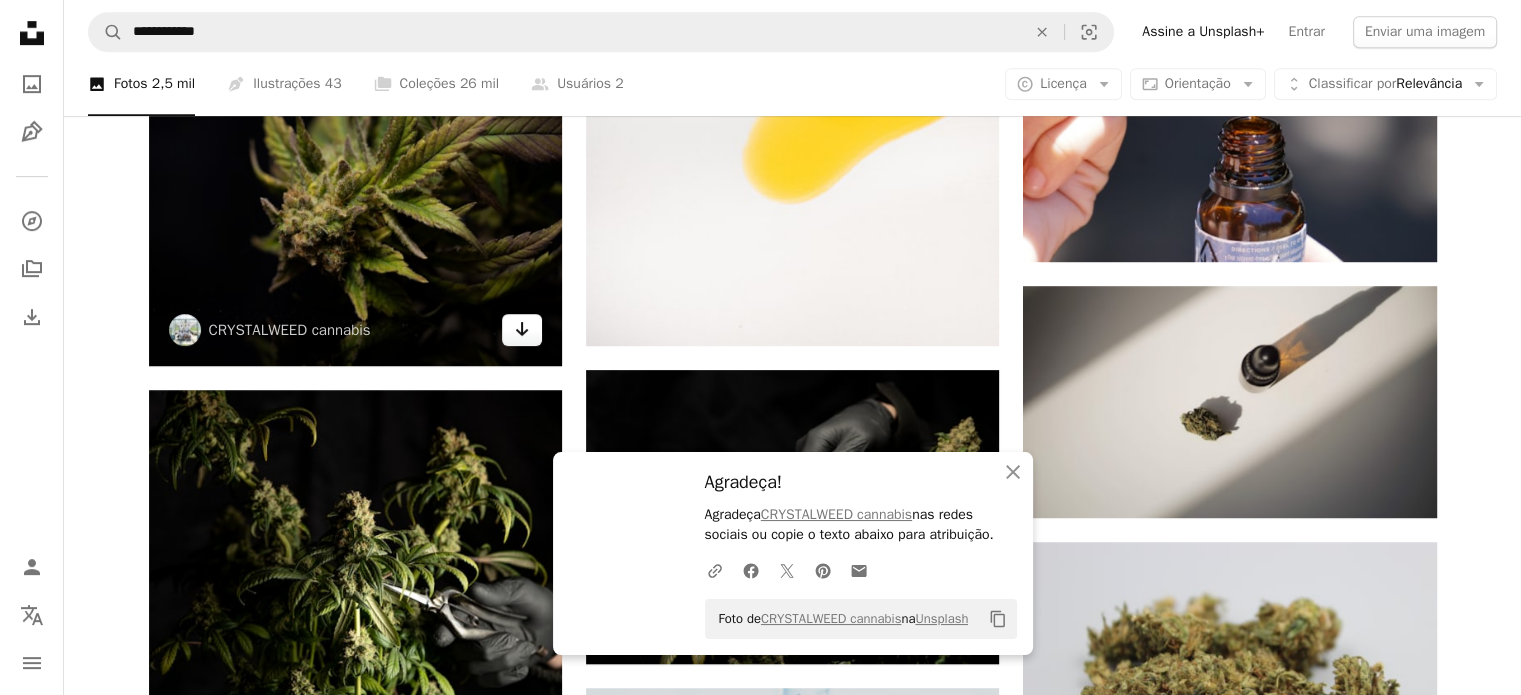 scroll, scrollTop: 1200, scrollLeft: 0, axis: vertical 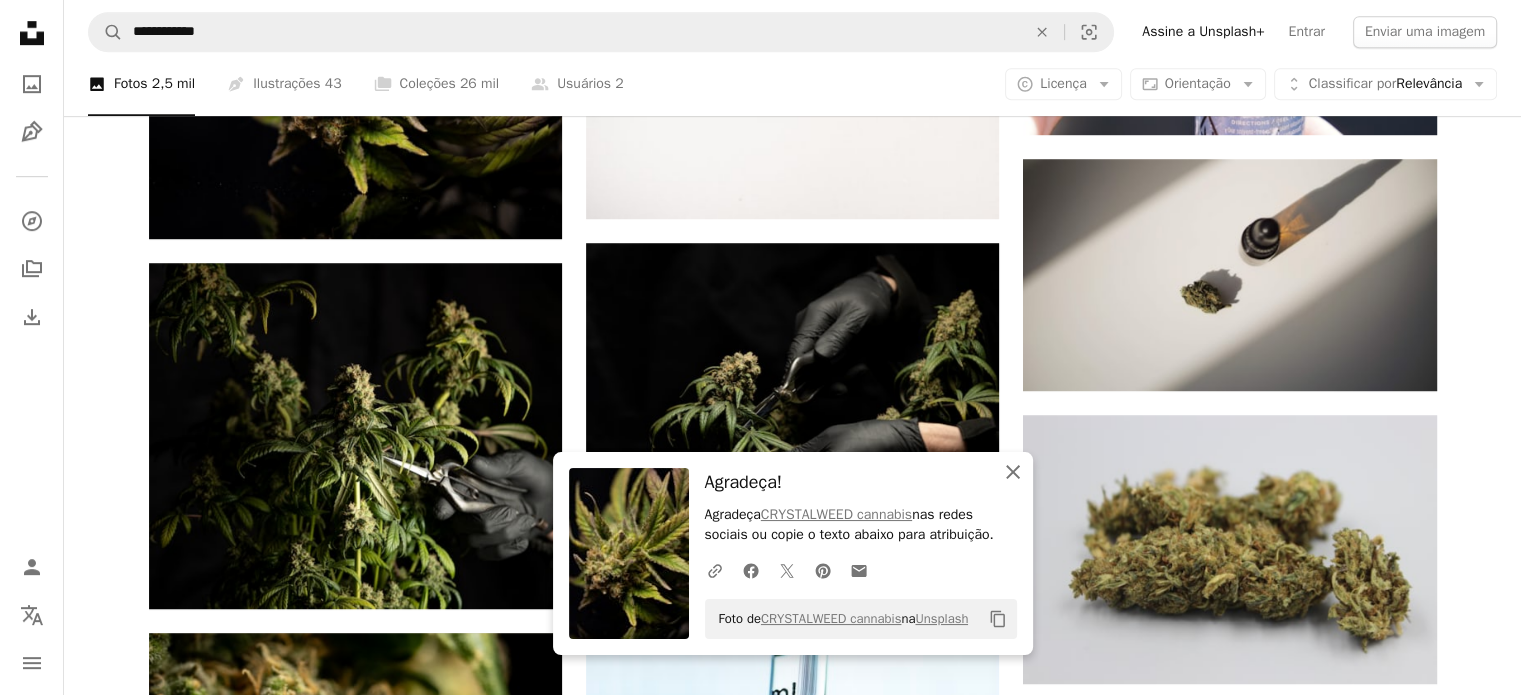 click 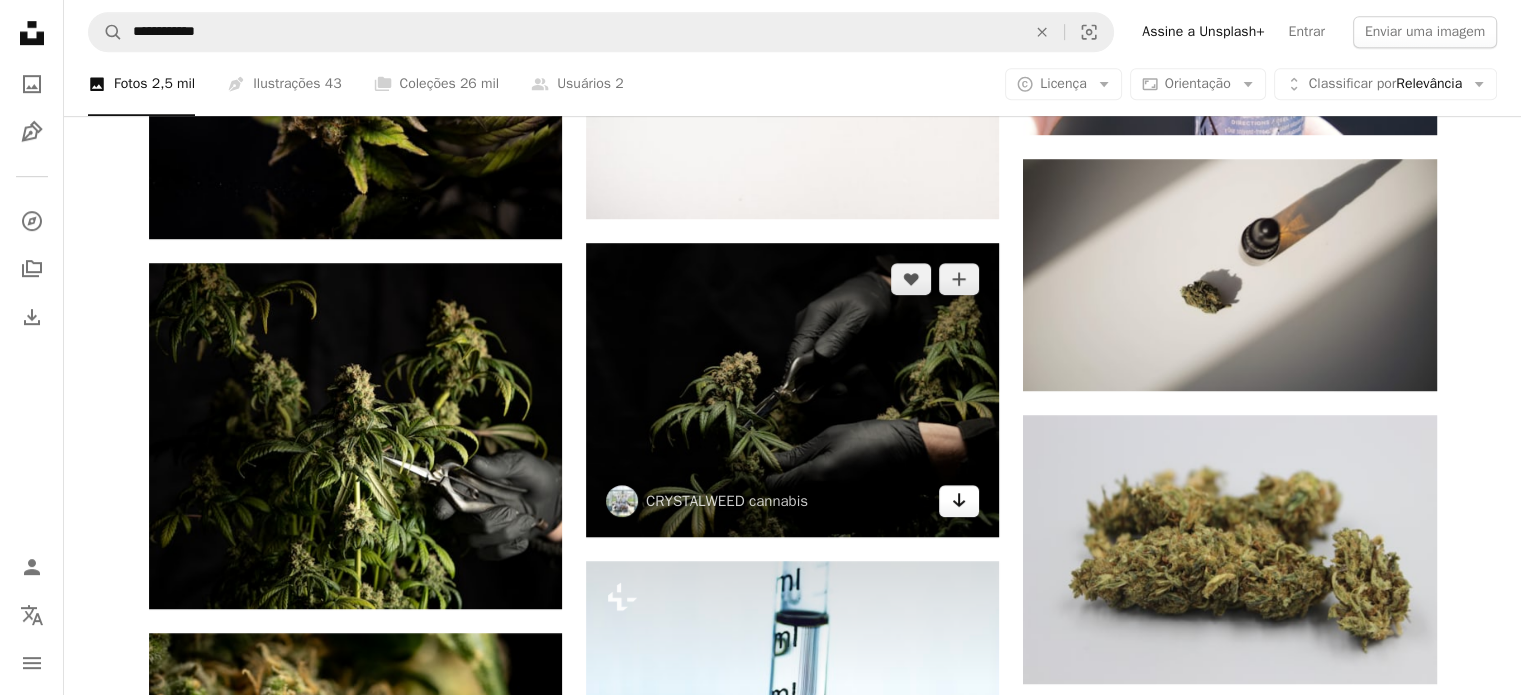 click on "Arrow pointing down" 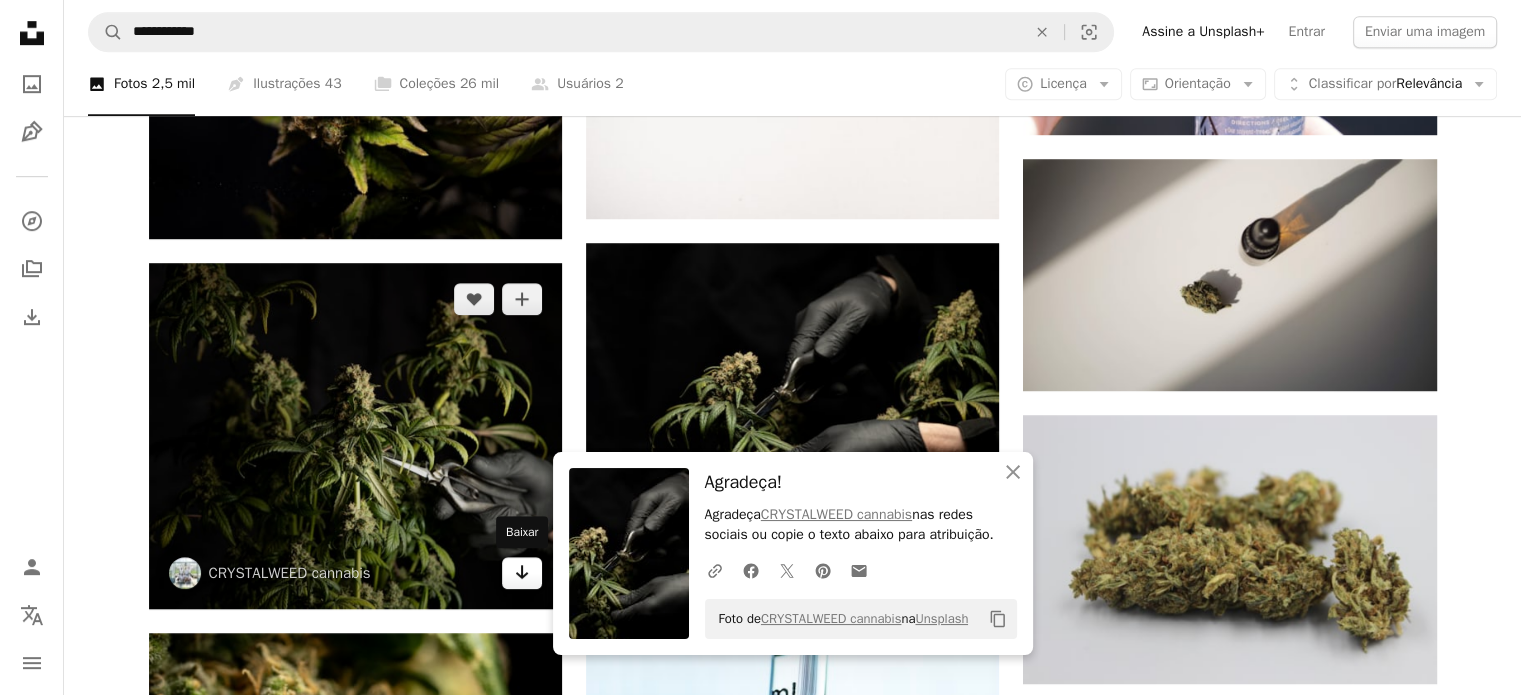click 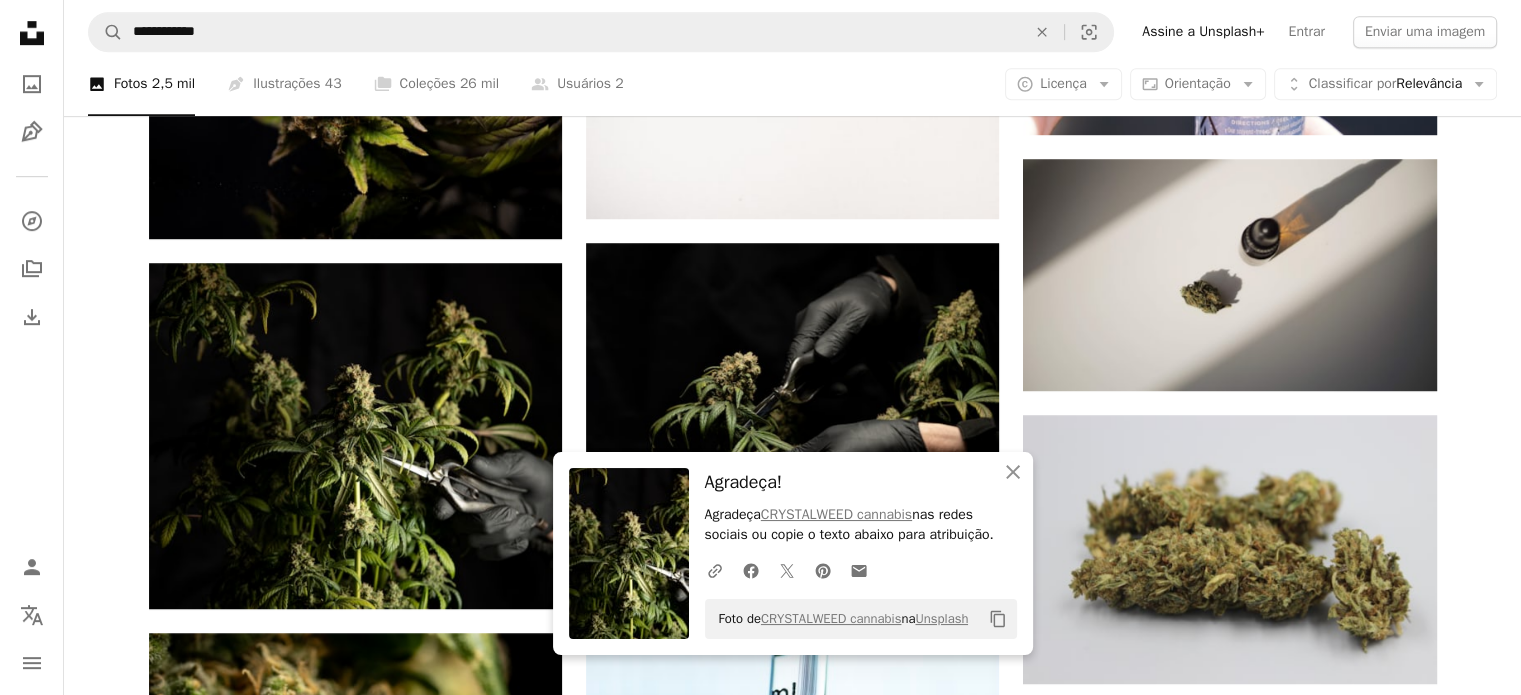 click on "[FIRST] [LAST]" at bounding box center [792, 786] 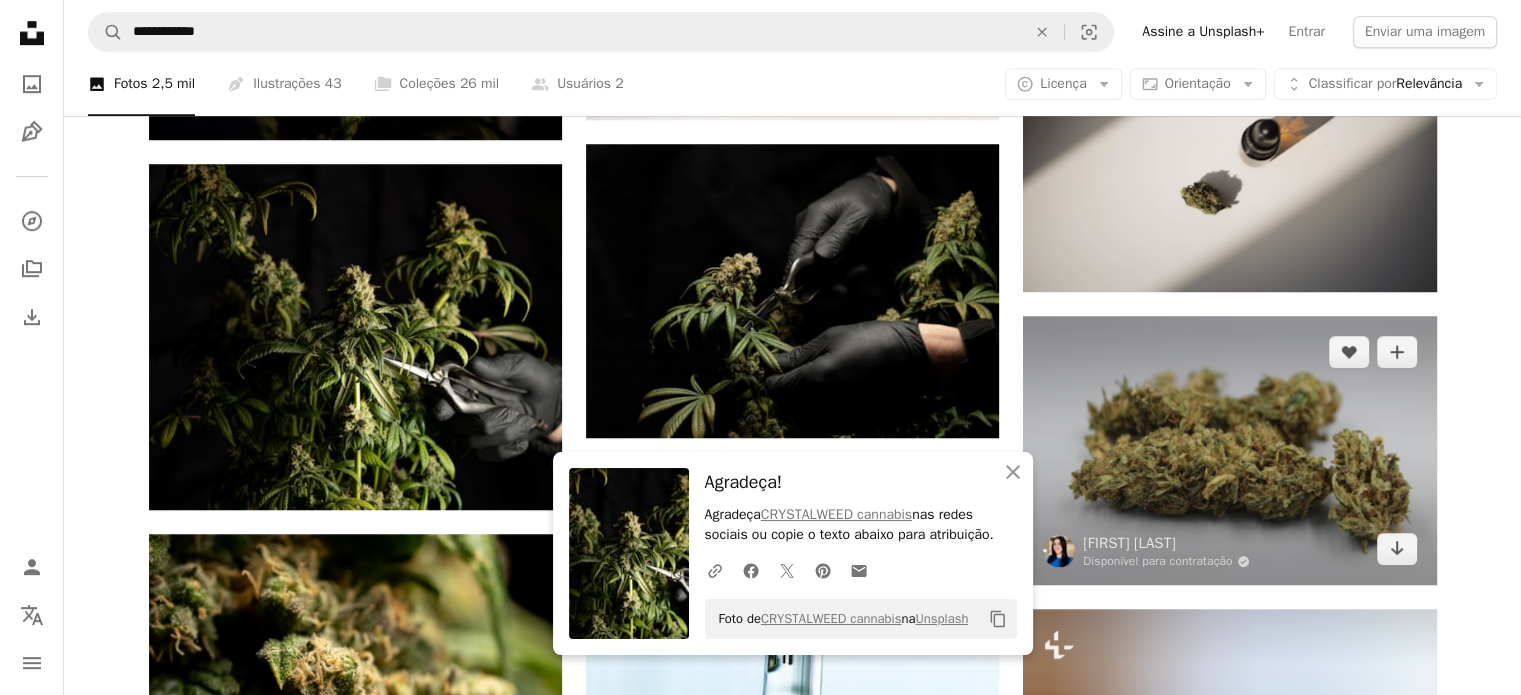 scroll, scrollTop: 1400, scrollLeft: 0, axis: vertical 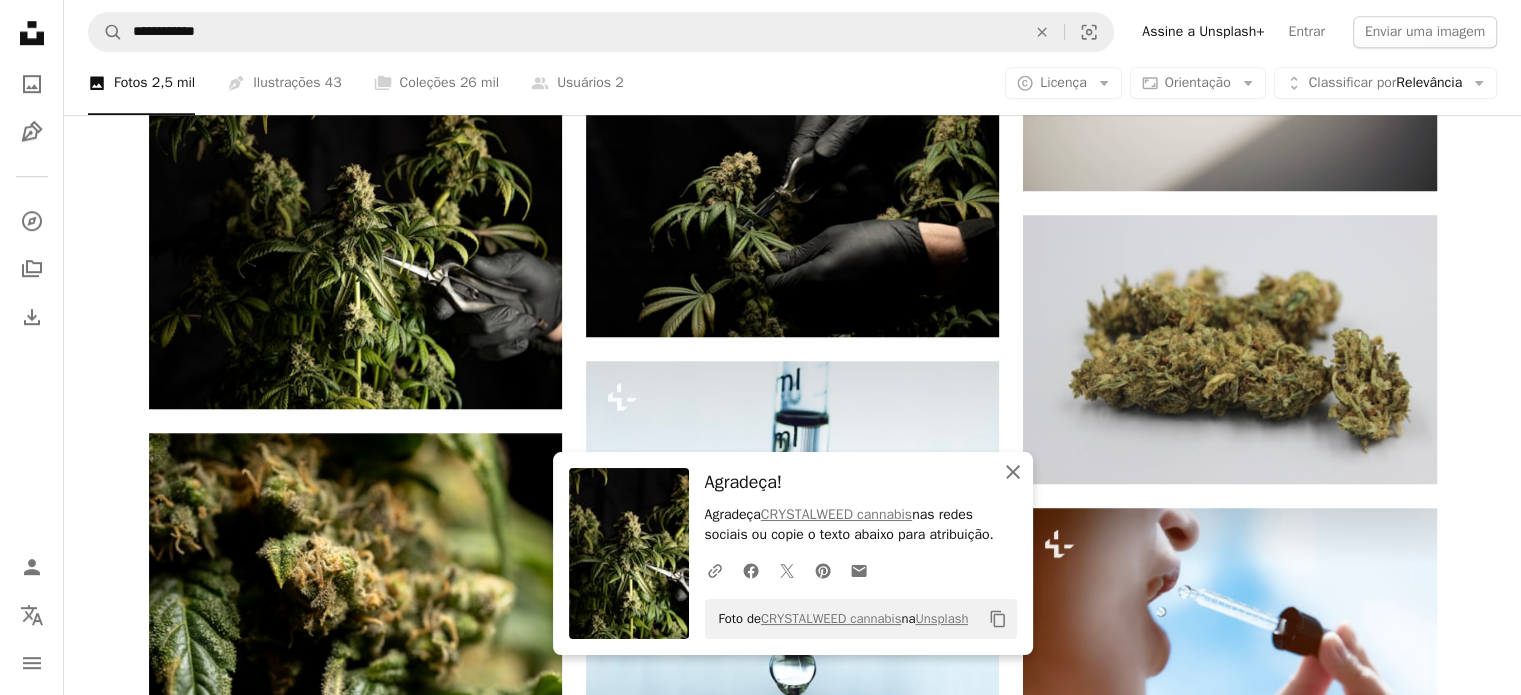 click on "An X shape" 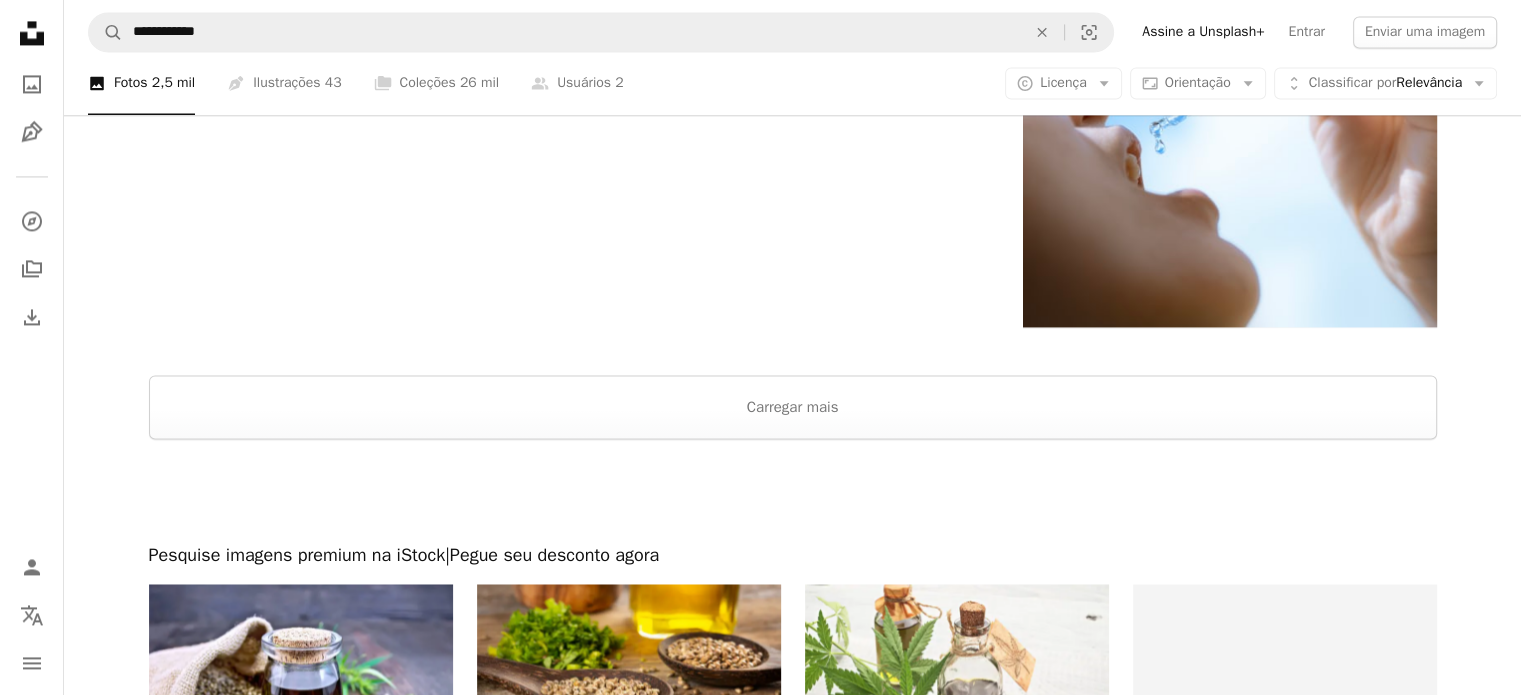scroll, scrollTop: 3100, scrollLeft: 0, axis: vertical 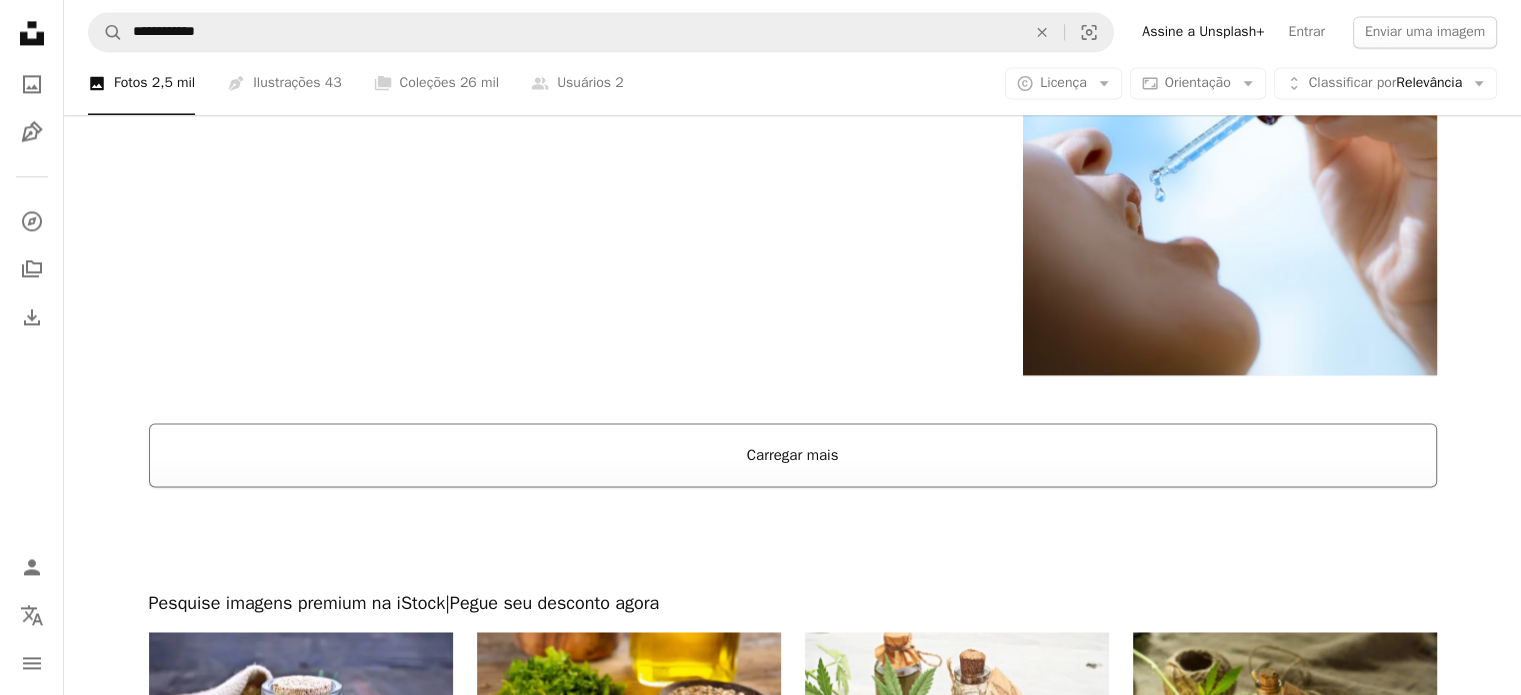 click on "Carregar mais" at bounding box center [793, 455] 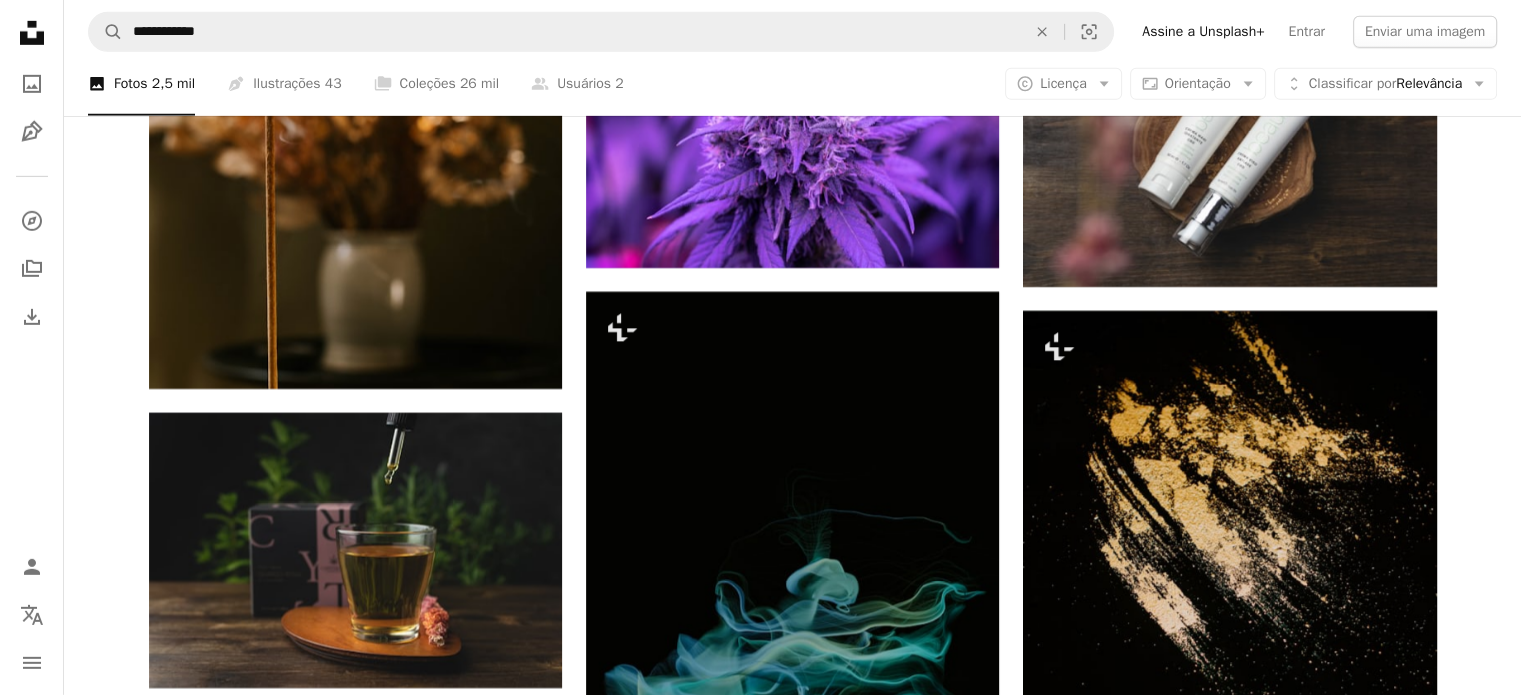 scroll, scrollTop: 6200, scrollLeft: 0, axis: vertical 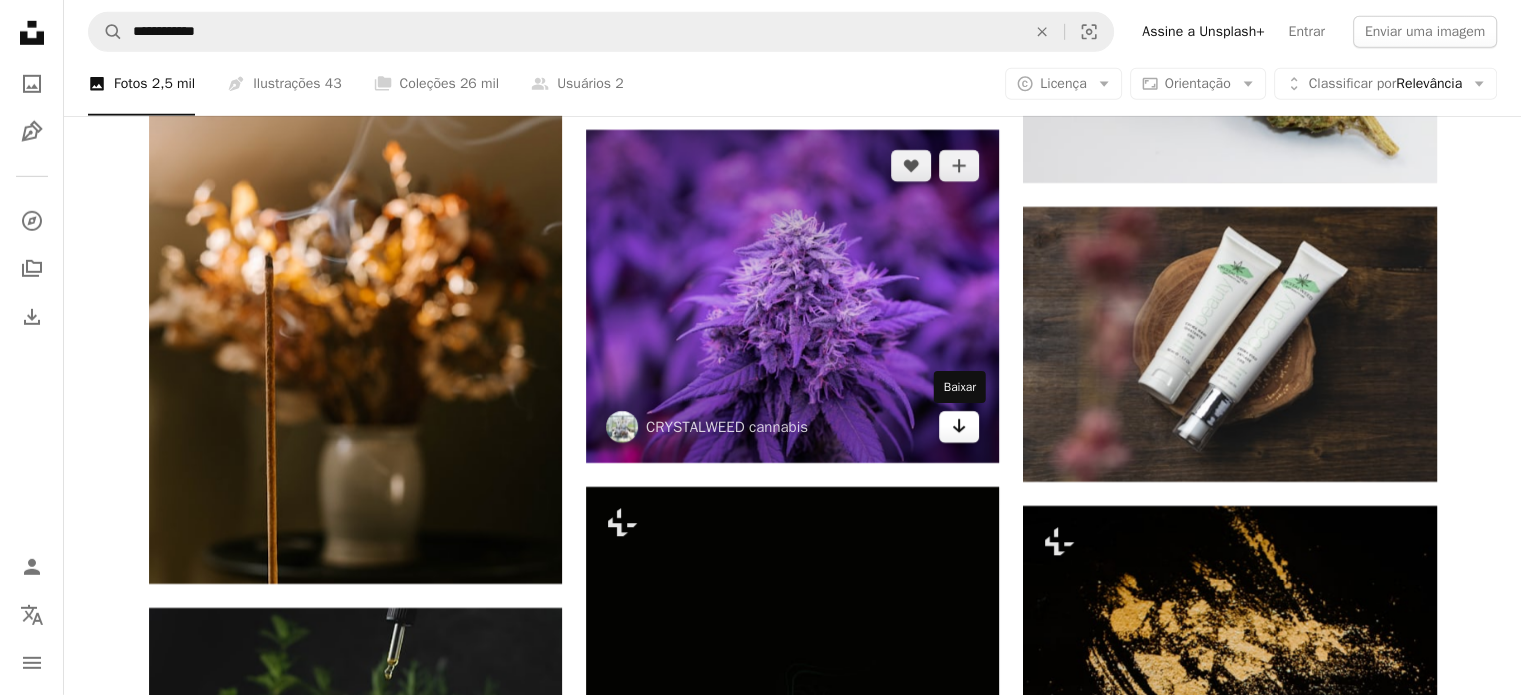 click on "Arrow pointing down" at bounding box center [959, 427] 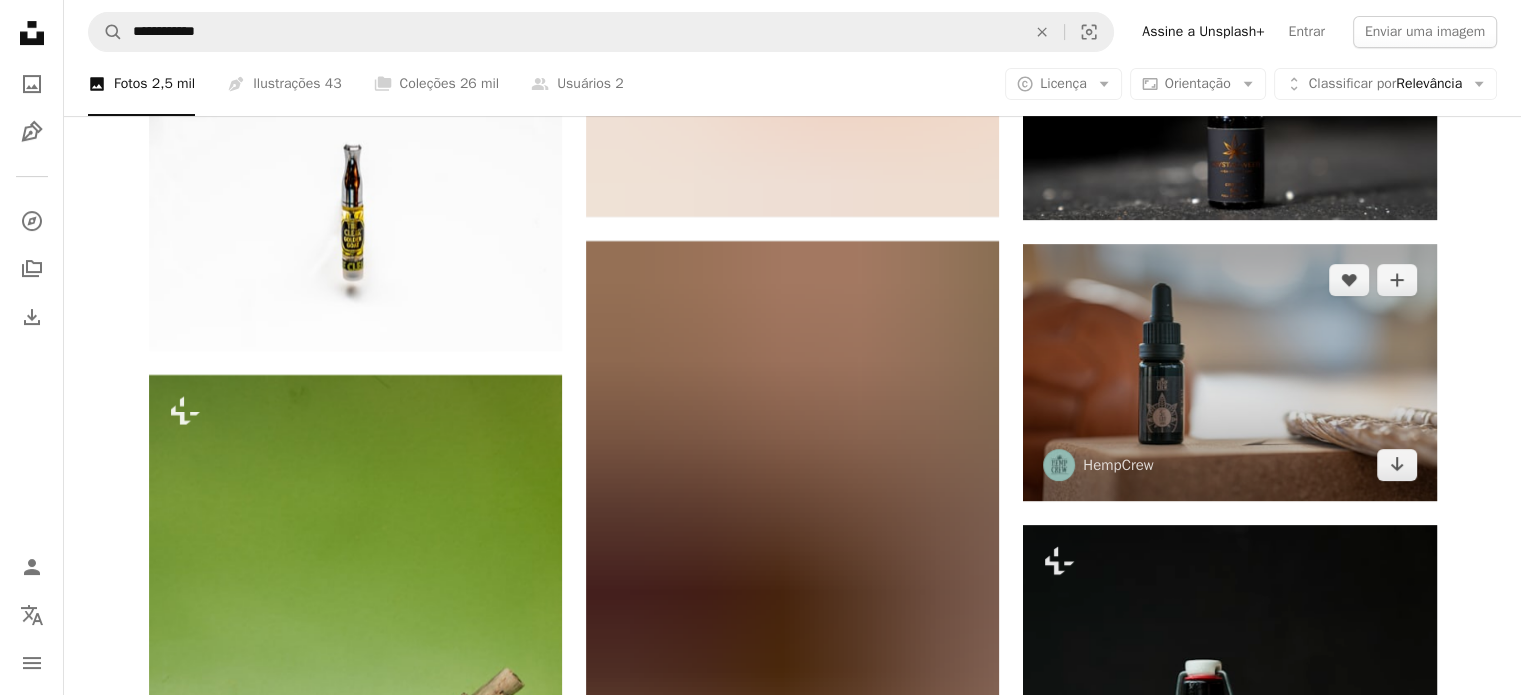 scroll, scrollTop: 8300, scrollLeft: 0, axis: vertical 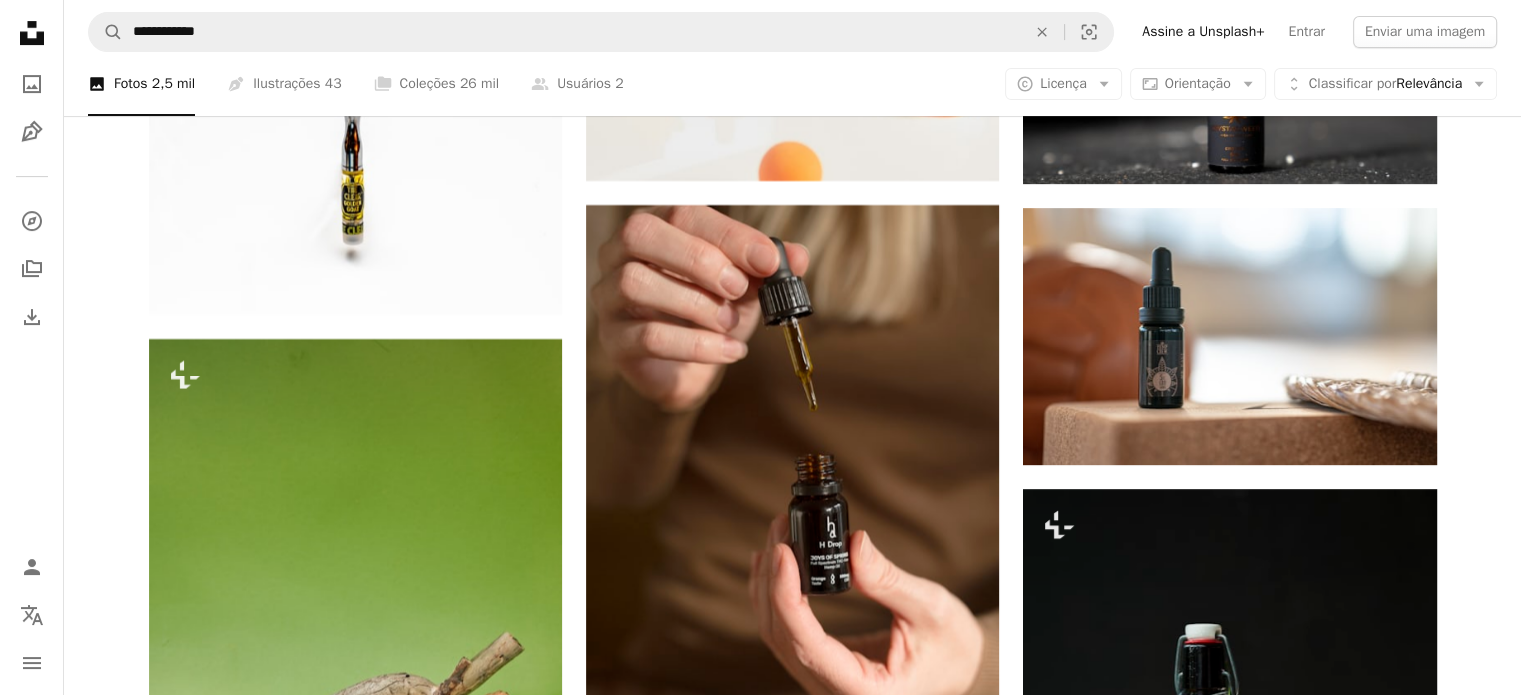 click on "Plus sign for Unsplash+ A heart A plus sign Getty Images Para  Unsplash+ A lock   Baixar A heart A plus sign CRYSTALWEED cannabis Arrow pointing down A heart A plus sign CRYSTALWEED cannabis Arrow pointing down A heart A plus sign CRYSTALWEED cannabis Arrow pointing down A heart A plus sign CRYSTALWEED cannabis Arrow pointing down A heart A plus sign CRYSTALWEED cannabis Arrow pointing down A heart A plus sign Cristi Ursea Disponível para contratação A checkmark inside of a circle Arrow pointing down A heart A plus sign CRYSTALWEED cannabis Arrow pointing down A heart A plus sign HempCrew Arrow pointing down A heart A plus sign Clear Cannabis Arrow pointing down –– ––– –––  –– ––– –  ––– –––  ––––  –   – –– –––  – – ––– –– –– –––– –– Squarespace: get projects, get paid Get Started A heart A plus sign CRYSTALWEED cannabis Arrow pointing down Plus sign for Unsplash+ A heart A plus sign Unsplash+ Community Para  A lock" at bounding box center (792, -2176) 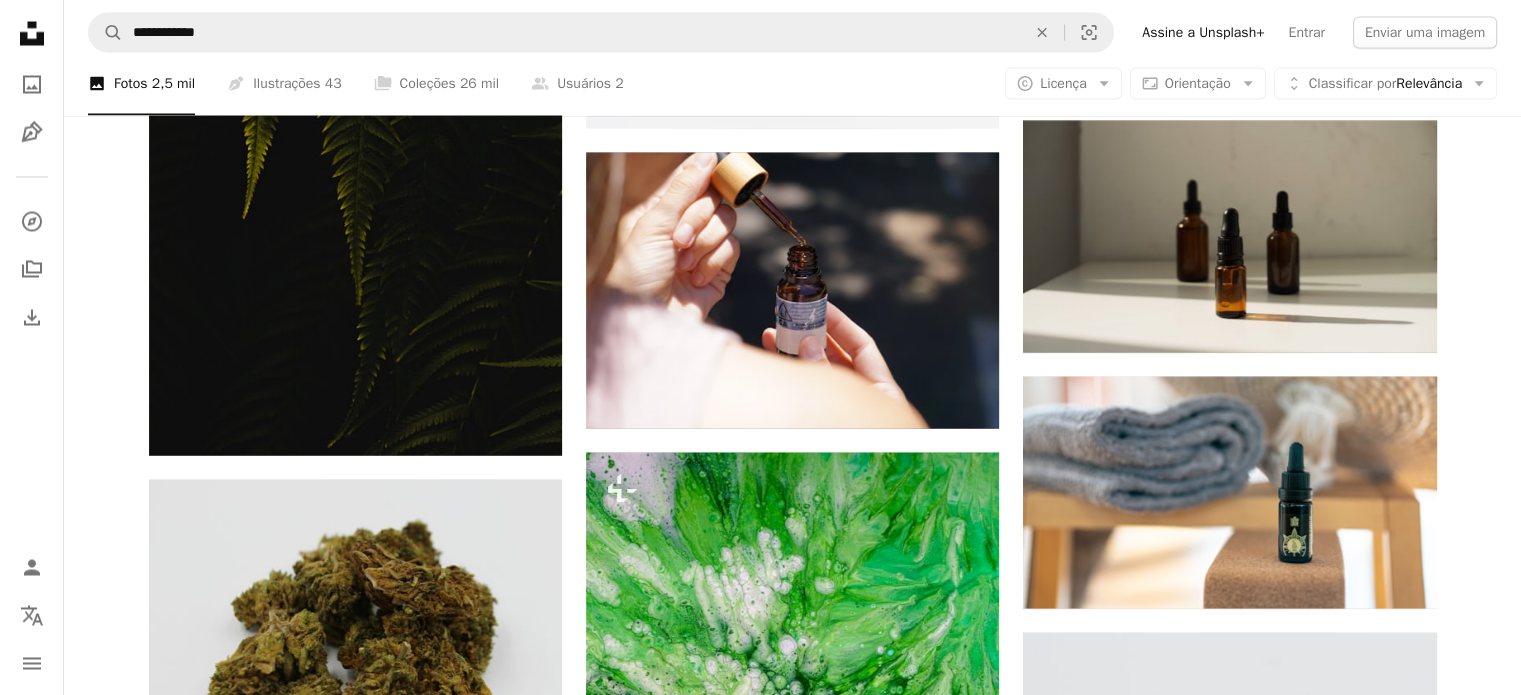 scroll, scrollTop: 11400, scrollLeft: 0, axis: vertical 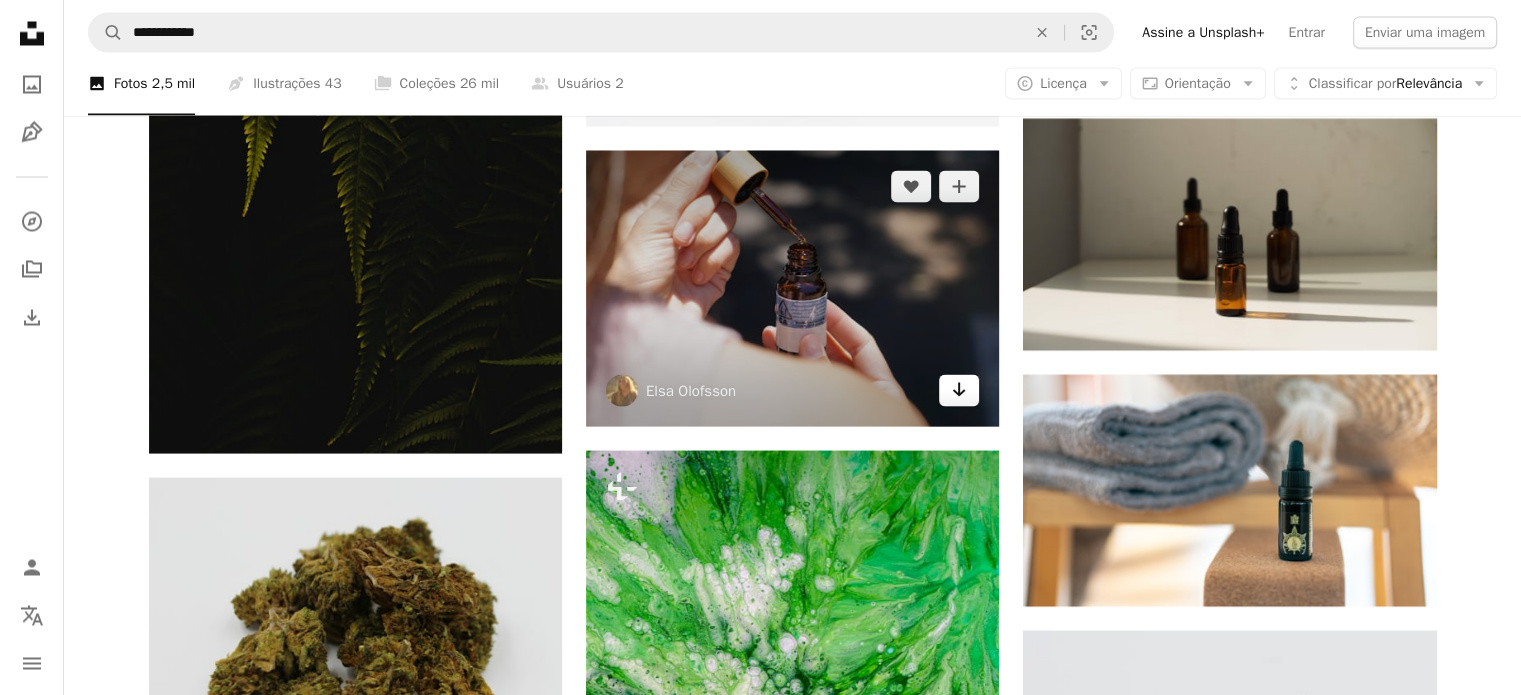 click on "Arrow pointing down" at bounding box center [959, 390] 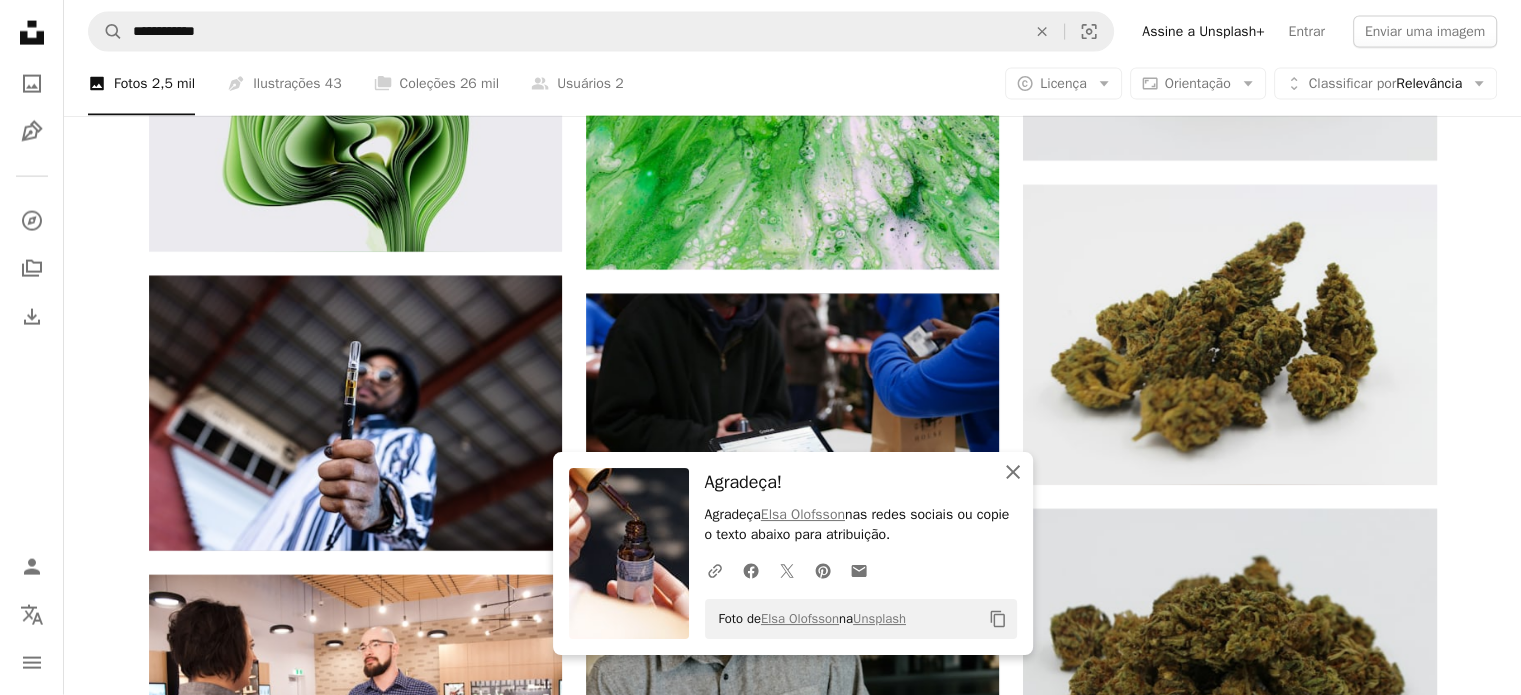 click 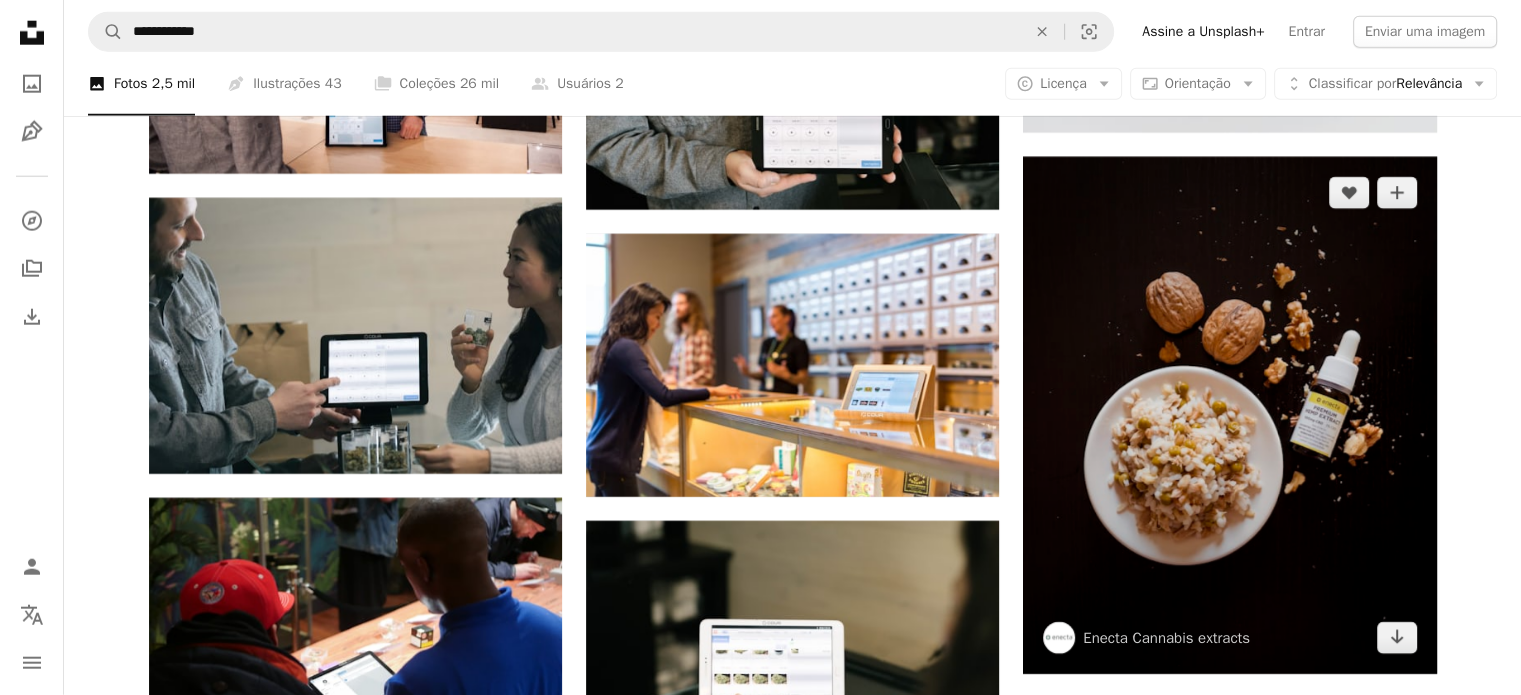 scroll, scrollTop: 12900, scrollLeft: 0, axis: vertical 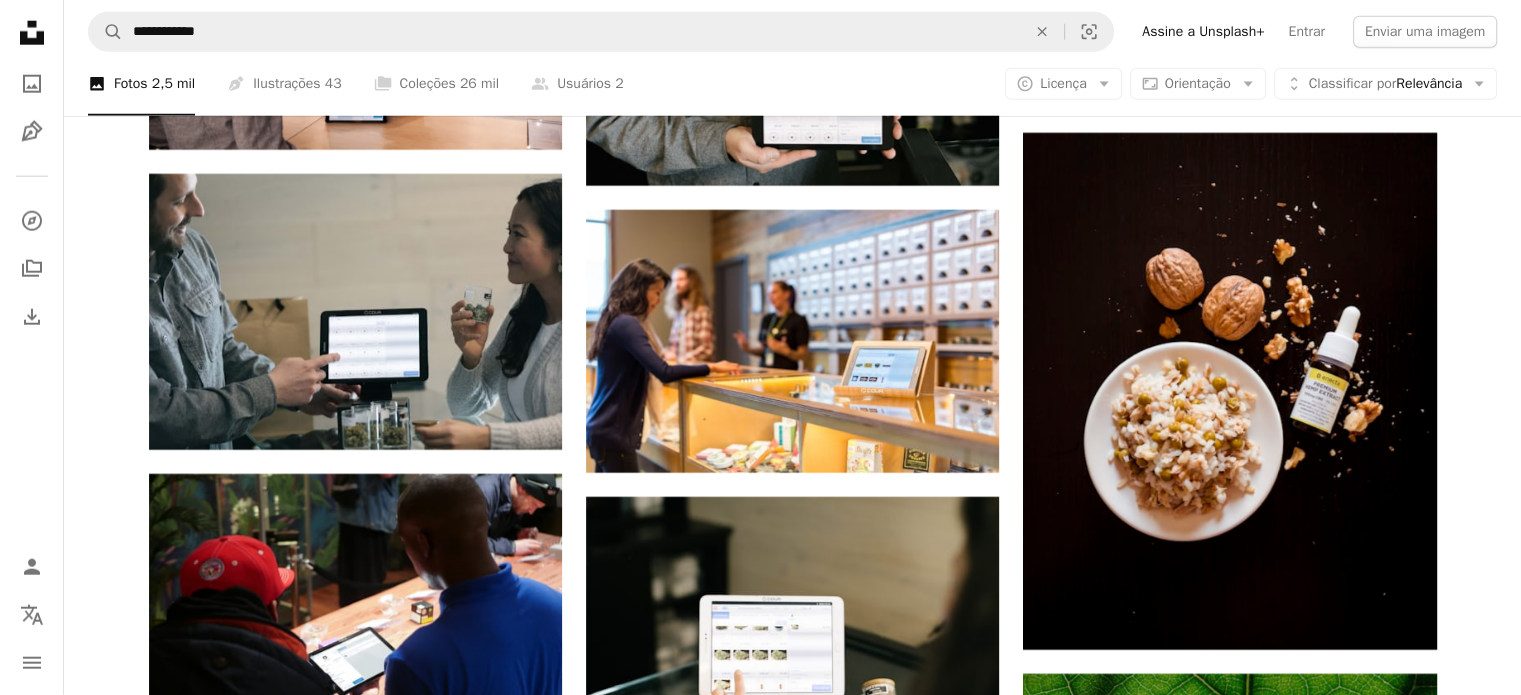 click on "Plus sign for Unsplash+ A heart A plus sign Getty Images Para  Unsplash+ A lock   Baixar A heart A plus sign CRYSTALWEED cannabis Arrow pointing down A heart A plus sign CRYSTALWEED cannabis Arrow pointing down A heart A plus sign CRYSTALWEED cannabis Arrow pointing down A heart A plus sign CRYSTALWEED cannabis Arrow pointing down A heart A plus sign CRYSTALWEED cannabis Arrow pointing down A heart A plus sign Cristi Ursea Disponível para contratação A checkmark inside of a circle Arrow pointing down A heart A plus sign CRYSTALWEED cannabis Arrow pointing down A heart A plus sign HempCrew Arrow pointing down A heart A plus sign Clear Cannabis Arrow pointing down –– ––– –––  –– ––– –  ––– –––  ––––  –   – –– –––  – – ––– –– –– –––– –– Squarespace: get projects, get paid Get Started A heart A plus sign CRYSTALWEED cannabis Arrow pointing down Plus sign for Unsplash+ A heart A plus sign Unsplash+ Community Para  A lock" at bounding box center [792, -4351] 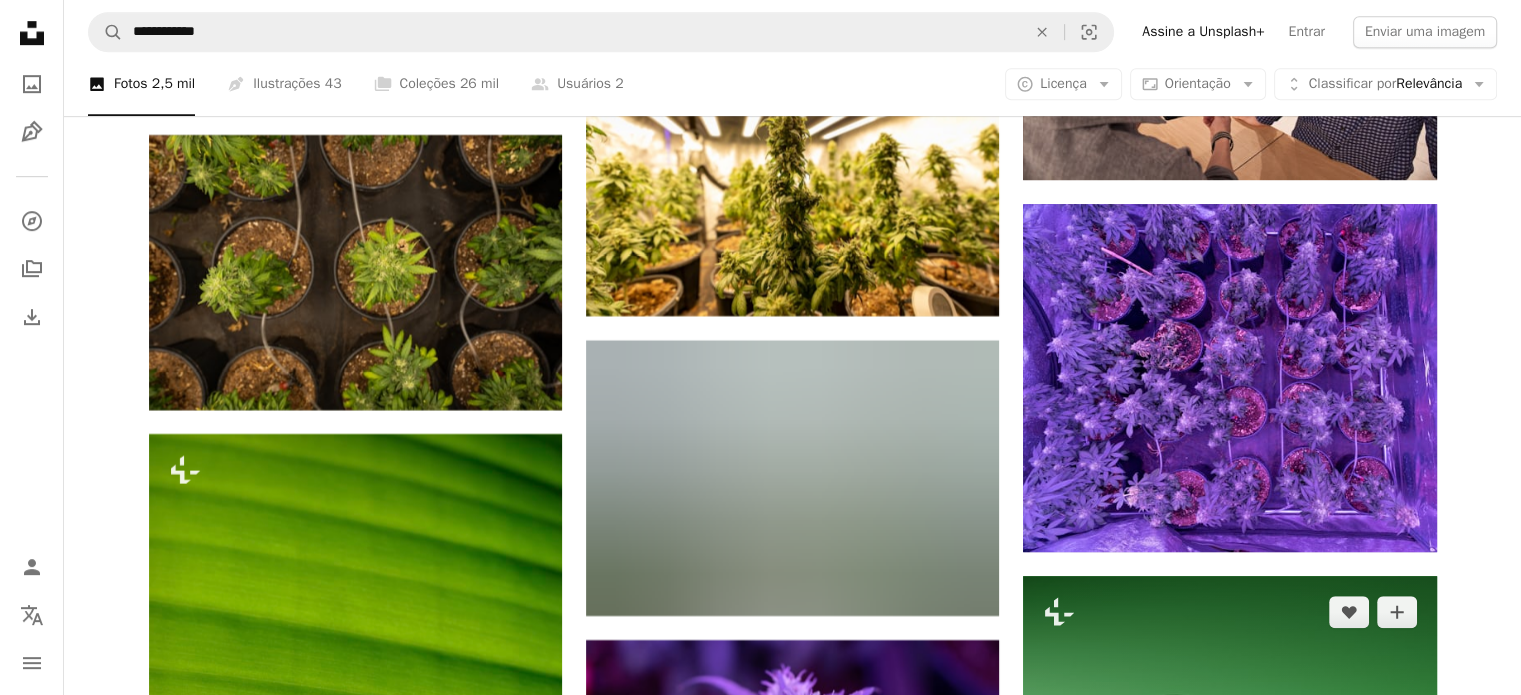 scroll, scrollTop: 16400, scrollLeft: 0, axis: vertical 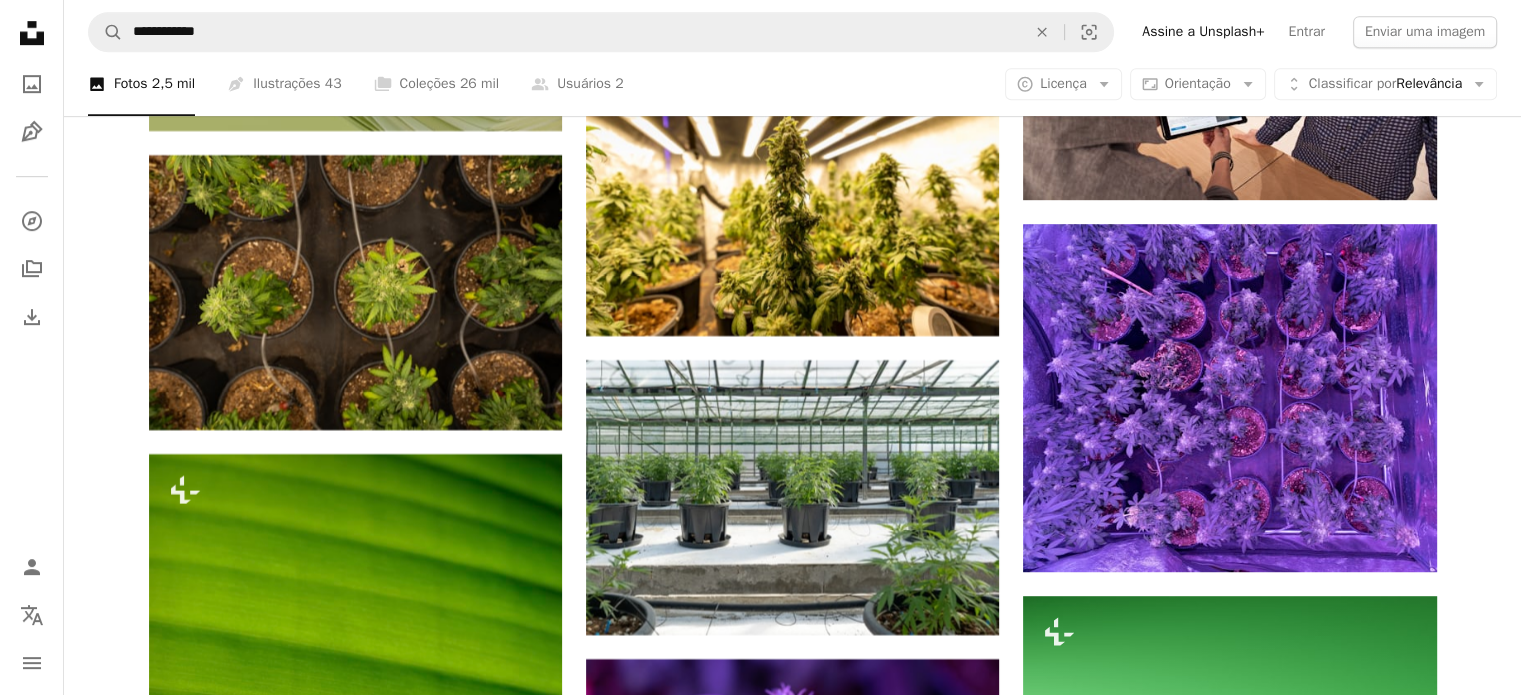 click on "Plus sign for Unsplash+ A heart A plus sign Getty Images Para  Unsplash+ A lock   Baixar A heart A plus sign CRYSTALWEED cannabis Arrow pointing down A heart A plus sign CRYSTALWEED cannabis Arrow pointing down A heart A plus sign CRYSTALWEED cannabis Arrow pointing down A heart A plus sign CRYSTALWEED cannabis Arrow pointing down A heart A plus sign CRYSTALWEED cannabis Arrow pointing down A heart A plus sign Cristi Ursea Disponível para contratação A checkmark inside of a circle Arrow pointing down A heart A plus sign CRYSTALWEED cannabis Arrow pointing down A heart A plus sign HempCrew Arrow pointing down A heart A plus sign Clear Cannabis Arrow pointing down –– ––– –––  –– ––– –  ––– –––  ––––  –   – –– –––  – – ––– –– –– –––– –– Squarespace: get projects, get paid Get Started A heart A plus sign CRYSTALWEED cannabis Arrow pointing down Plus sign for Unsplash+ A heart A plus sign Unsplash+ Community Para  A lock" at bounding box center [792, -5351] 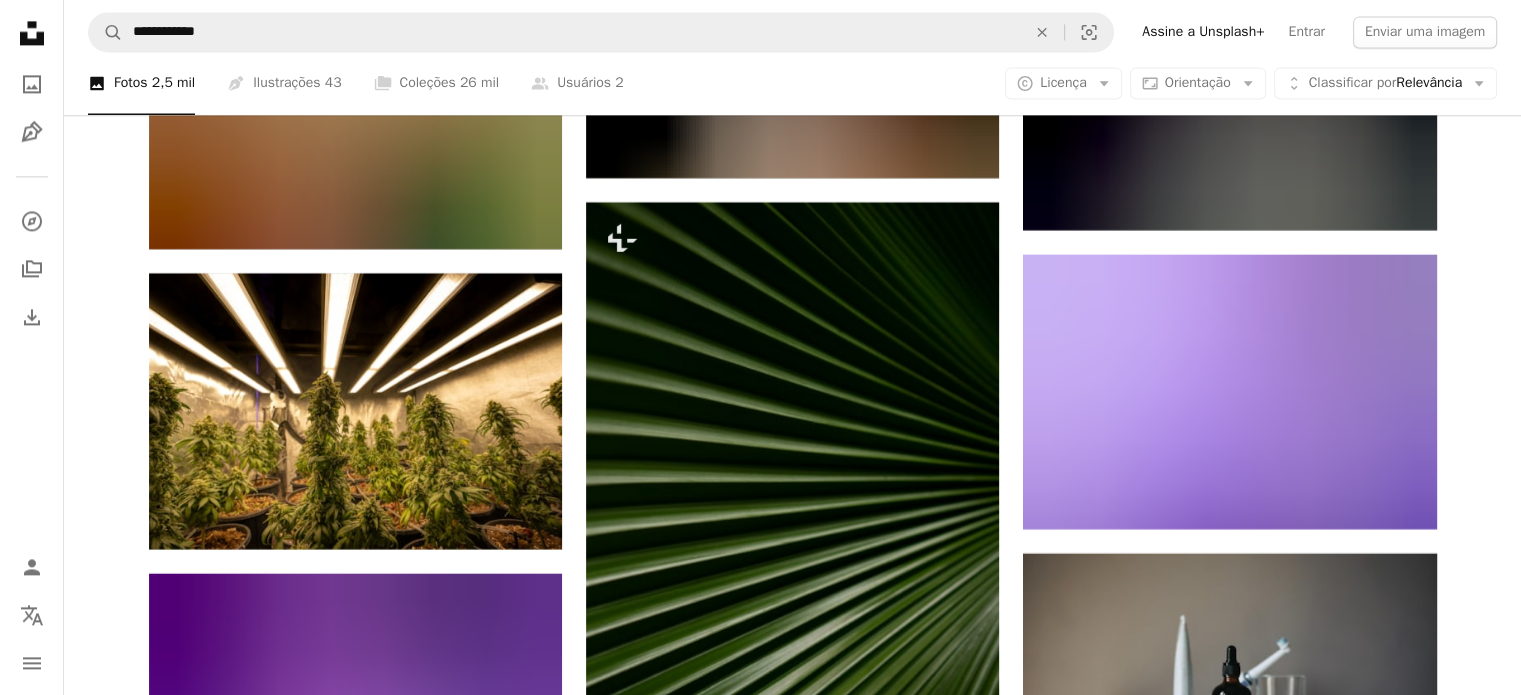 scroll, scrollTop: 18400, scrollLeft: 0, axis: vertical 